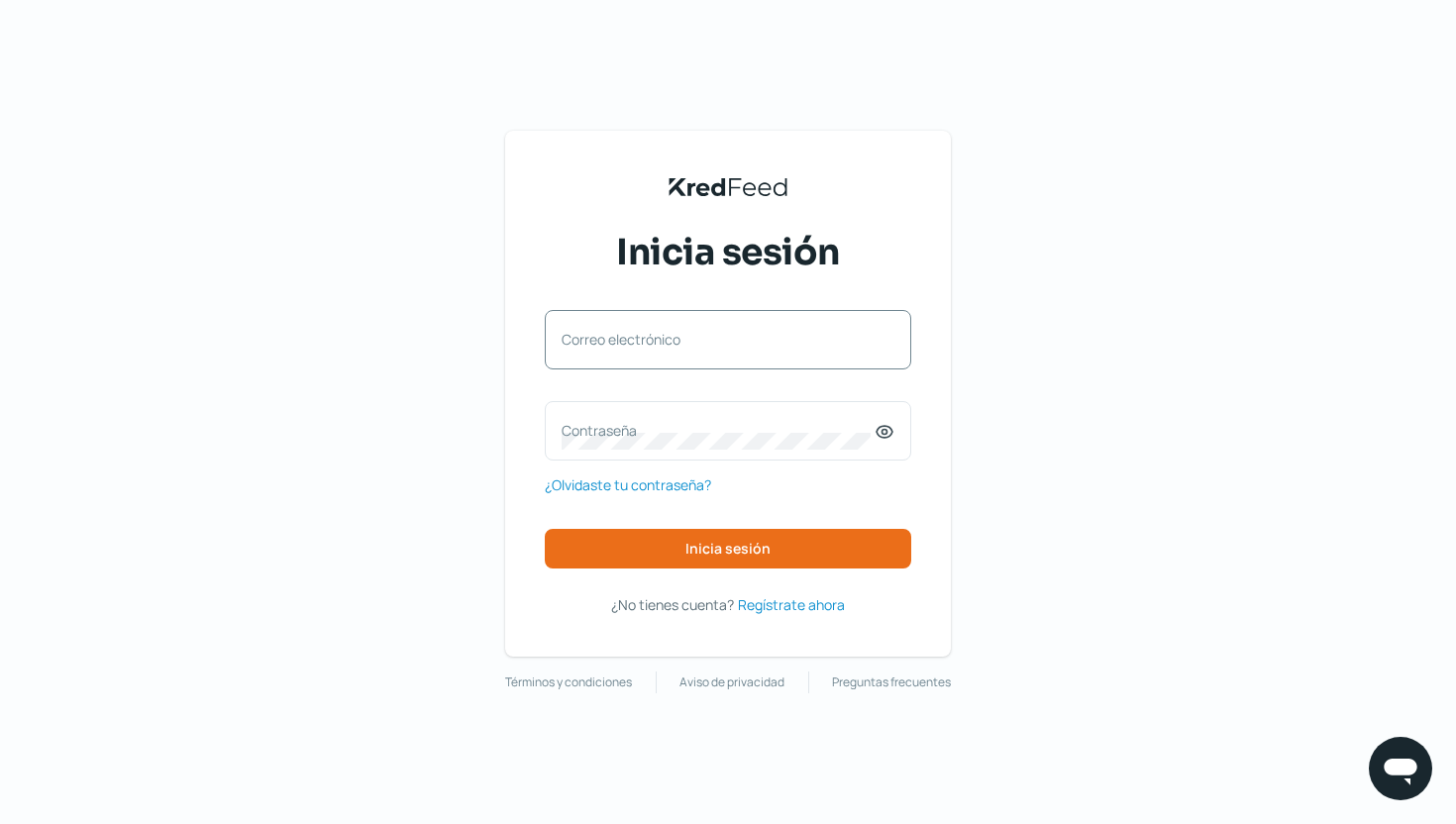 scroll, scrollTop: 0, scrollLeft: 0, axis: both 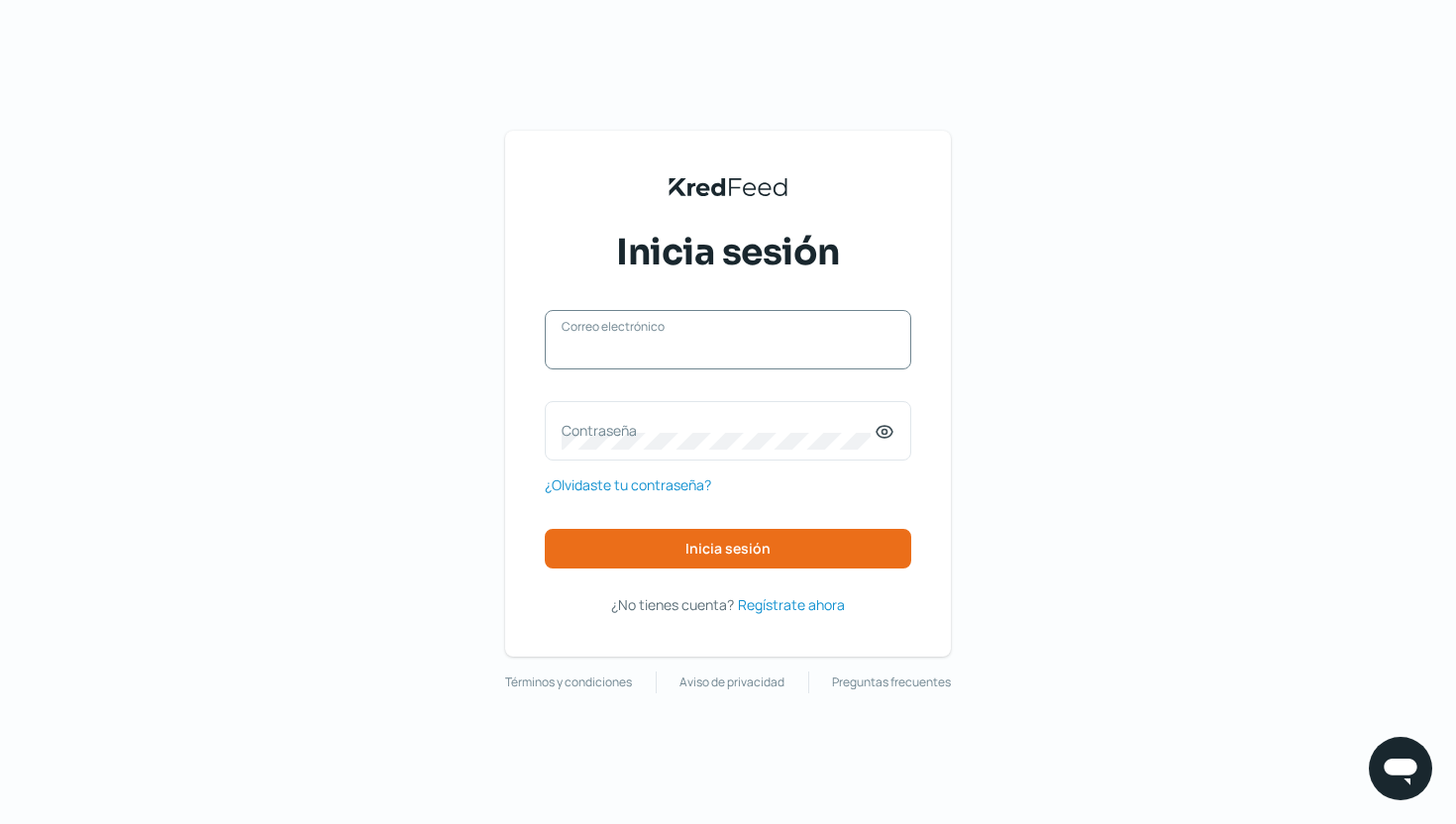 click on "Correo electrónico" at bounding box center [728, 350] 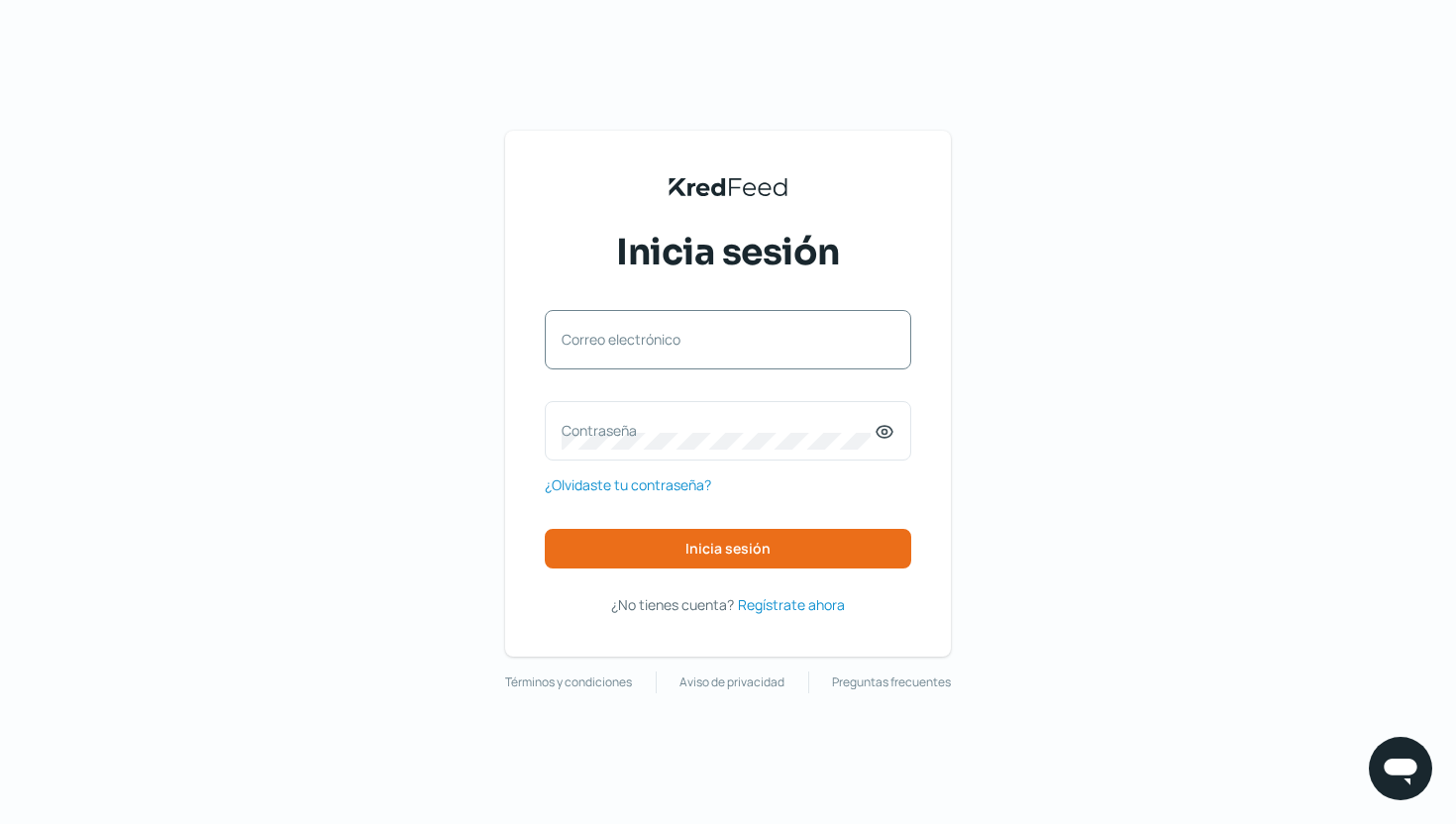 click on "Correo electrónico" at bounding box center (728, 340) 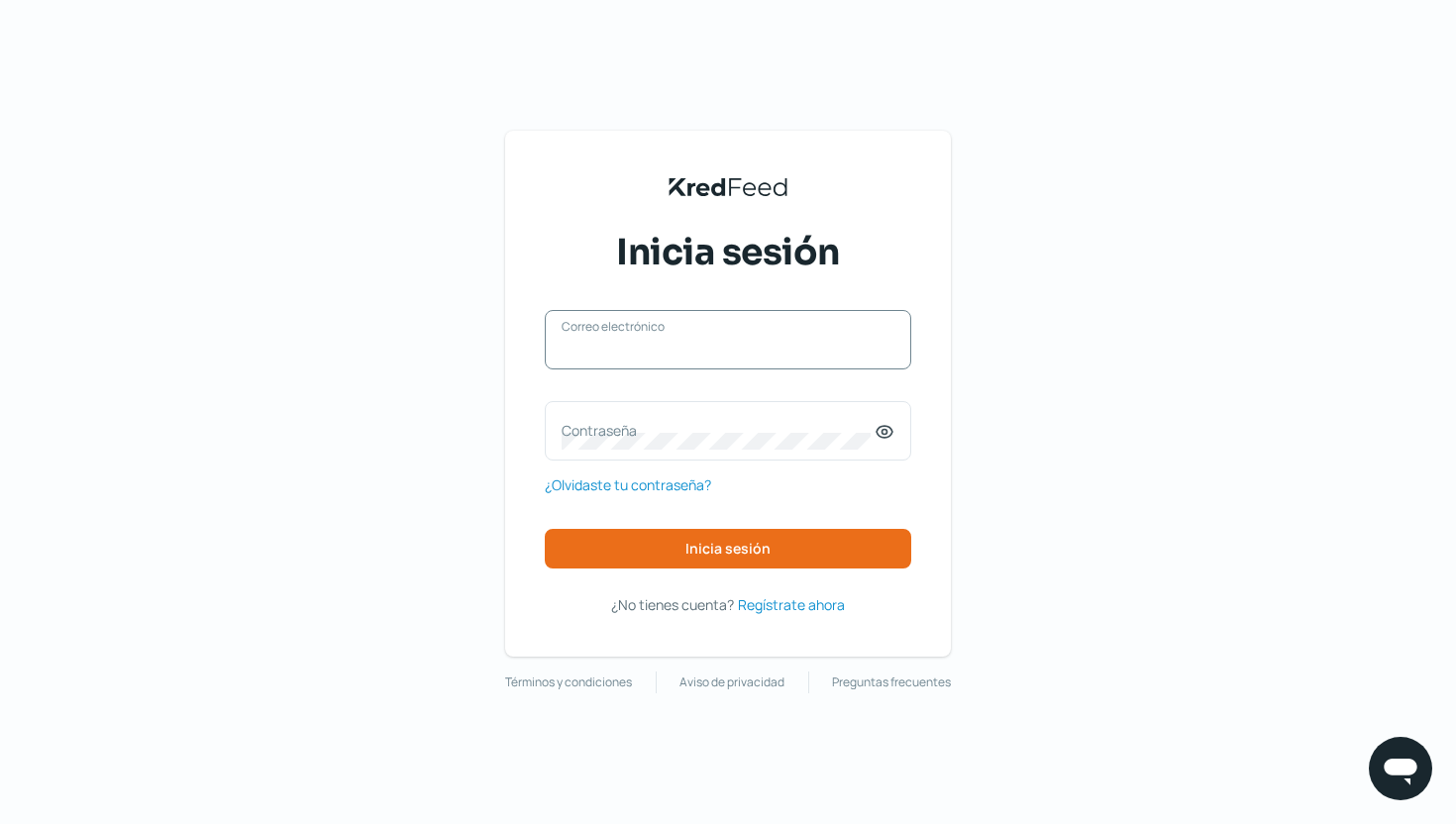 click on "Correo electrónico" at bounding box center (728, 350) 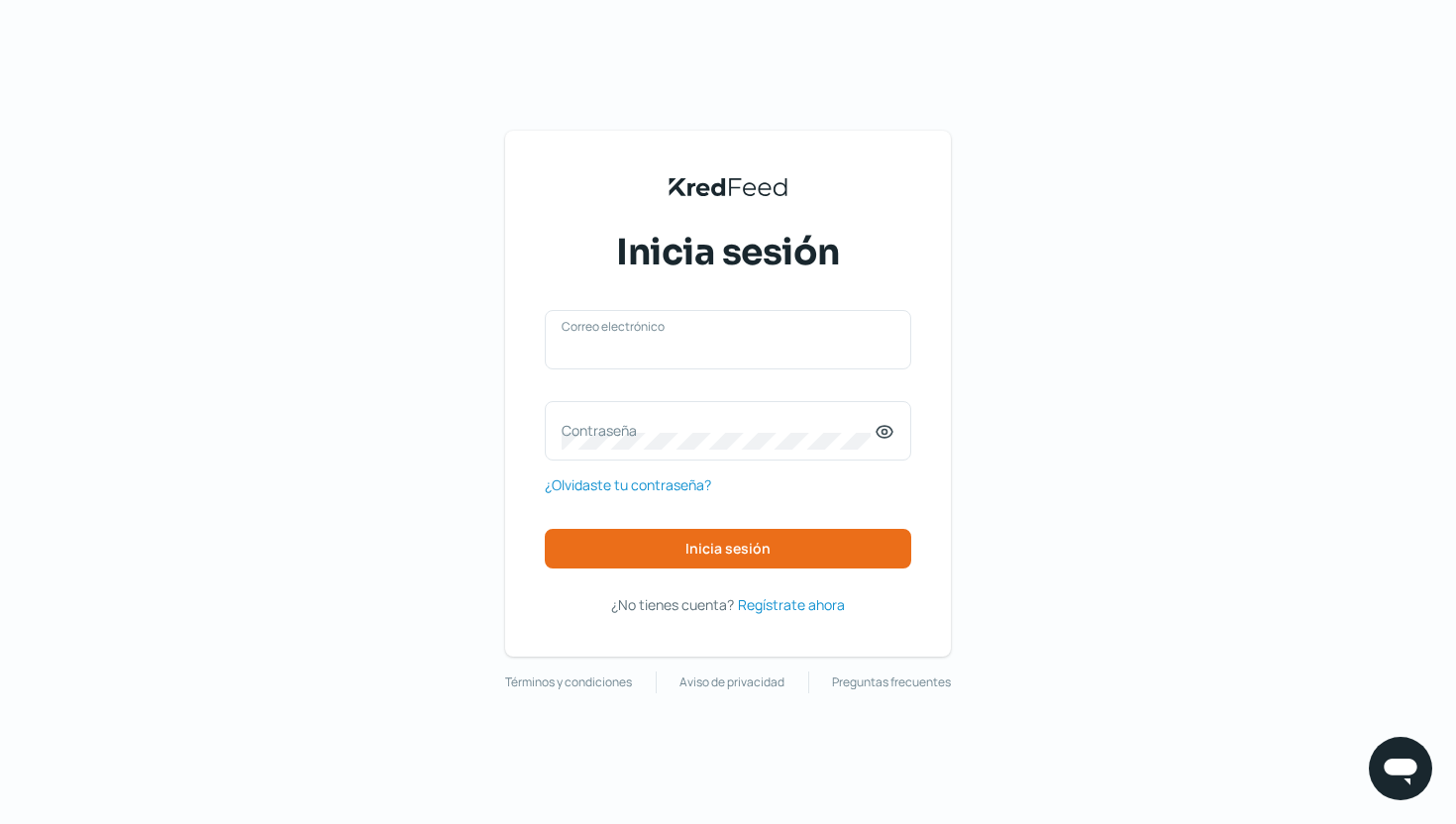 type on "[EMAIL_ADDRESS][DOMAIN_NAME]" 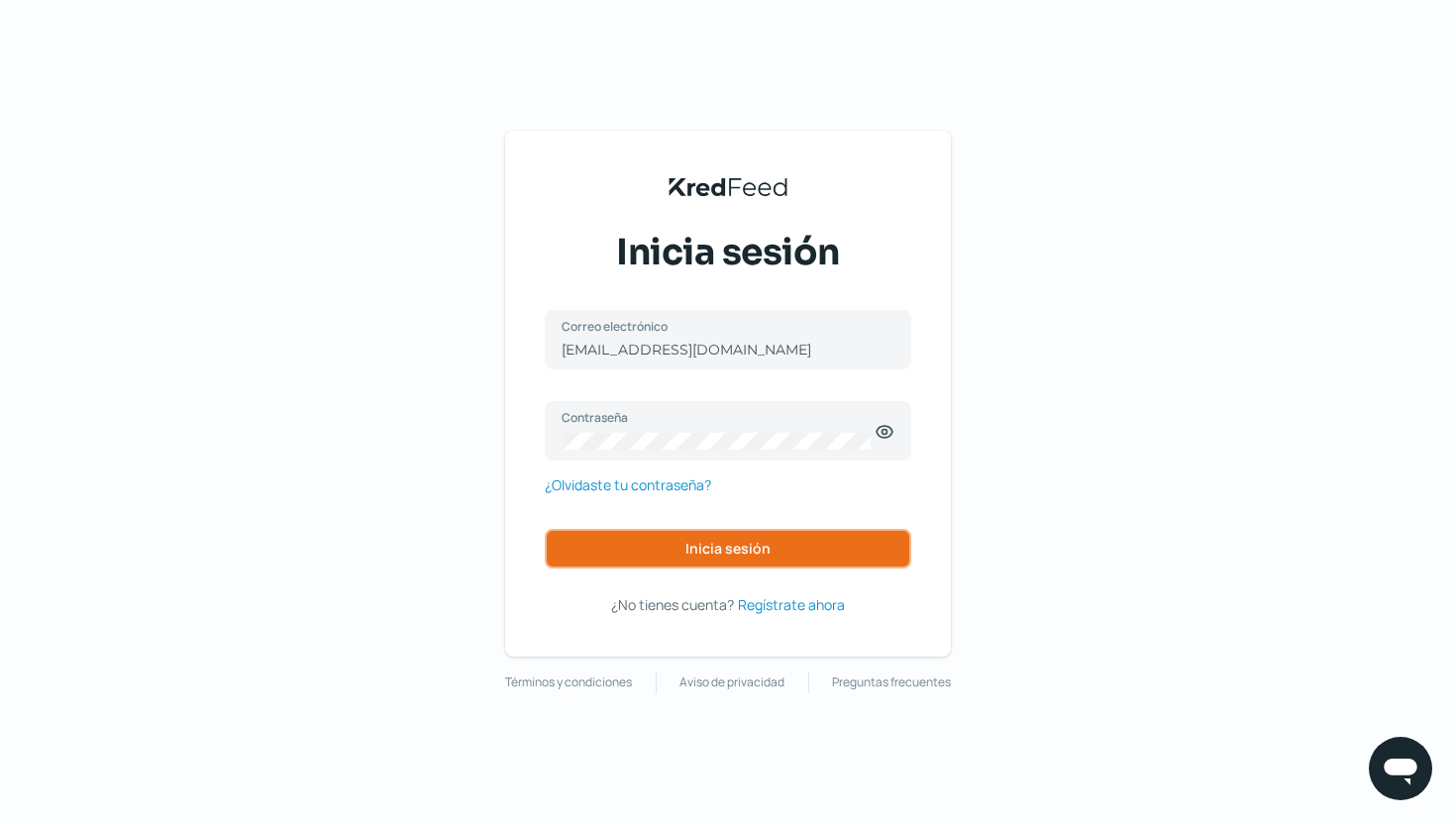 click on "Inicia sesión" at bounding box center [728, 549] 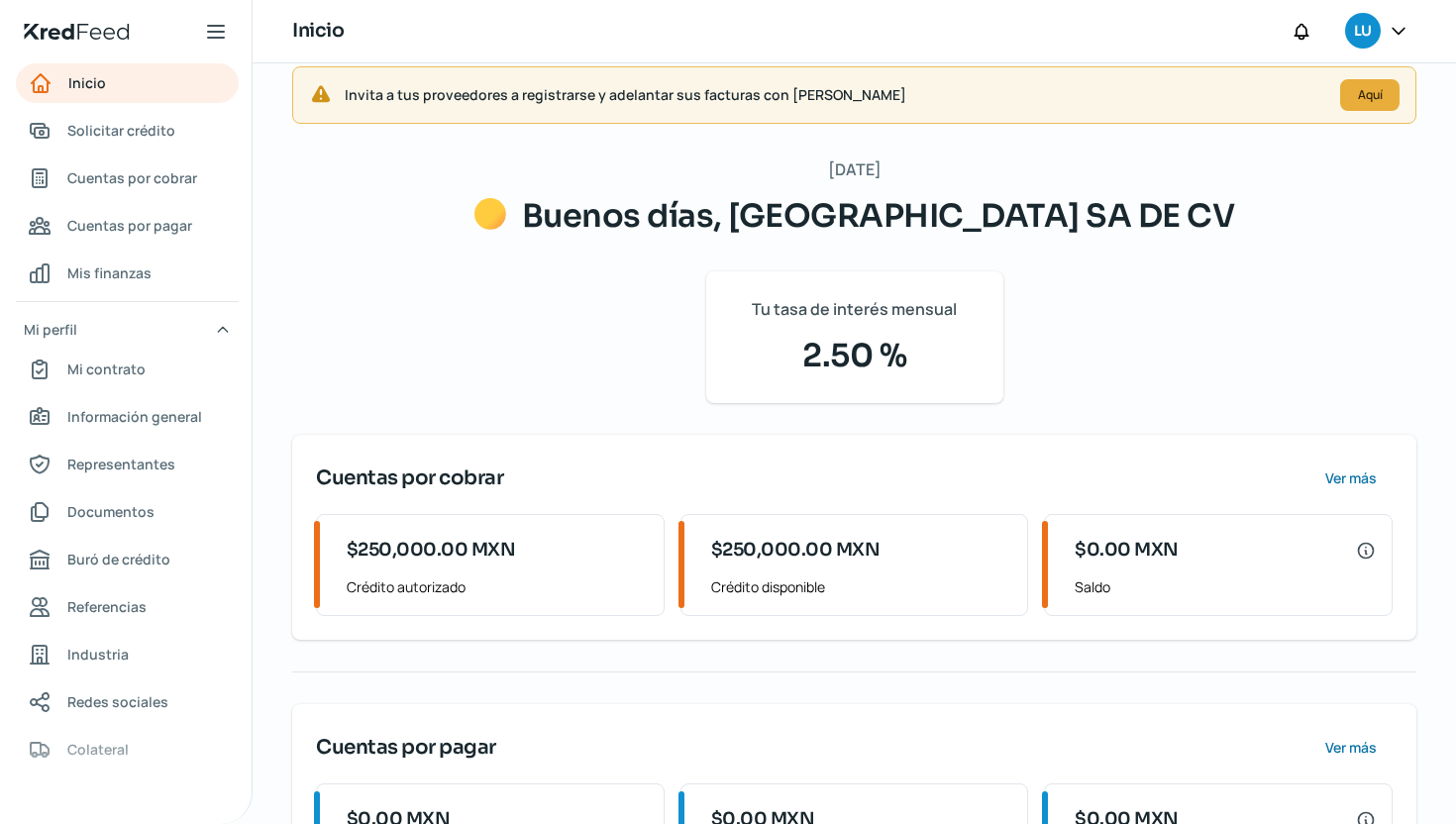 scroll, scrollTop: 0, scrollLeft: 0, axis: both 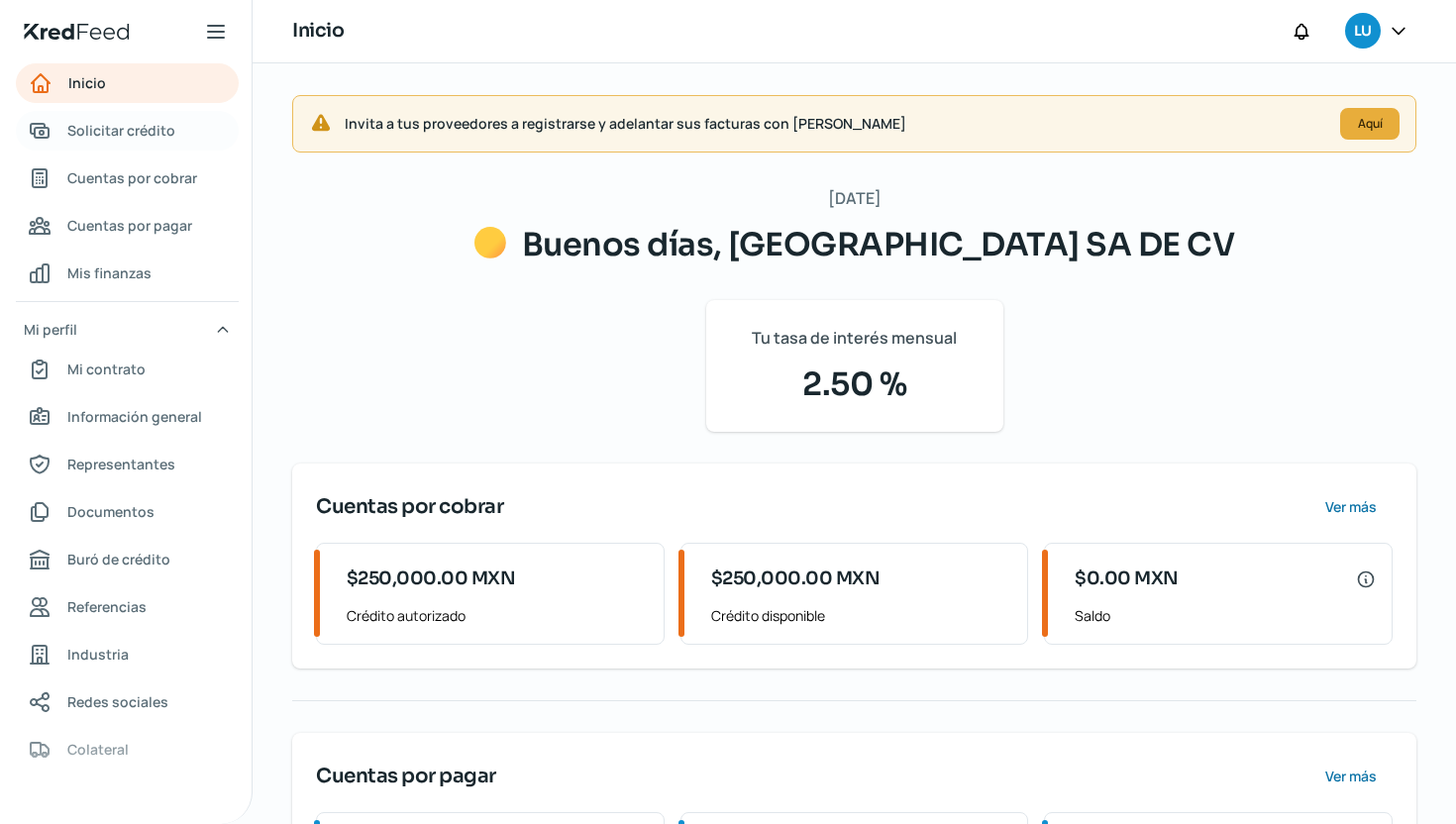 click on "Solicitar crédito" at bounding box center [121, 130] 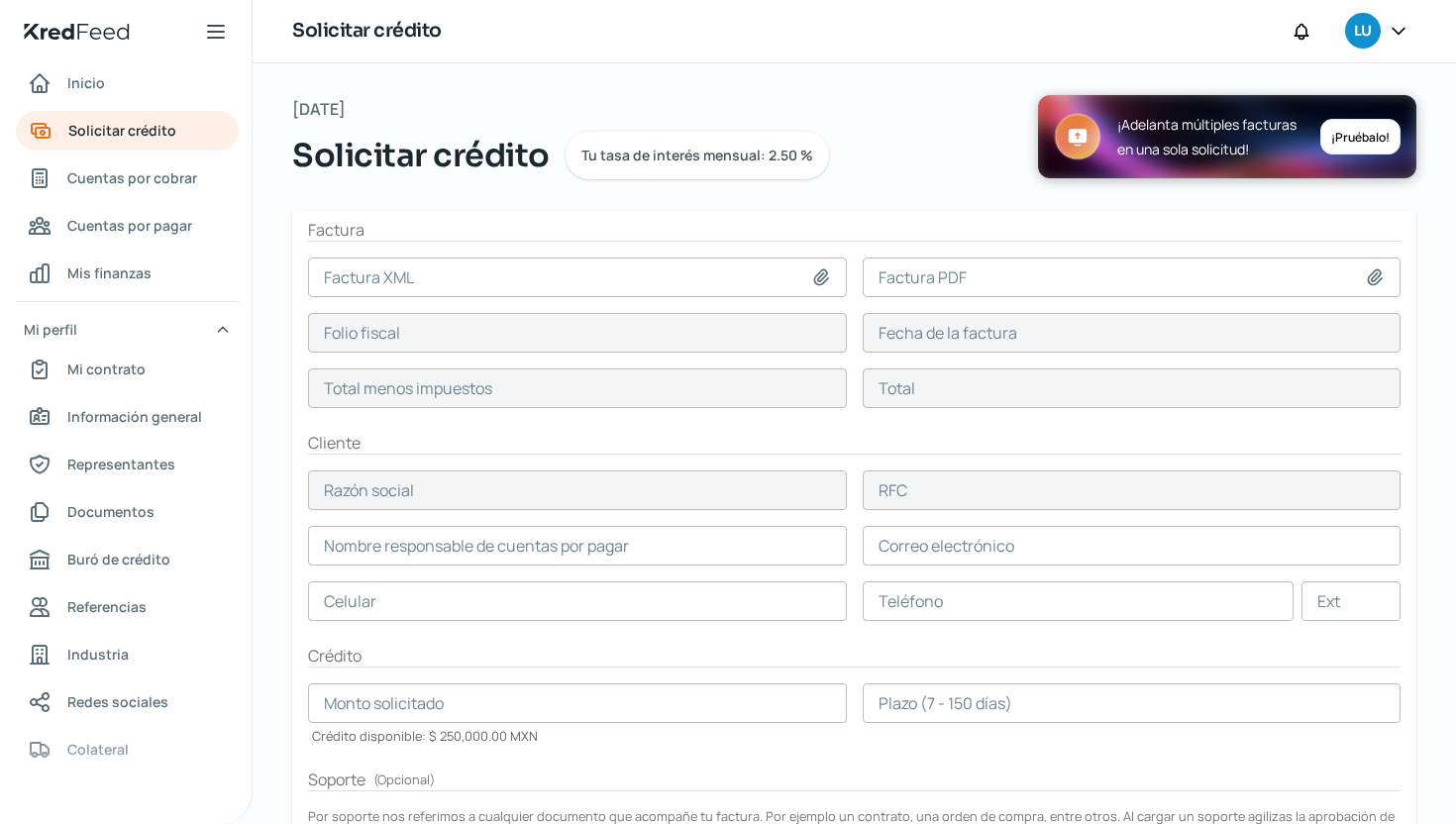 click at bounding box center [577, 277] 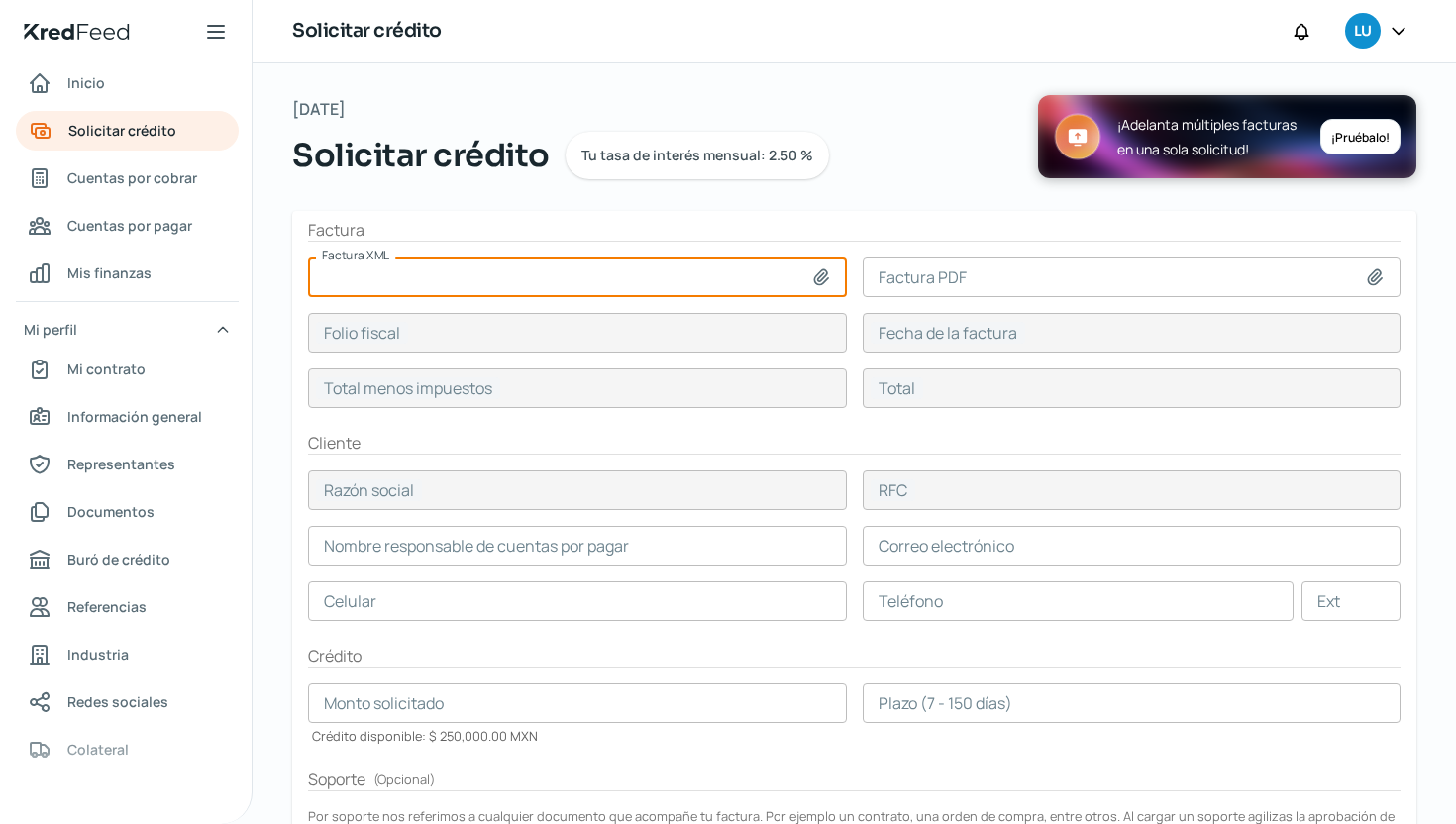 type on "C:\fakepath\F0000001454.xml" 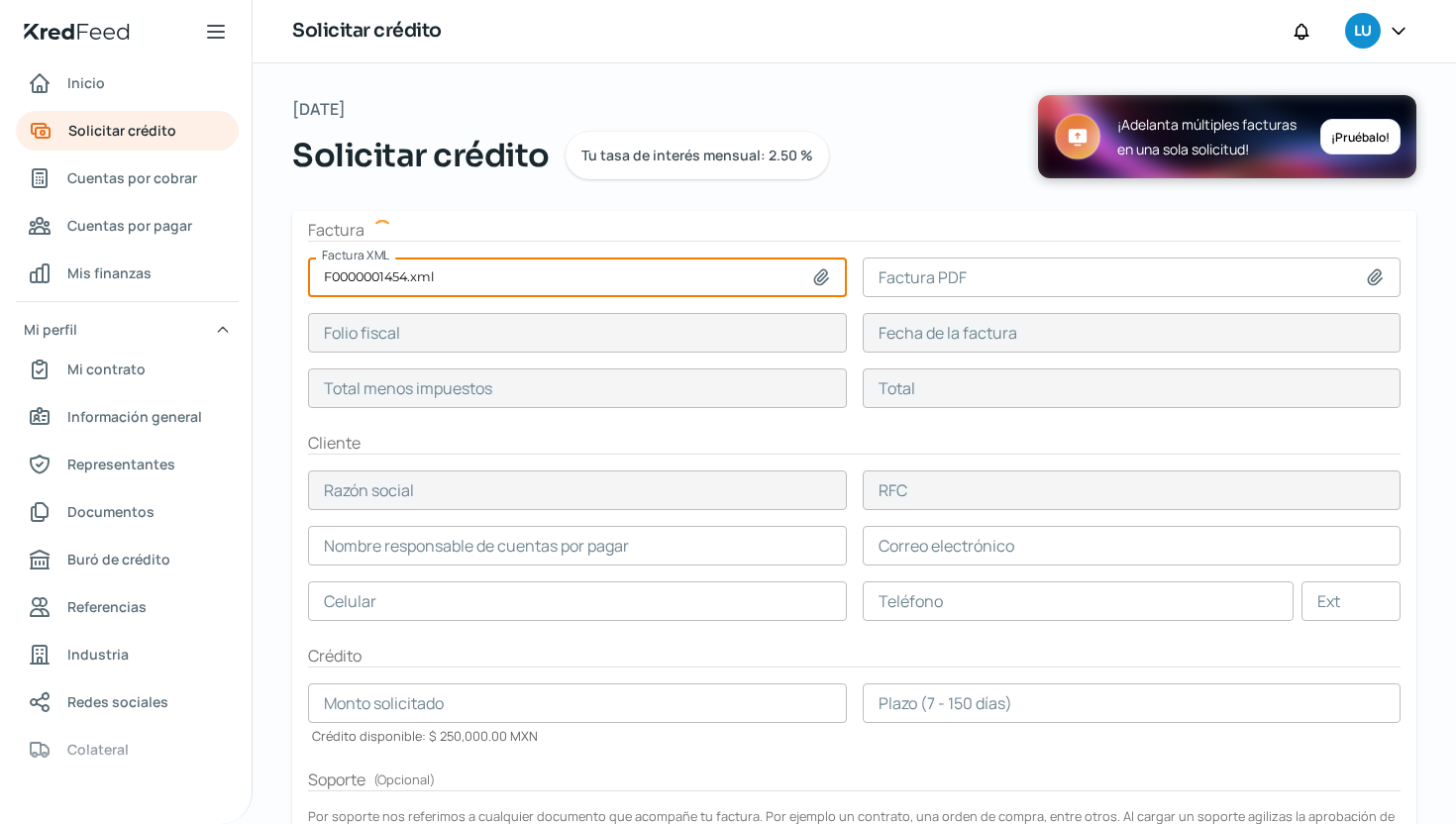 type on "71CED252-F198-4005-9529-A518CB61F4E7" 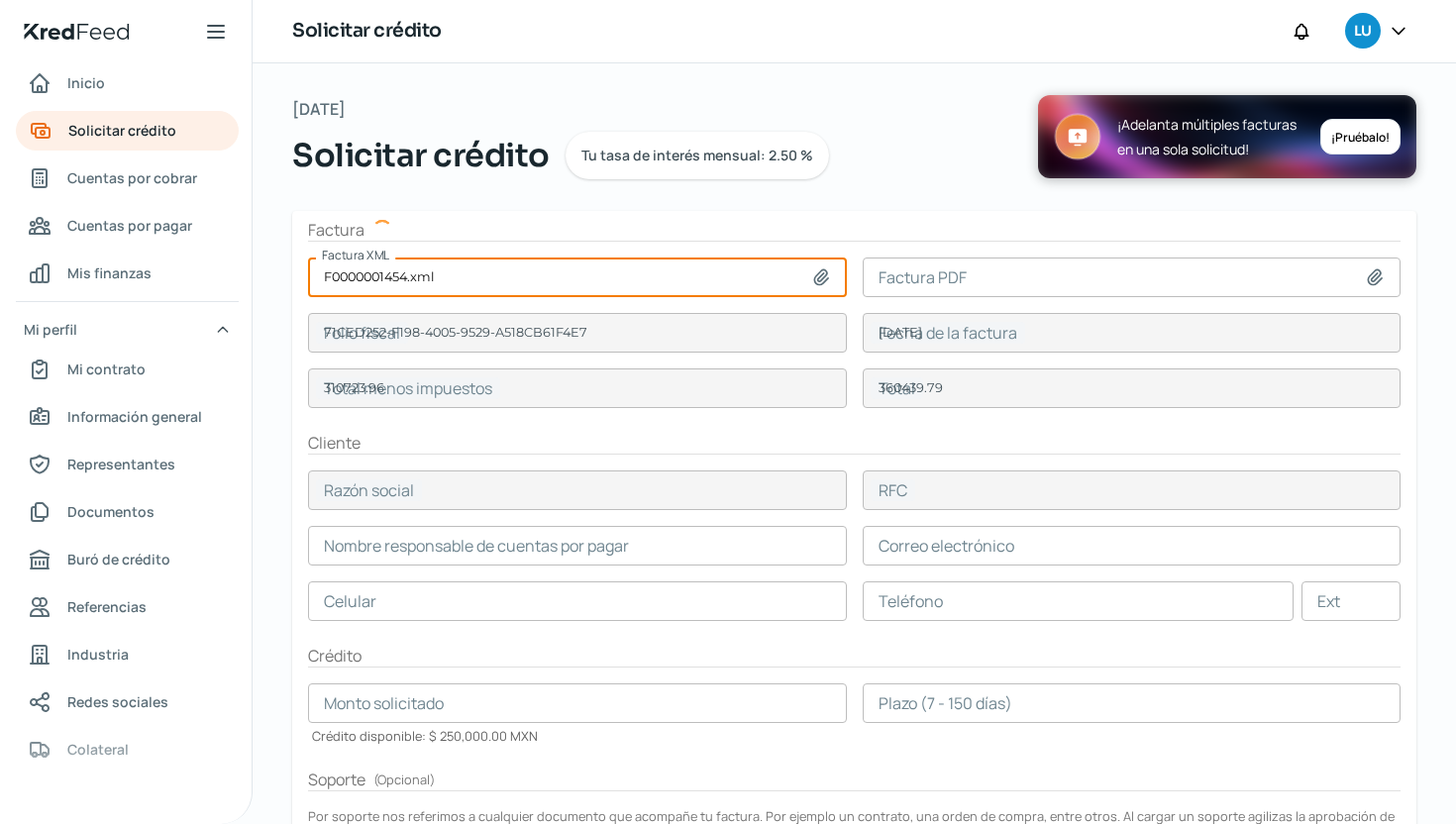 type on "[PERSON_NAME]" 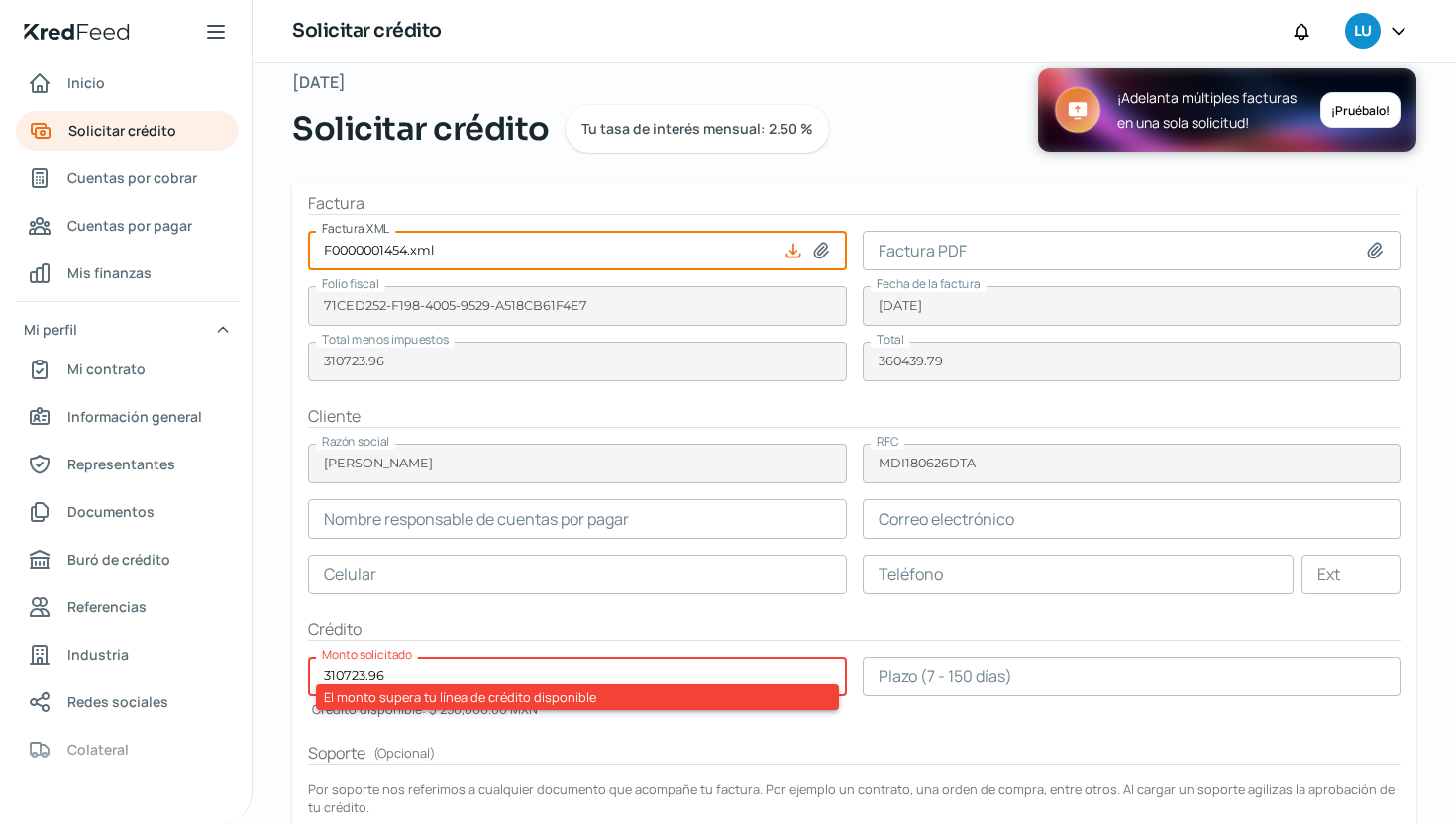 scroll, scrollTop: 33, scrollLeft: 0, axis: vertical 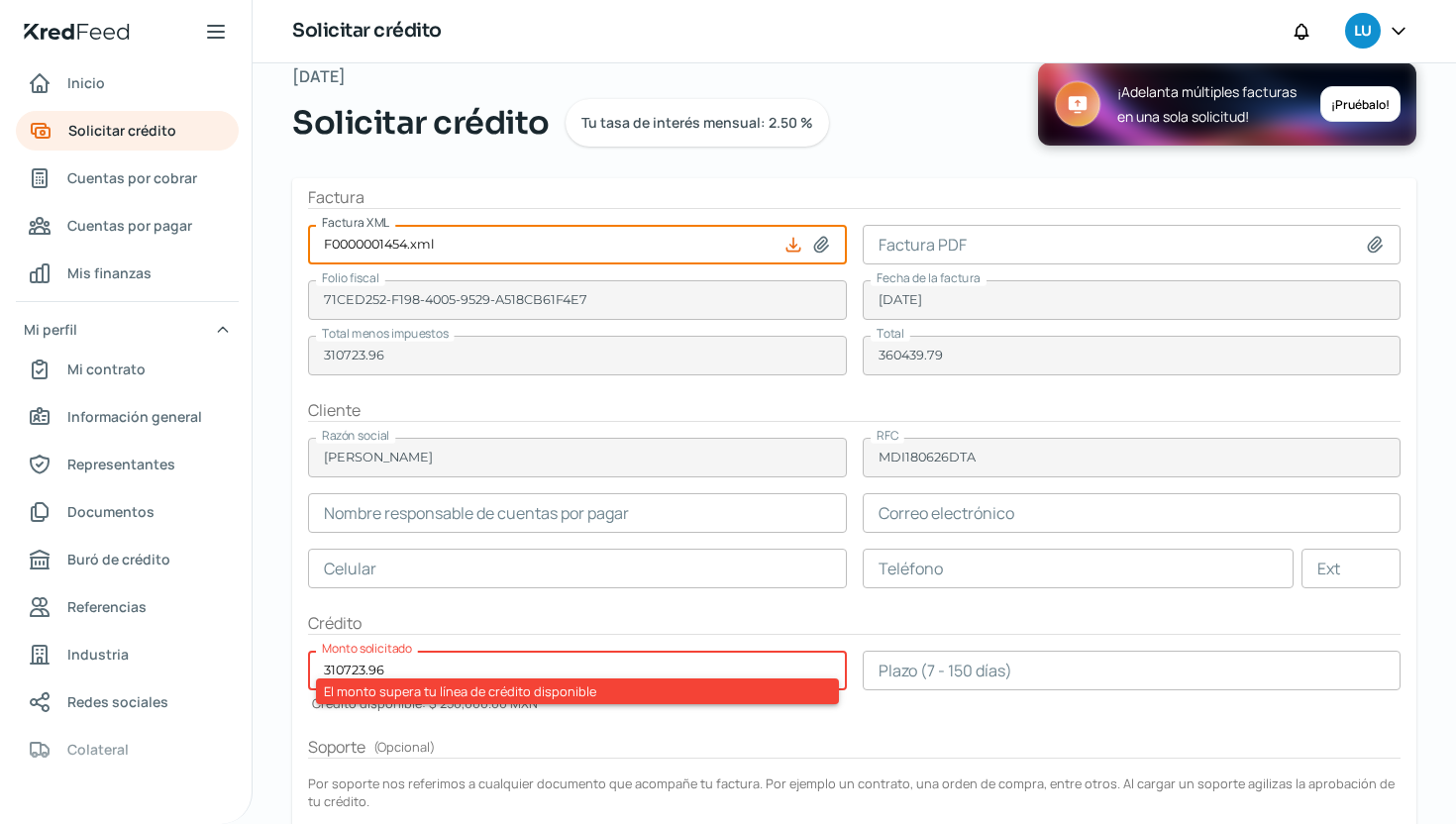 click at bounding box center [1132, 245] 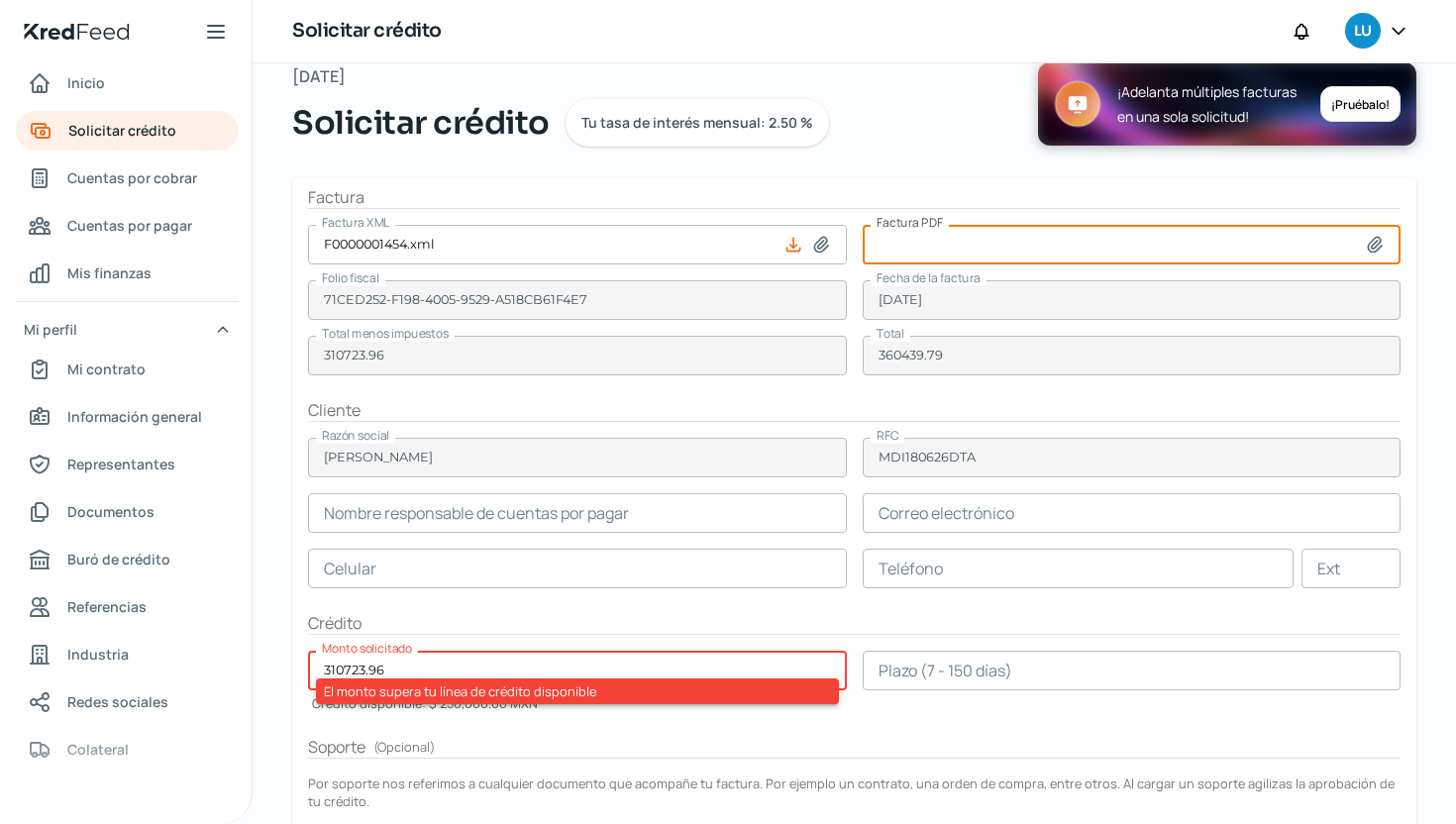 type on "C:\fakepath\F0000001454.pdf" 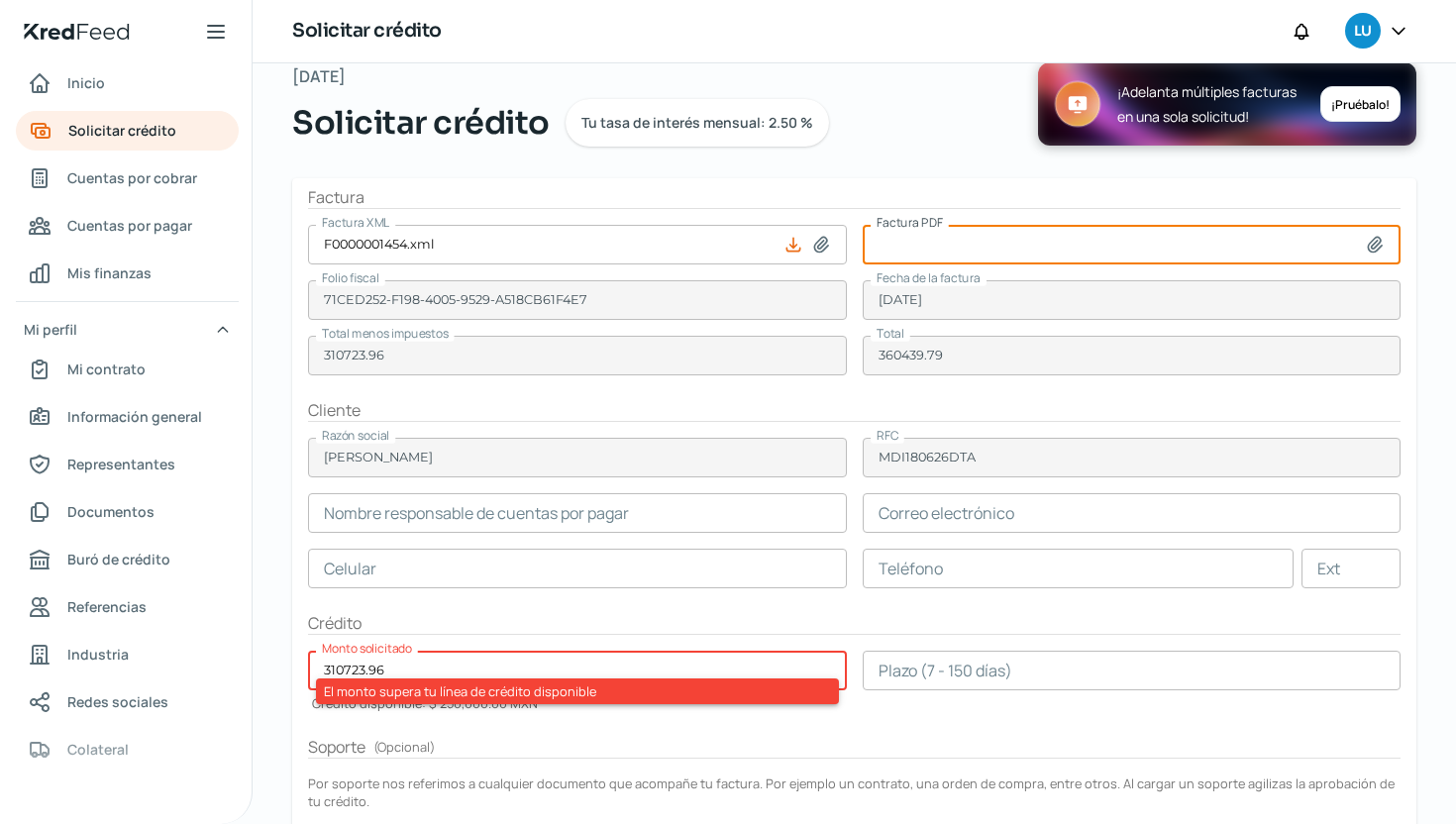 type on "F0000001454.pdf" 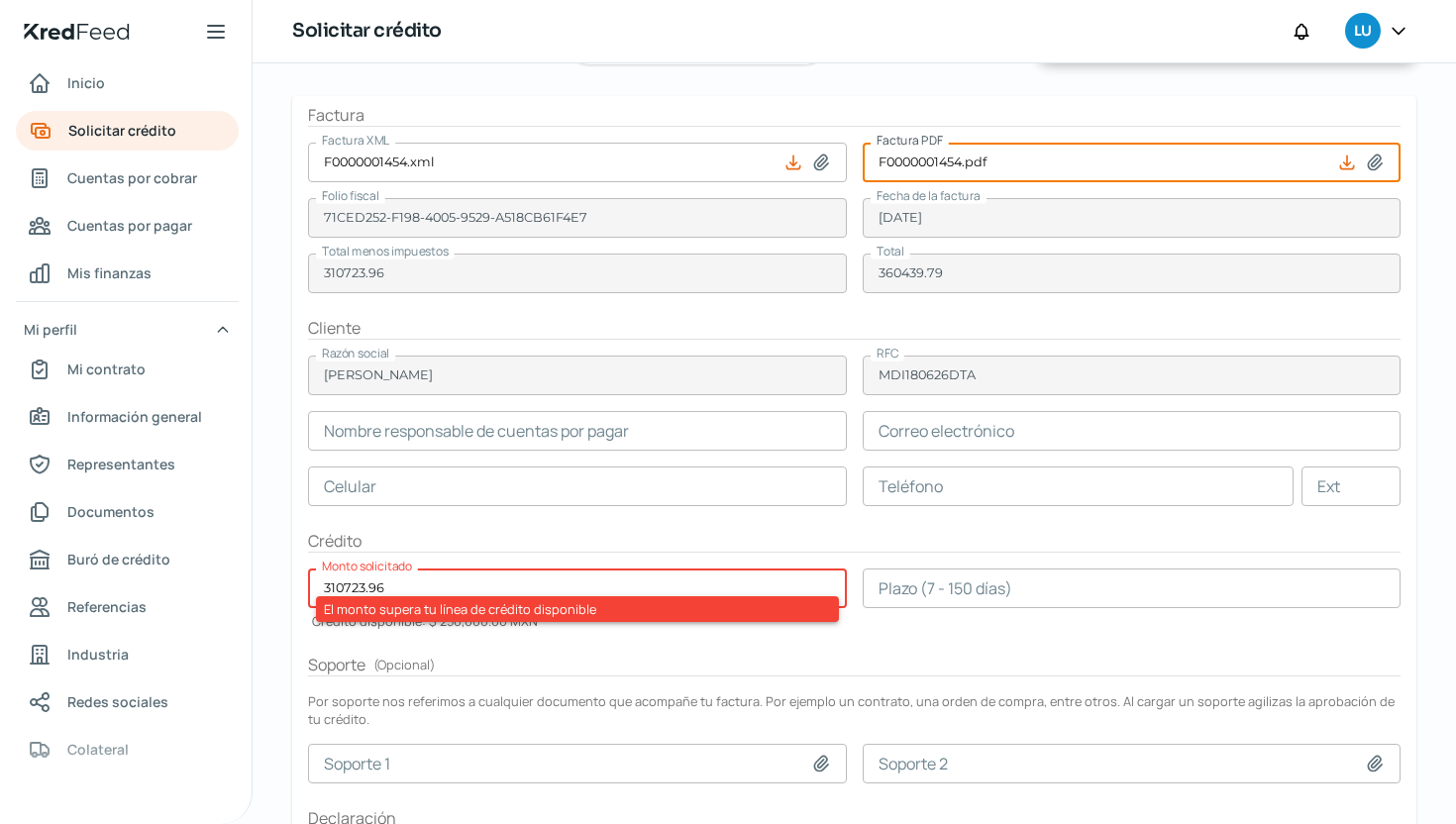 scroll, scrollTop: 127, scrollLeft: 0, axis: vertical 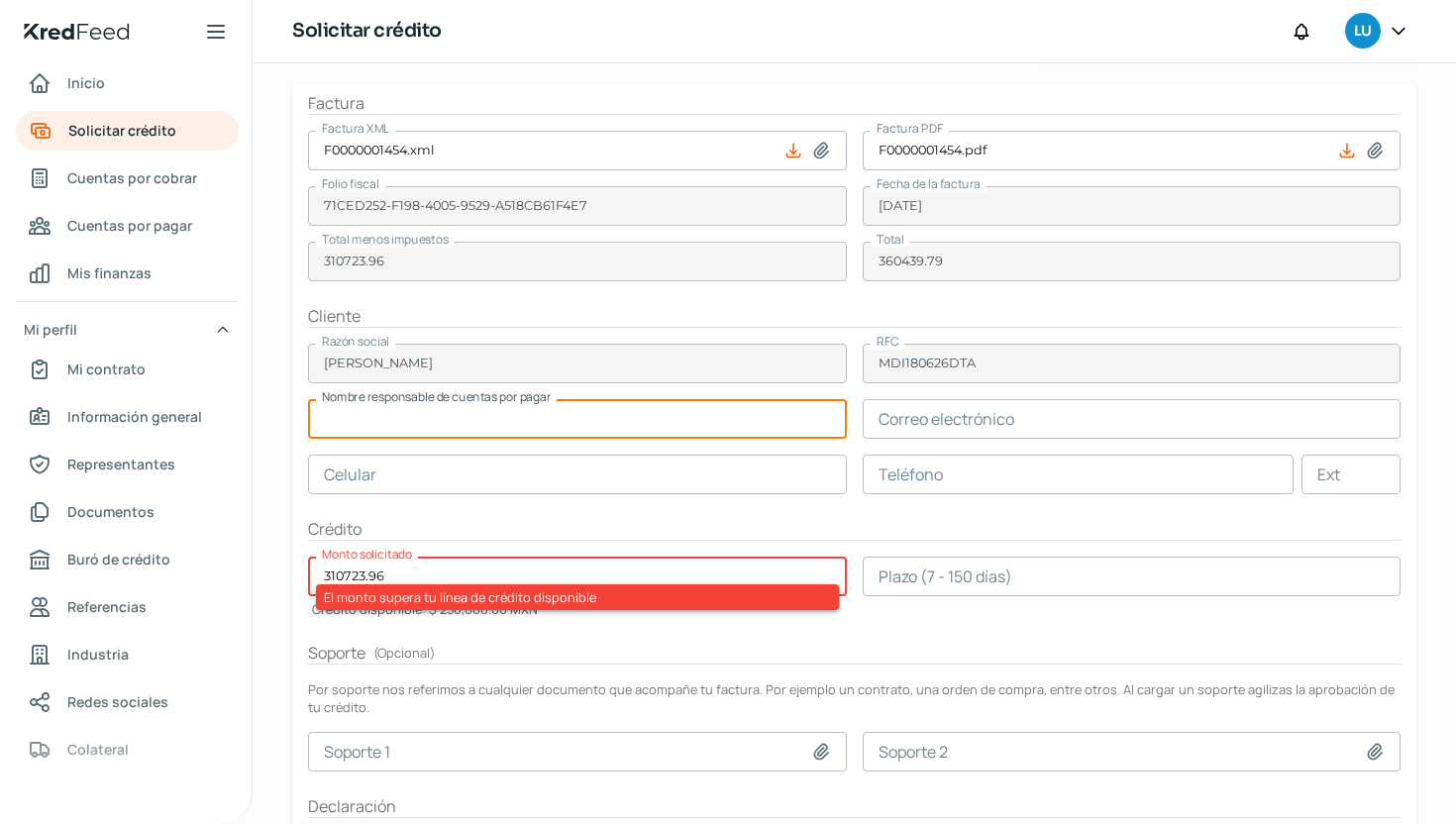 click at bounding box center [577, 419] 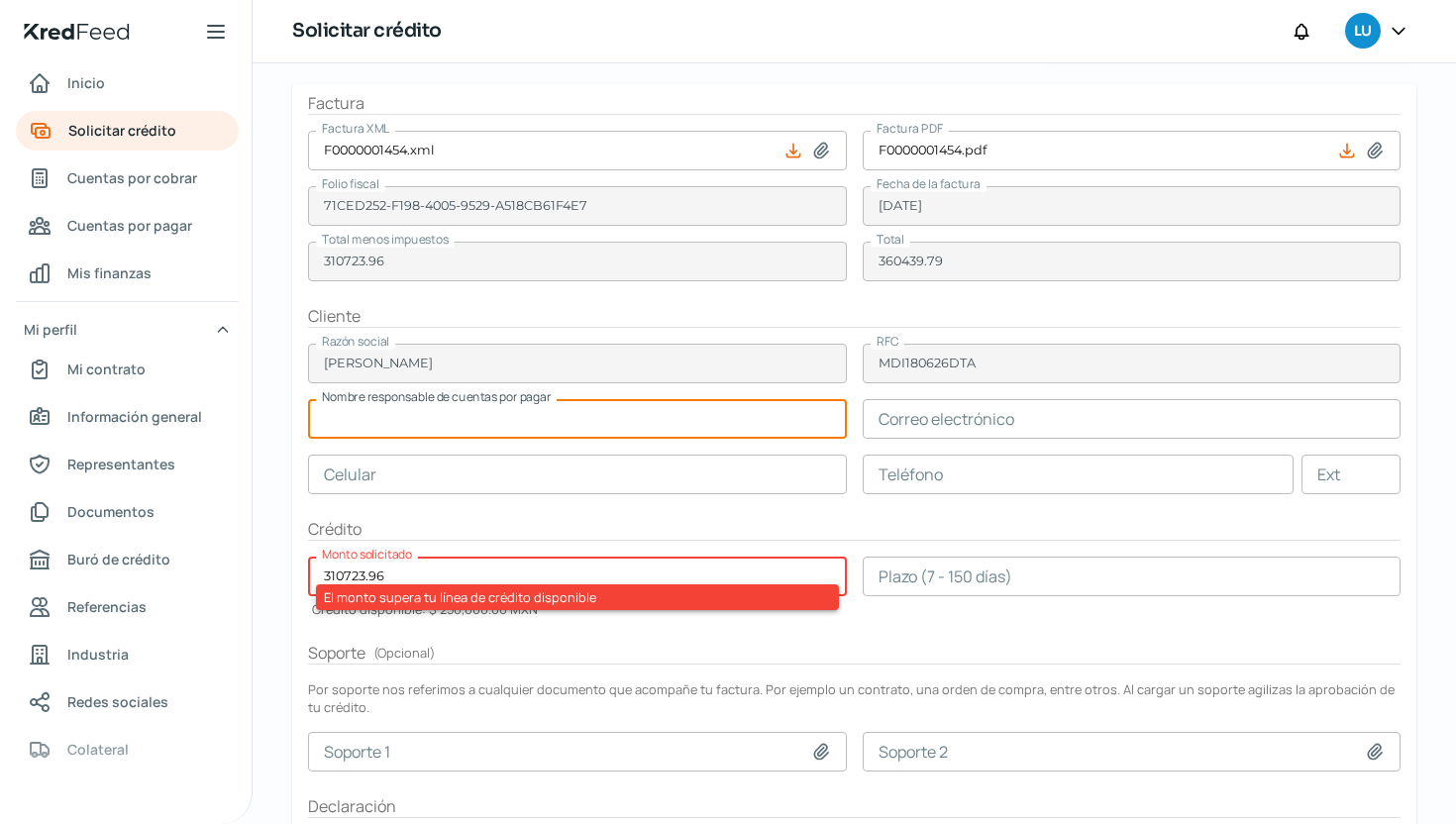 type on "P" 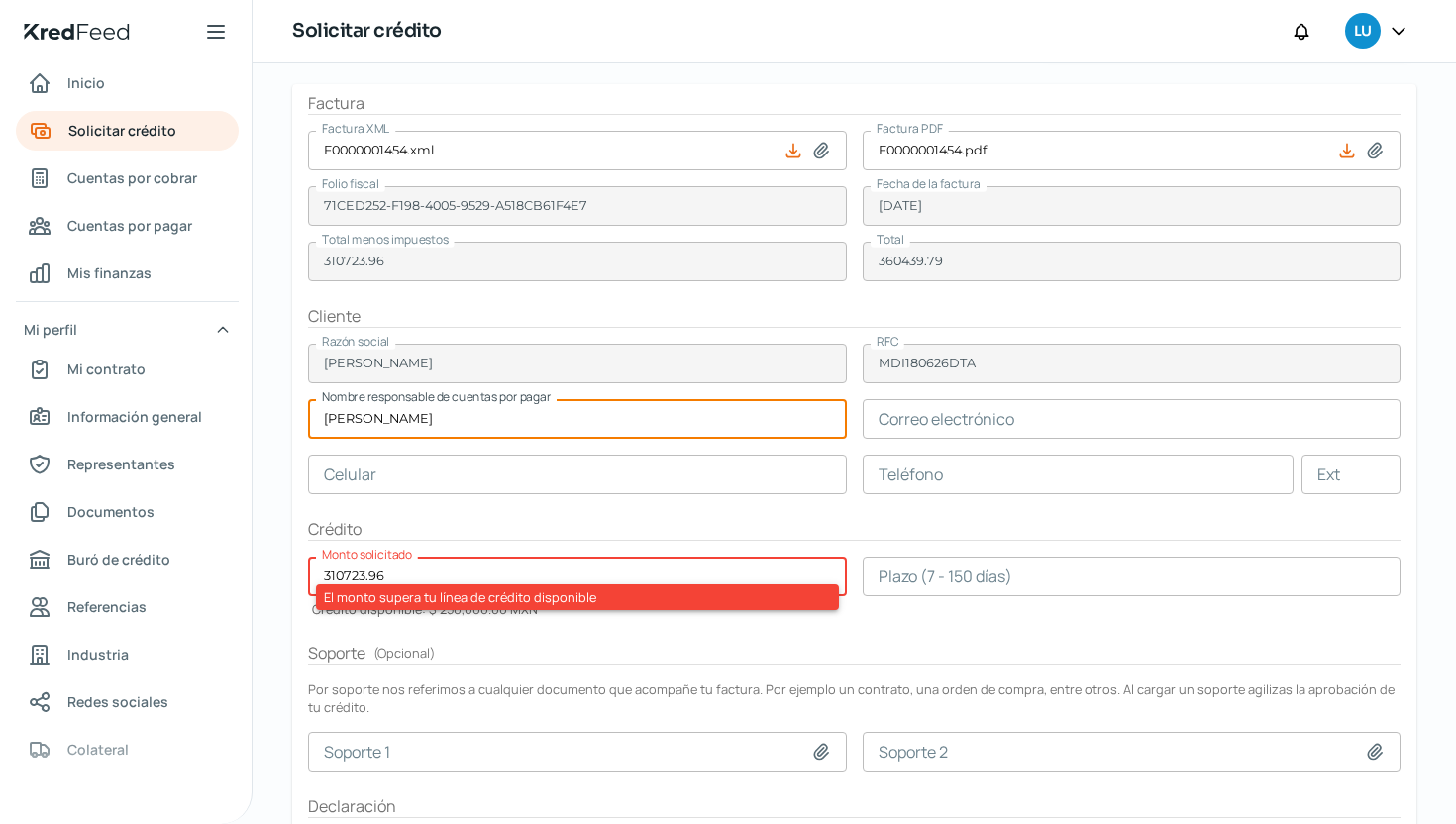 type on "[PERSON_NAME]" 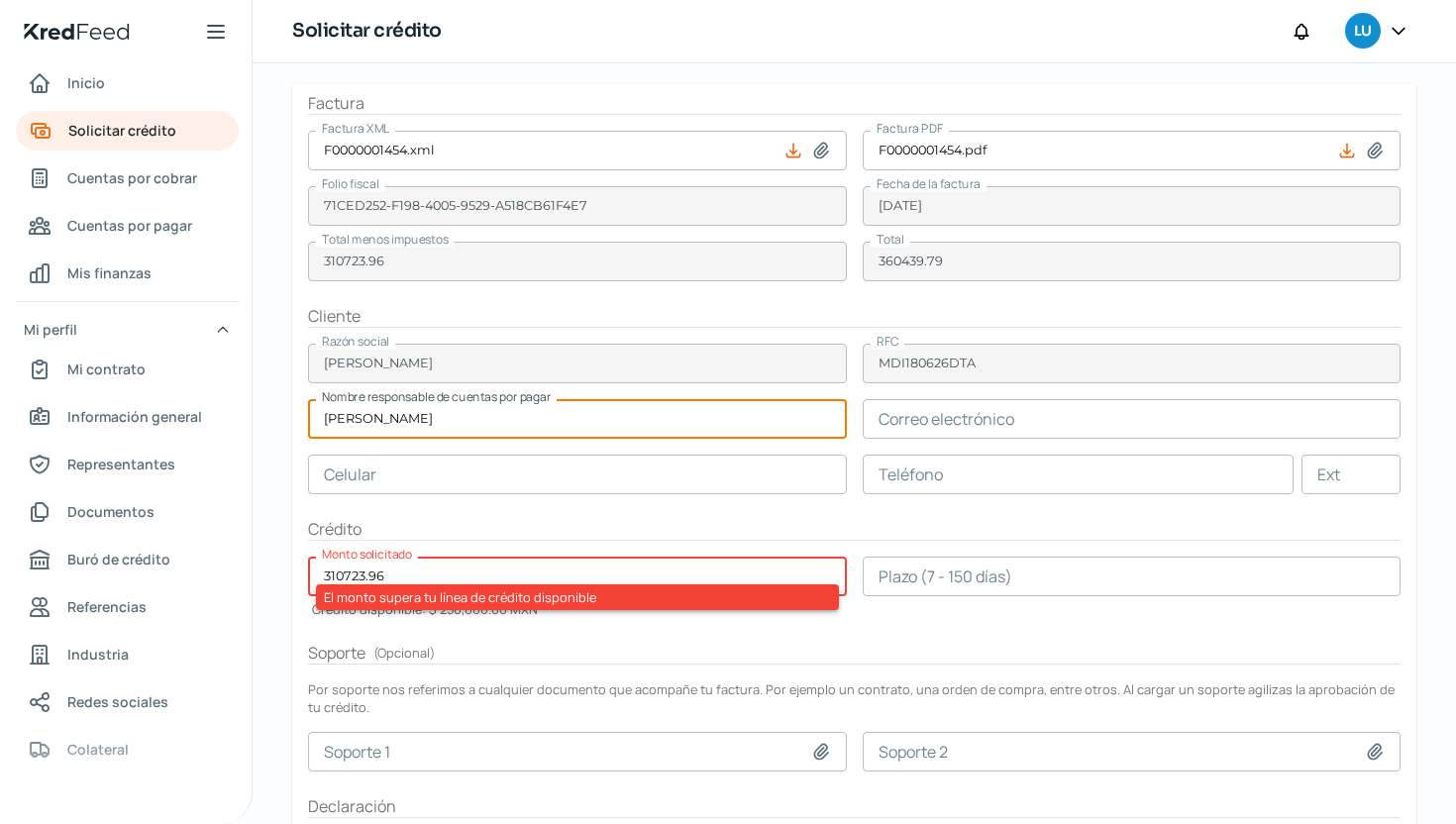 drag, startPoint x: 627, startPoint y: 423, endPoint x: 303, endPoint y: 415, distance: 324.09875 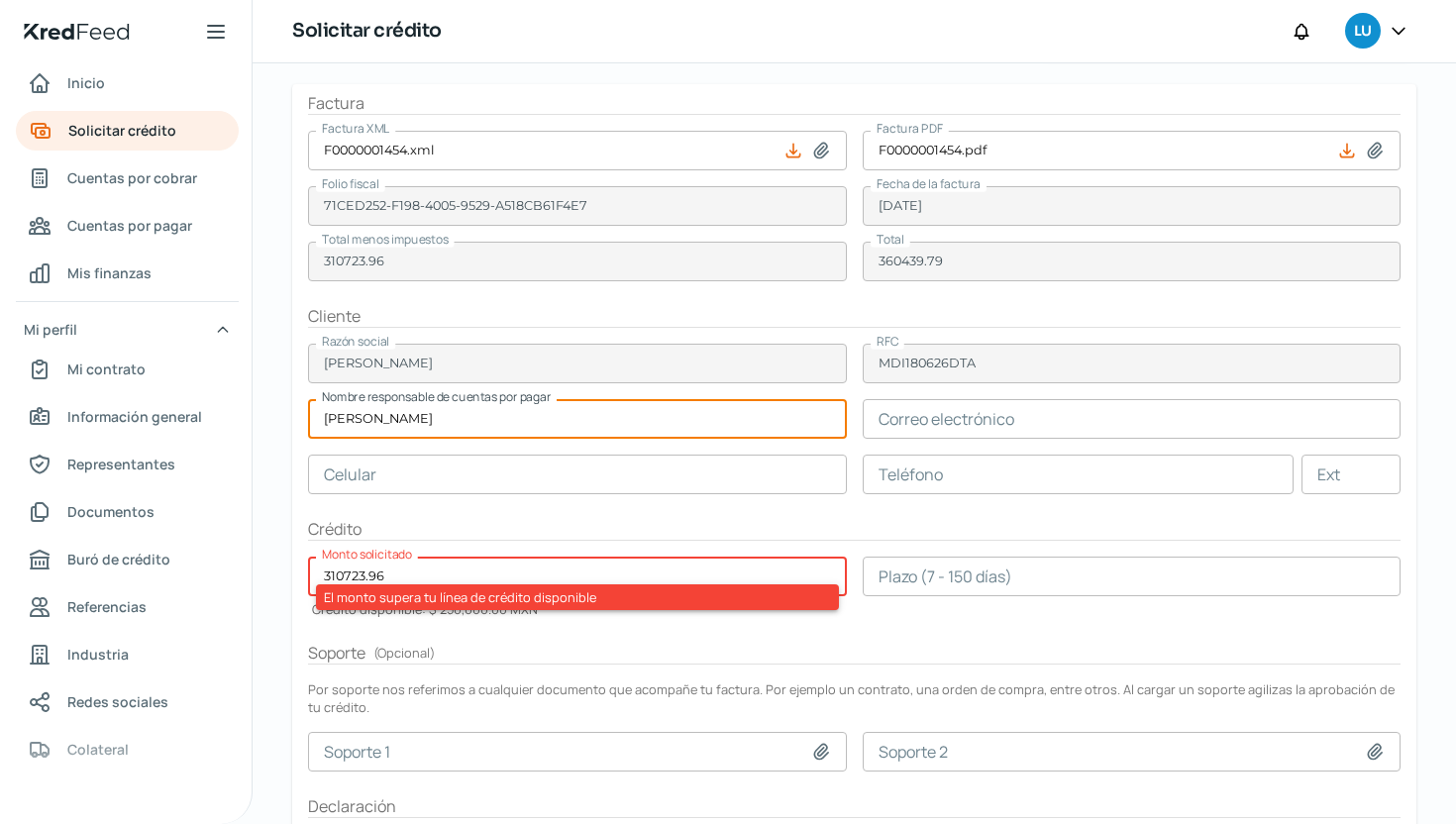 click on "Factura Factura XML F0000001454.xml Factura PDF F0000001454.pdf Folio fiscal 71CED252-F198-4005-9529-A518CB61F4E7 Fecha de la factura [DATE] Total menos impuestos 310723.96 Total 360439.79 Cliente Razón social MERAKI DIZAIN RFC MDI180626DTA Nombre responsable de cuentas por pagar [PERSON_NAME] Correo electrónico Celular Teléfono Ext Crédito Monto solicitado 310723.96 El monto supera tu línea de crédito disponible Crédito disponible: $ 250,000.00 MXN Plazo (7 - 150 días) Soporte   (  Opcional  ) Por soporte nos referimos a cualquier documento que acompañe tu factura. Por ejemplo un contrato, una orden de compra, entre otros. Al cargar un soporte agilizas la aprobación de tu crédito. Soporte 1 Soporte 2 Declaración Cancelar Continuar" at bounding box center [854, 501] 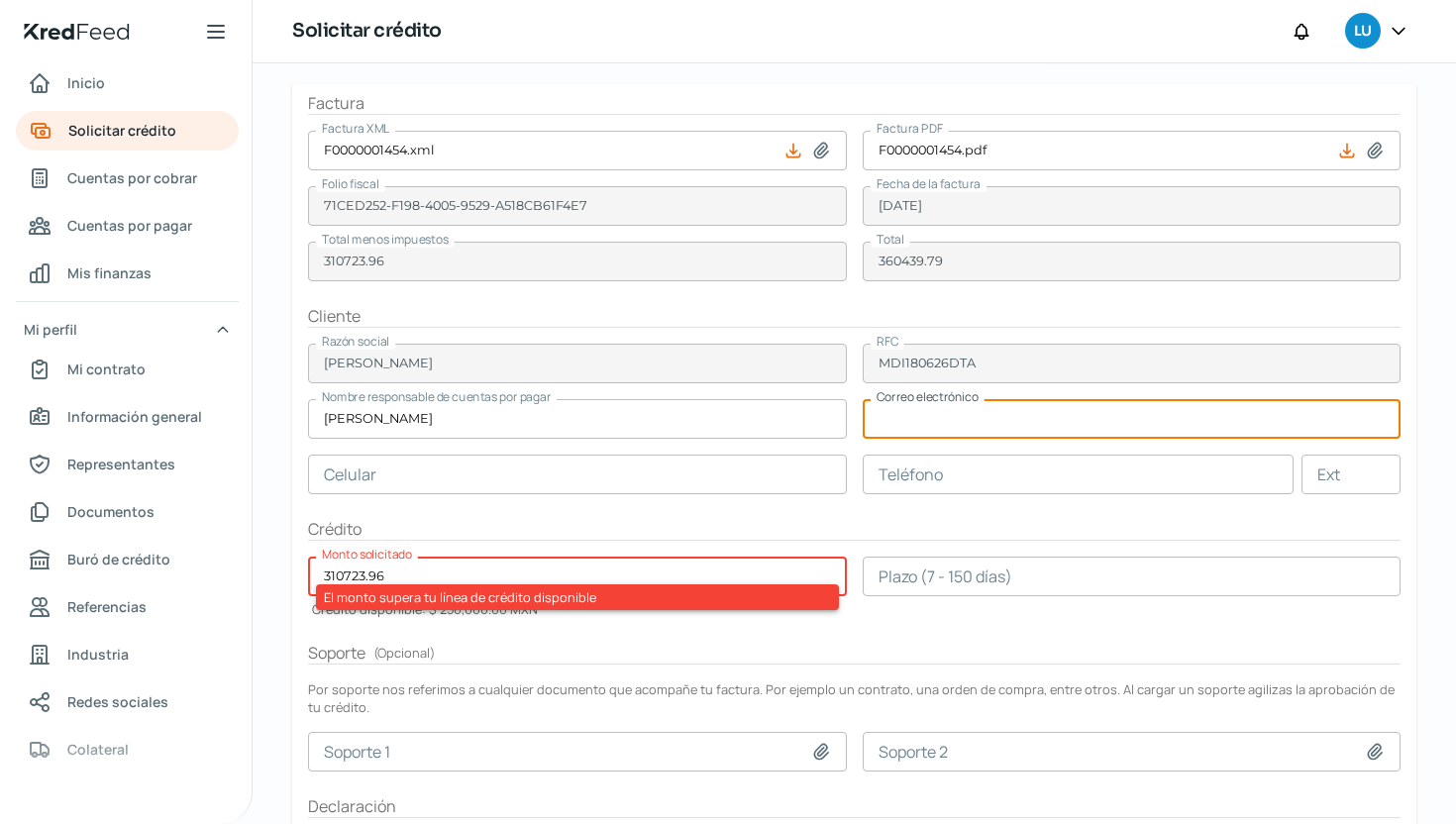 type on "[EMAIL_ADDRESS][DOMAIN_NAME]" 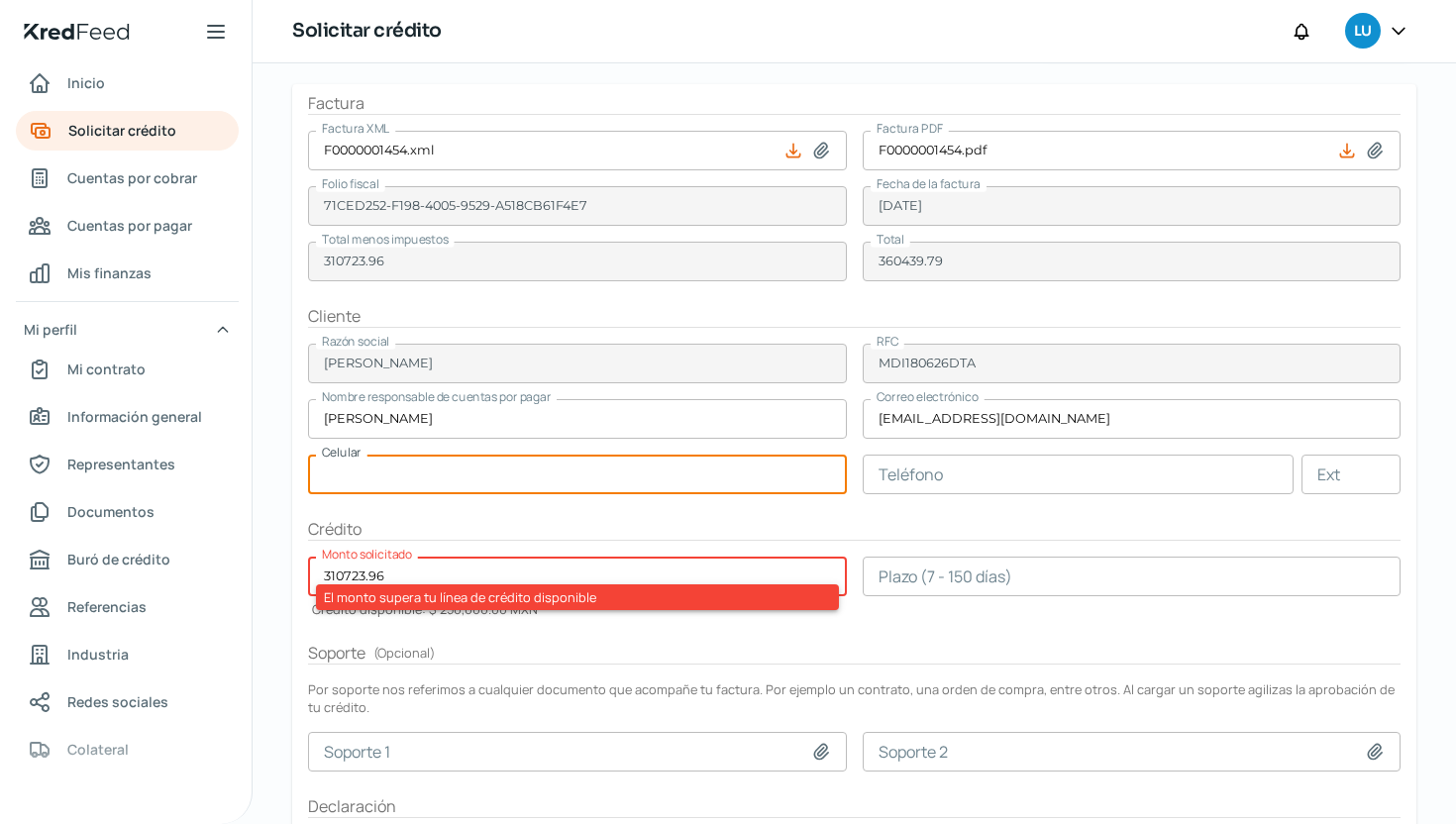 click at bounding box center (577, 474) 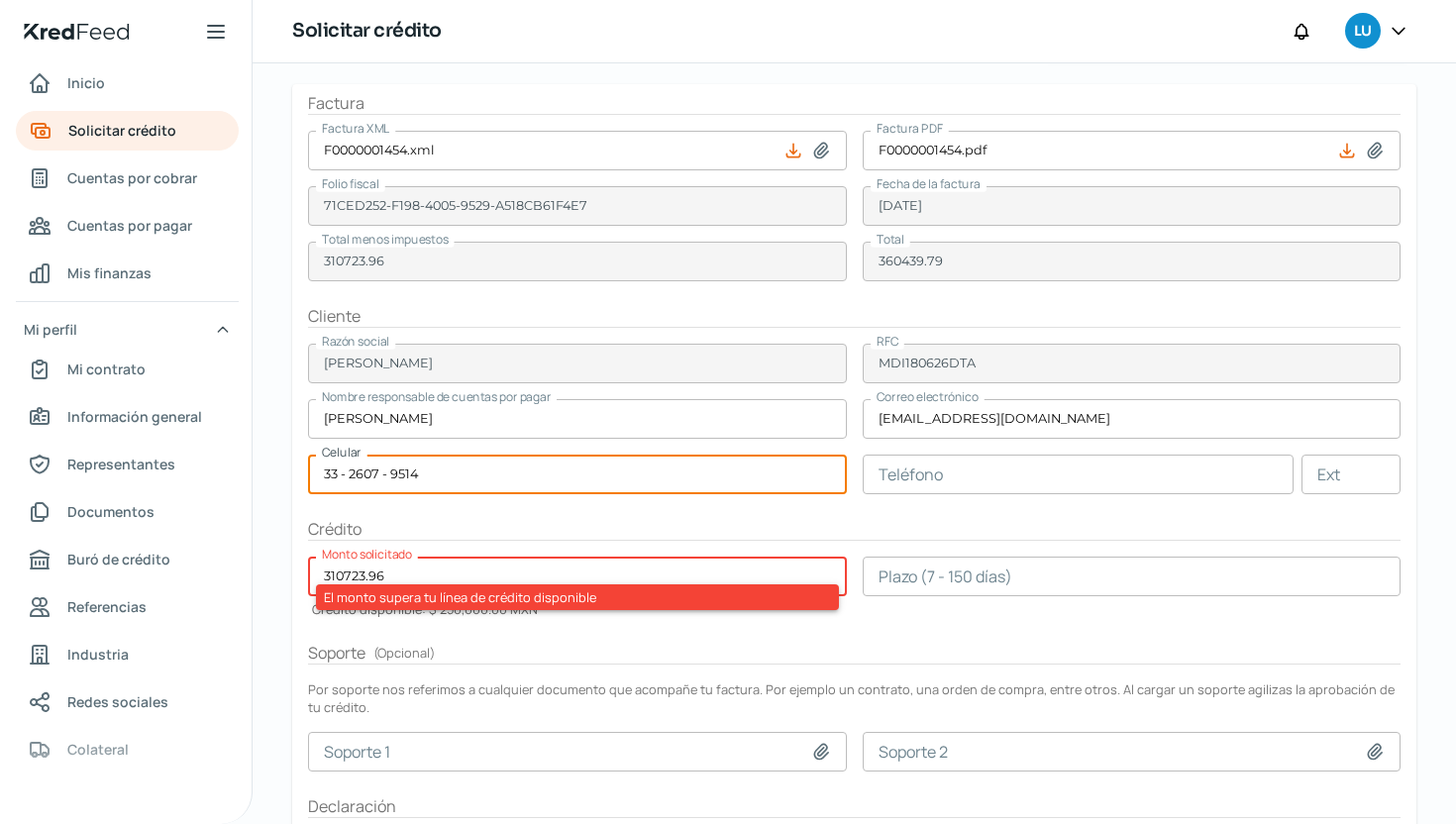 type on "33 - 2607 - 9514" 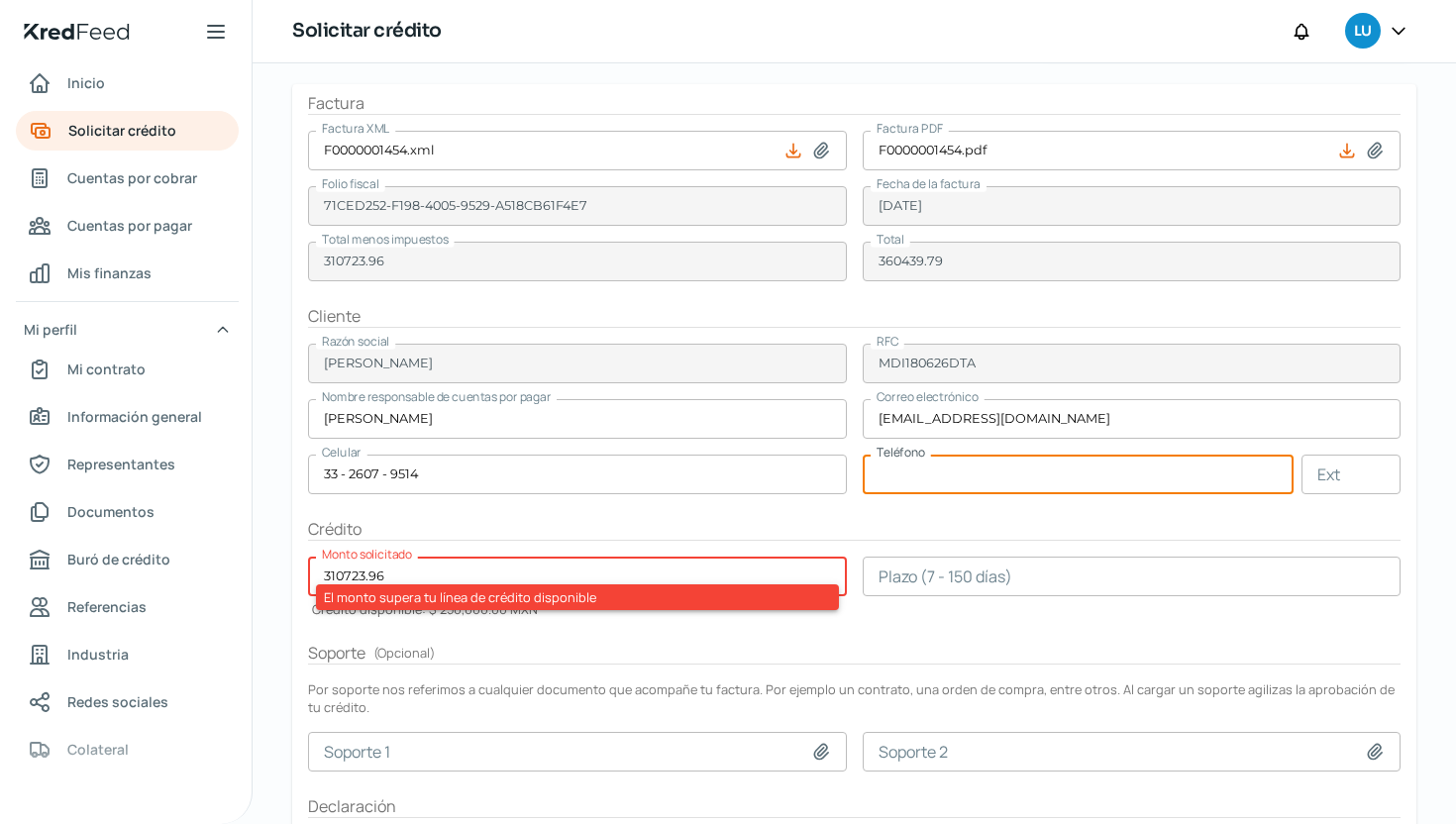 click at bounding box center [1079, 474] 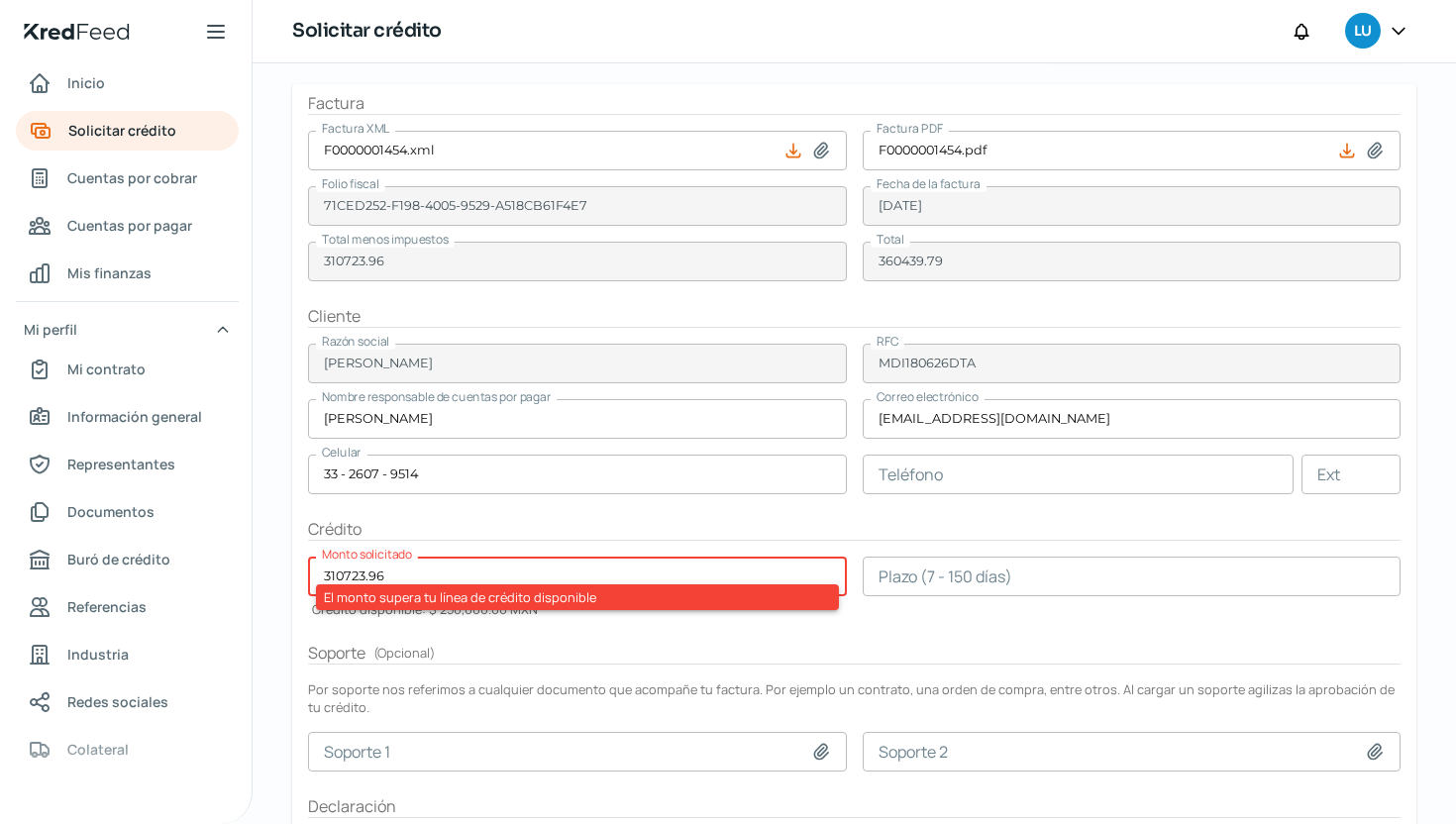 drag, startPoint x: 756, startPoint y: 565, endPoint x: 436, endPoint y: 578, distance: 320.26395 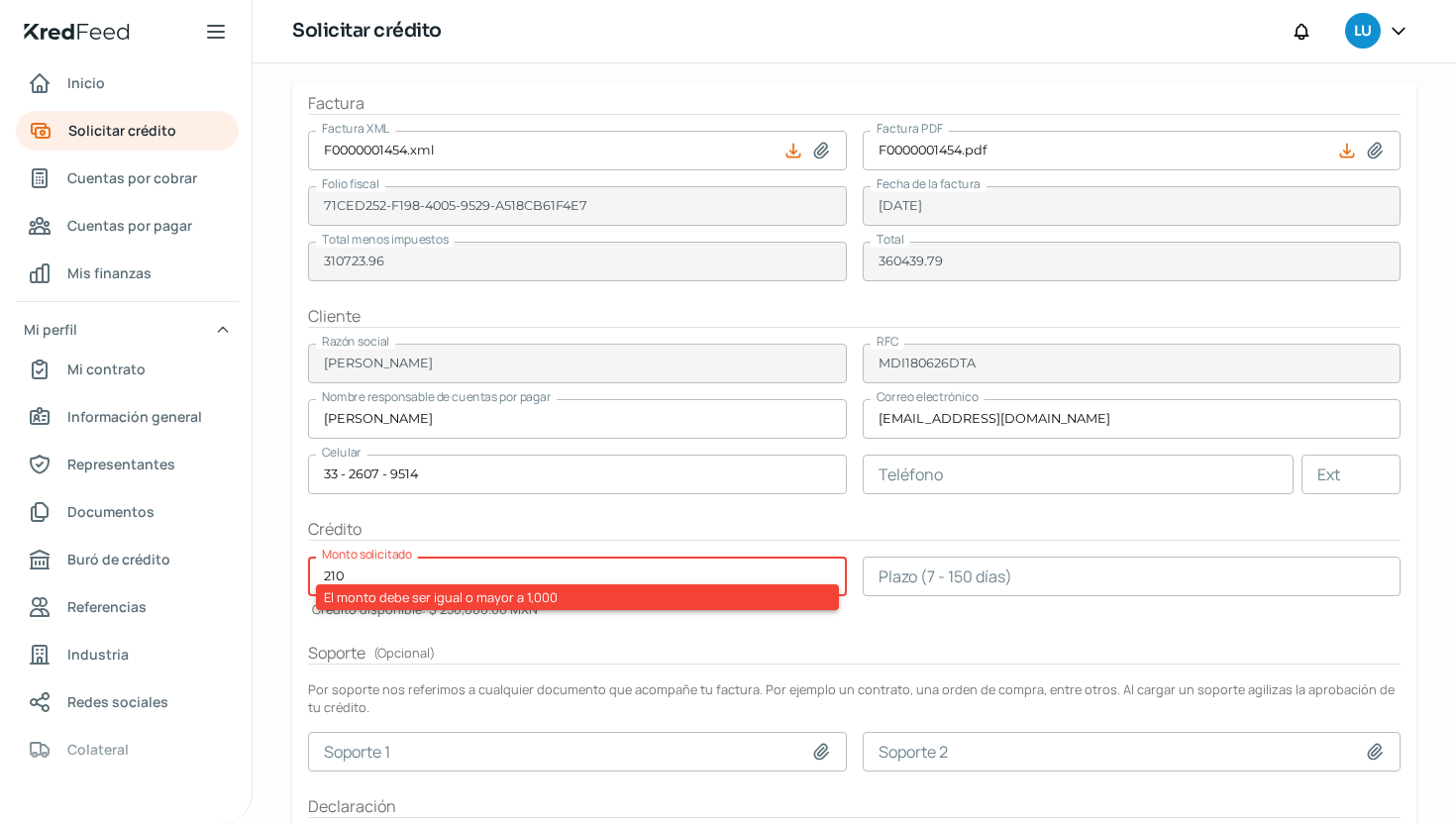 click on "Factura Factura XML F0000001454.xml Factura PDF F0000001454.pdf Folio fiscal 71CED252-F198-4005-9529-A518CB61F4E7 Fecha de la factura [DATE] Total menos impuestos 310723.96 Total 360439.79 Cliente Razón social MERAKI DIZAIN RFC MDI180626DTA Nombre responsable de cuentas por pagar [PERSON_NAME] Correo electrónico [EMAIL_ADDRESS][DOMAIN_NAME] Celular 33 - 2607 - 9514 Teléfono Ext Crédito Monto solicitado 210 El monto debe ser igual o mayor a 1,000 Crédito disponible: $ 250,000.00 MXN Plazo (7 - 150 días) Soporte   (  Opcional  ) Por soporte nos referimos a cualquier documento que acompañe tu factura. Por ejemplo un contrato, una orden de compra, entre otros. Al cargar un soporte agilizas la aprobación de tu crédito. Soporte 1 Soporte 2 Declaración Cancelar Continuar" at bounding box center [854, 501] 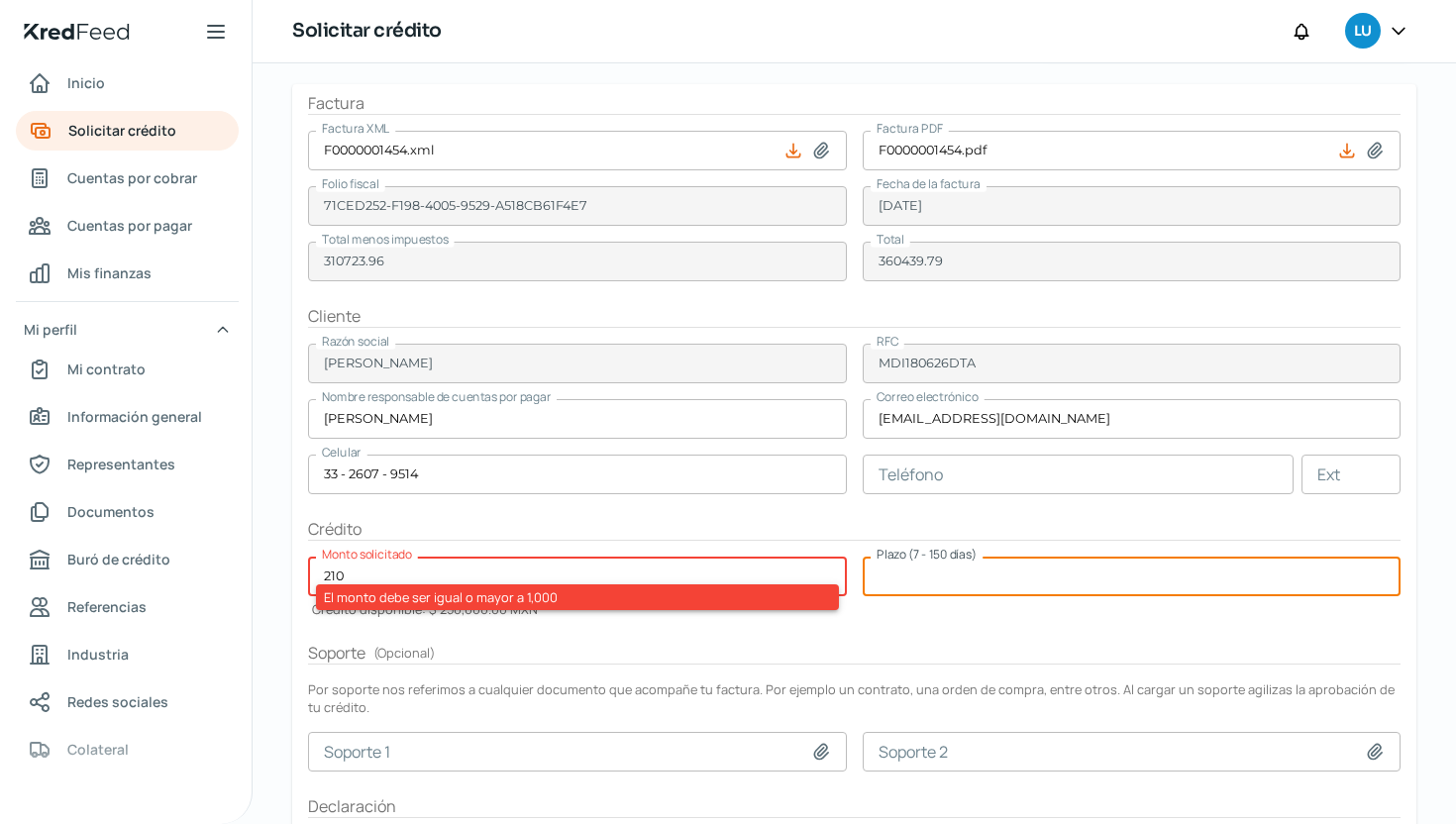 click at bounding box center (1132, 576) 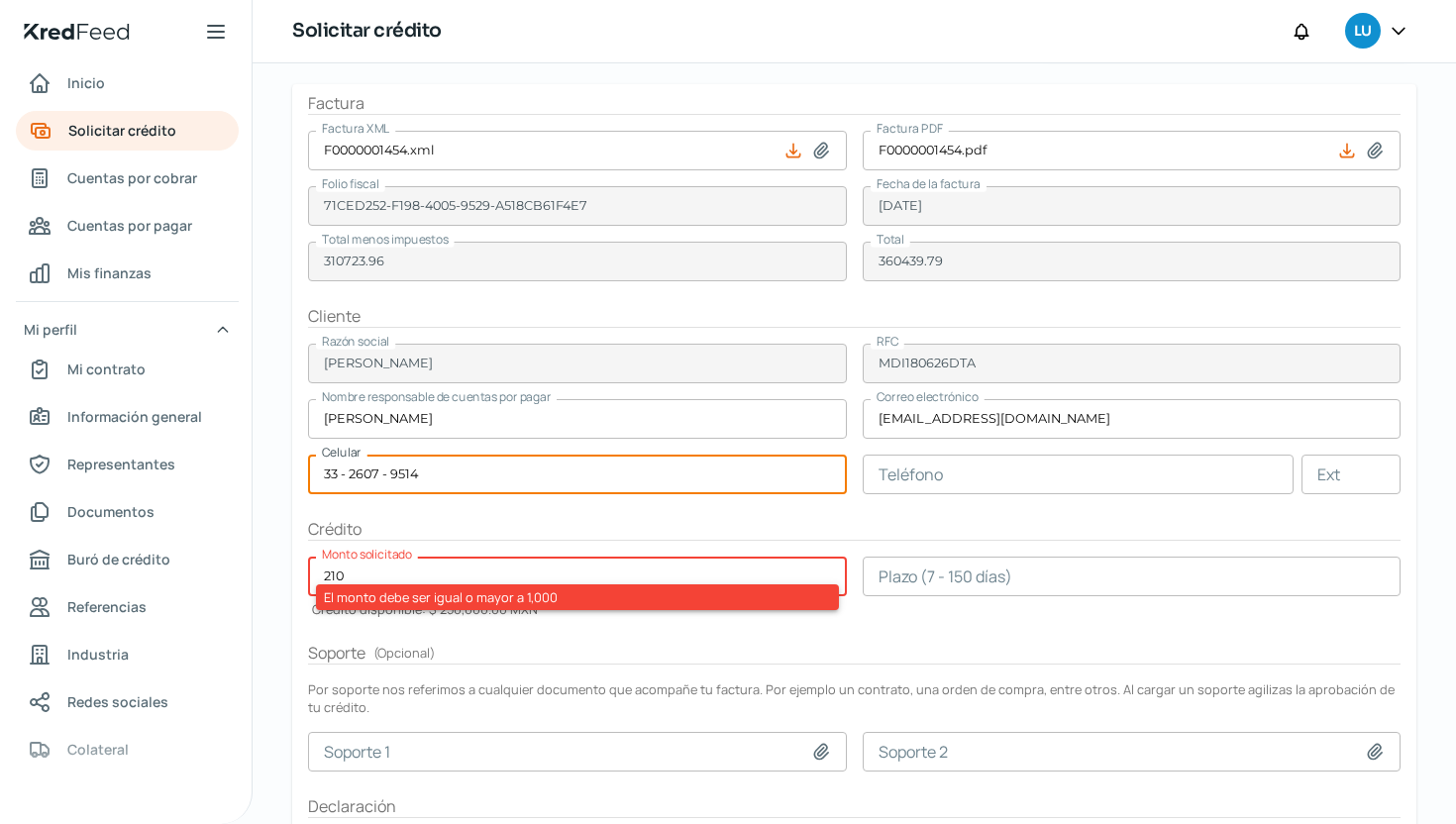 click on "33 - 2607 - 9514" at bounding box center [577, 474] 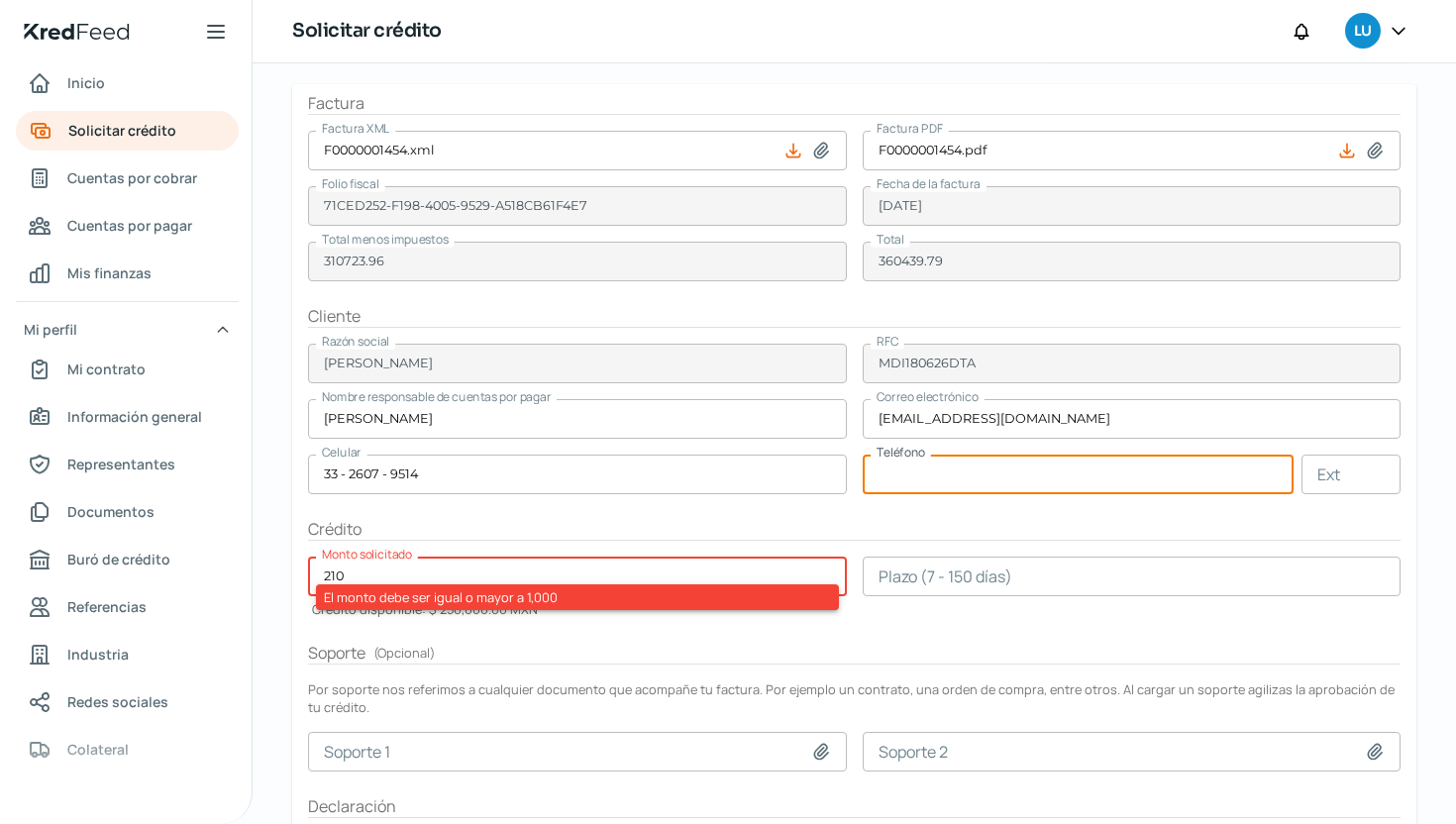 click at bounding box center [1079, 474] 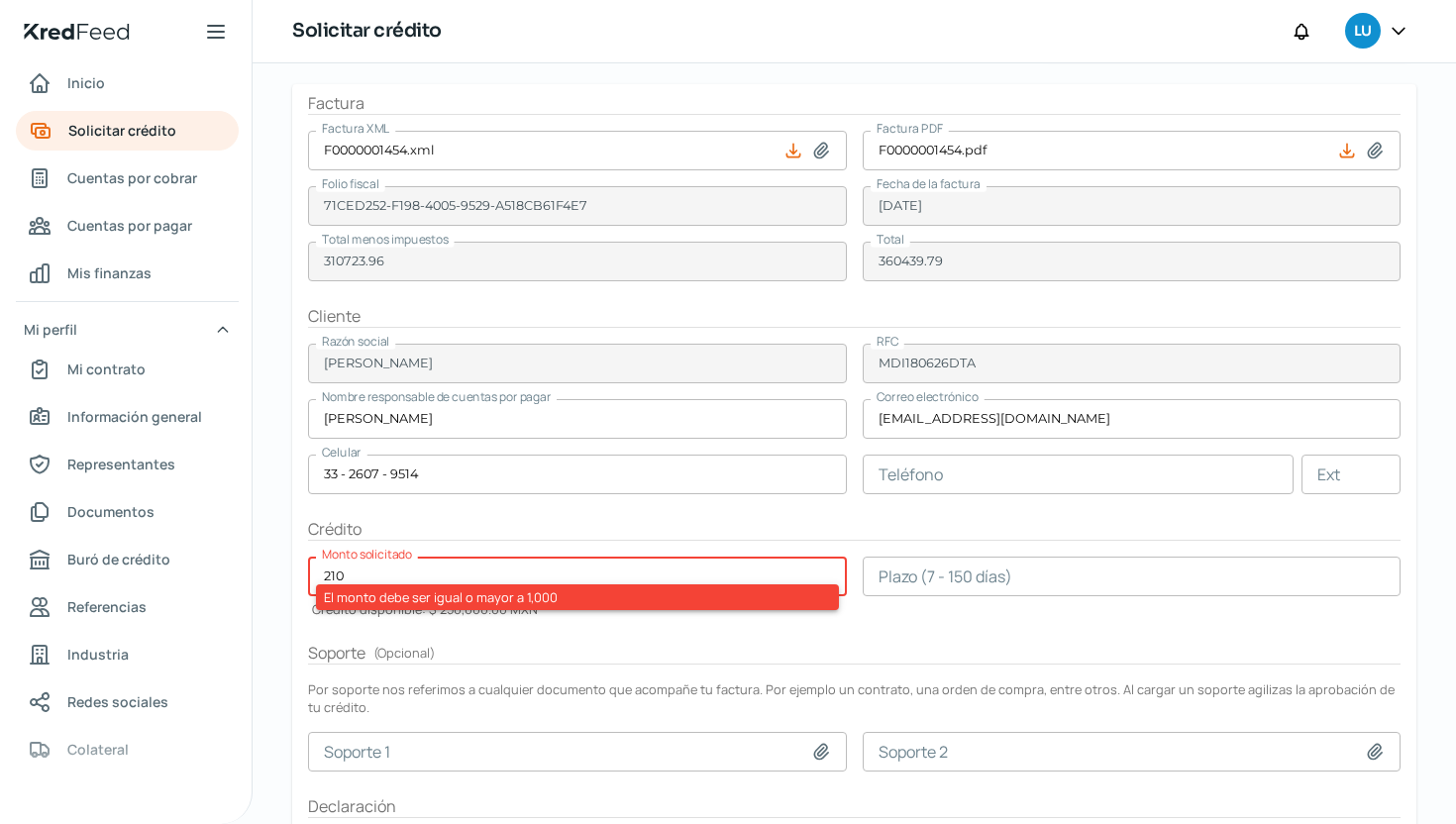 click on "210" at bounding box center (577, 576) 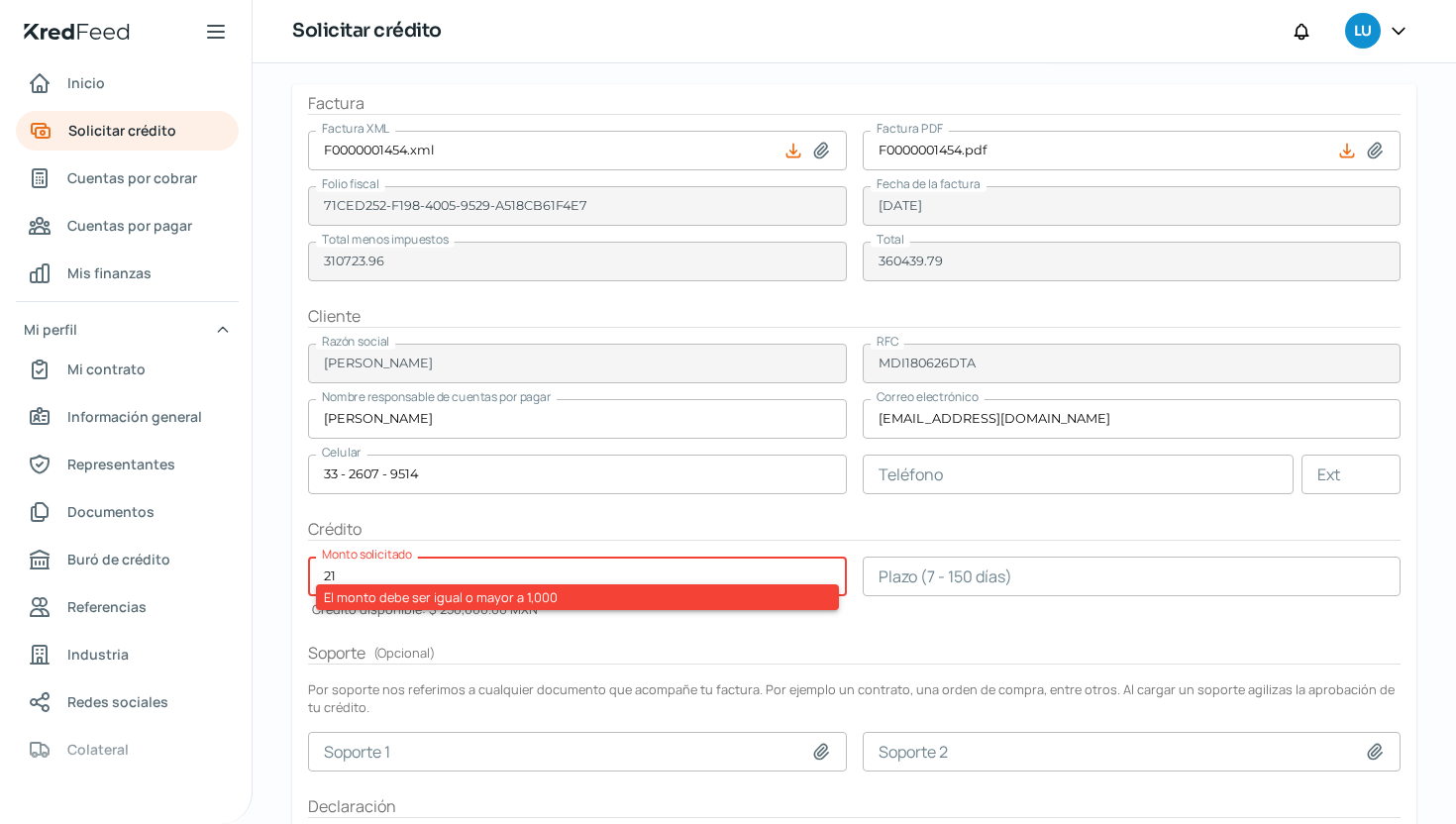 type on "2" 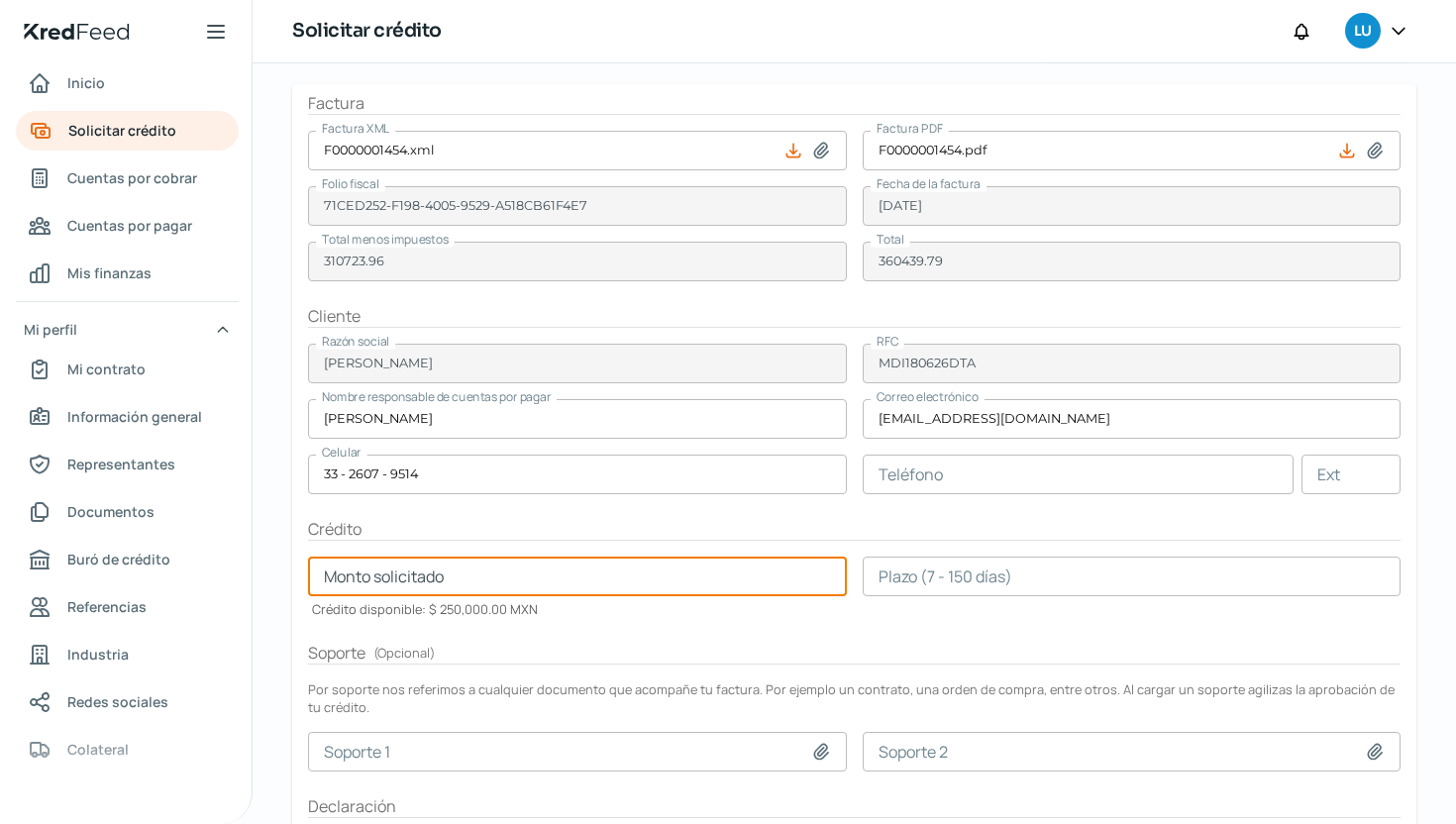 click on "33 - 2607 - 9514" at bounding box center (577, 474) 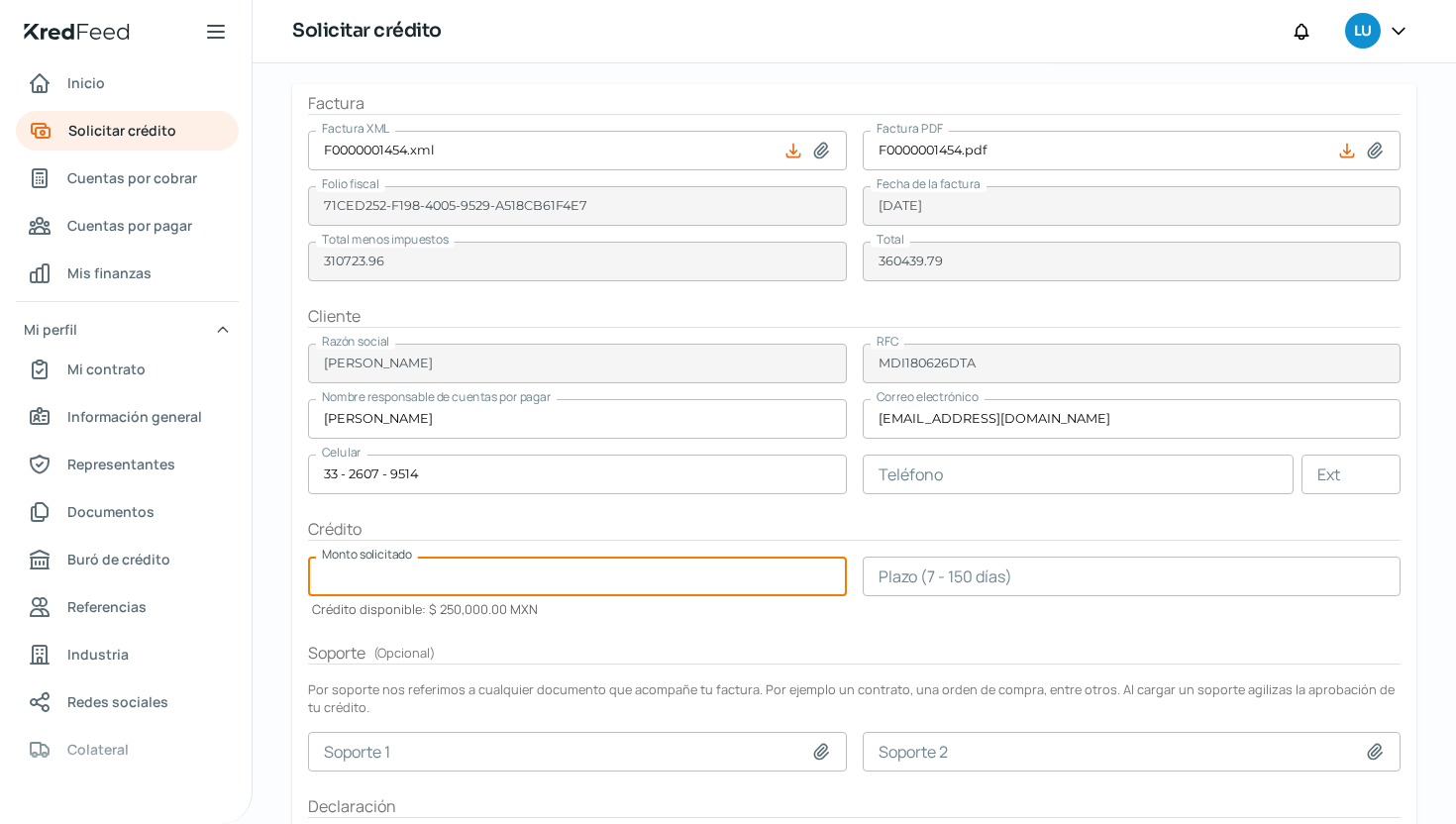 click at bounding box center [577, 576] 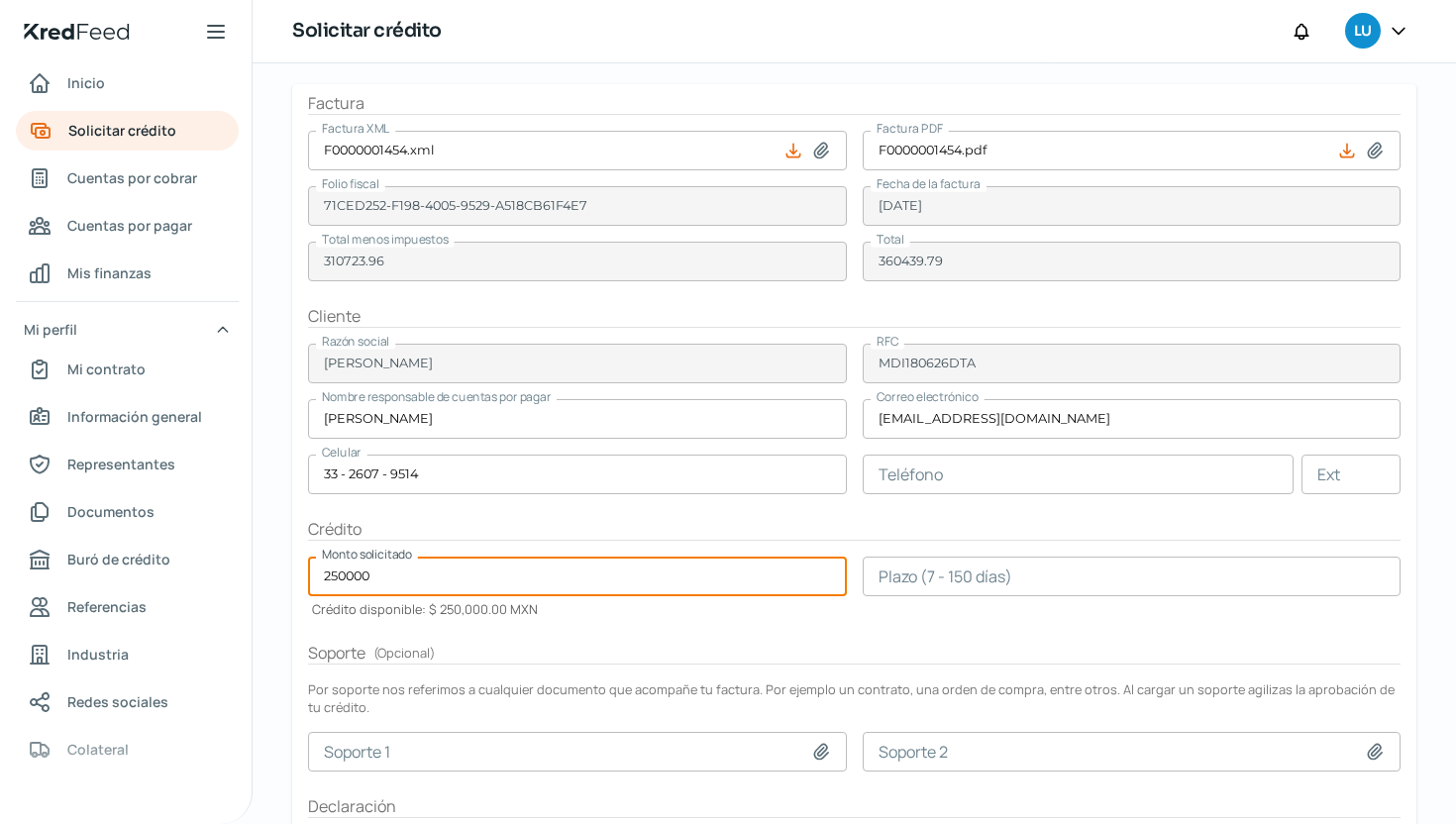 type on "250000" 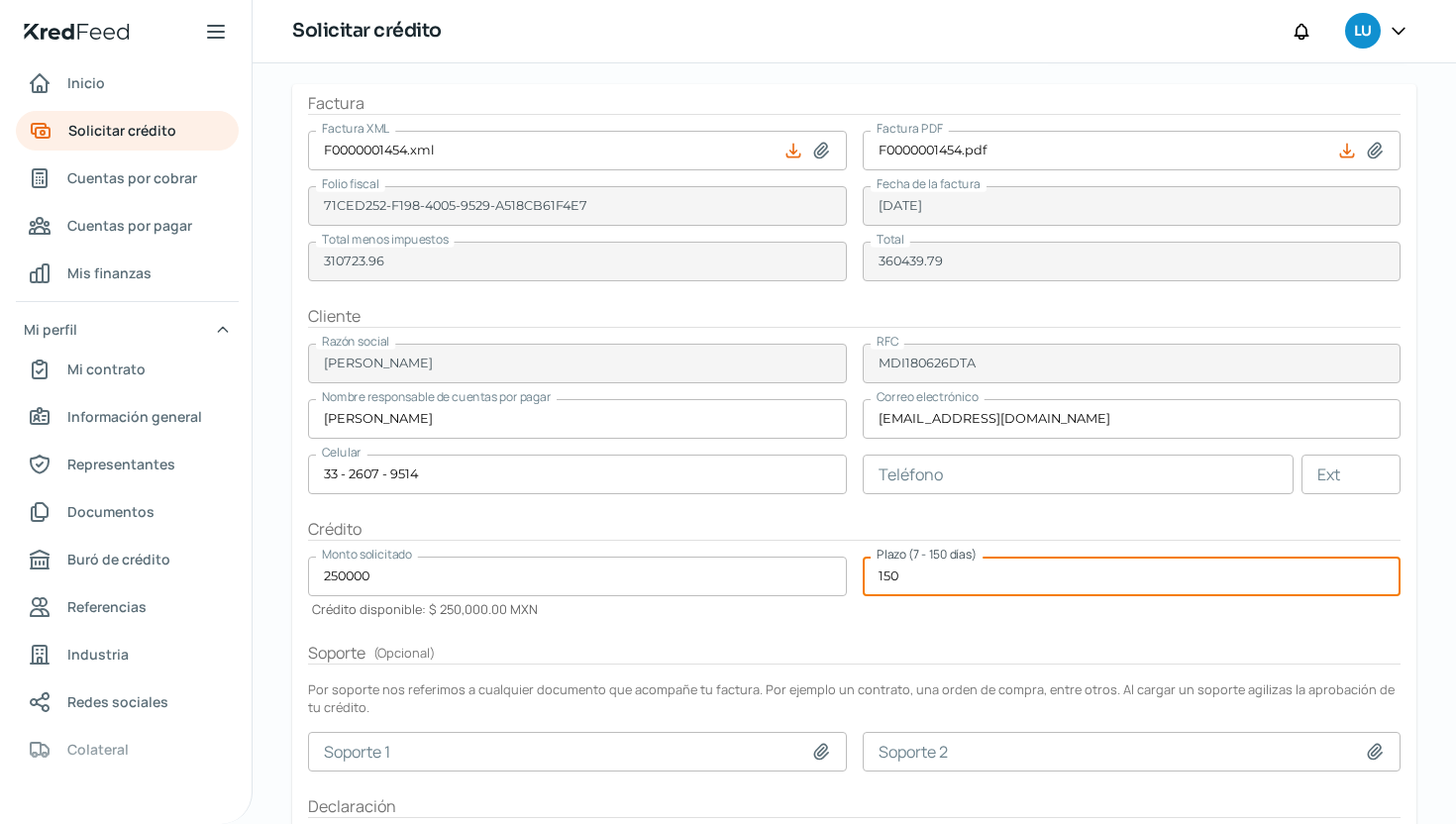 type on "150" 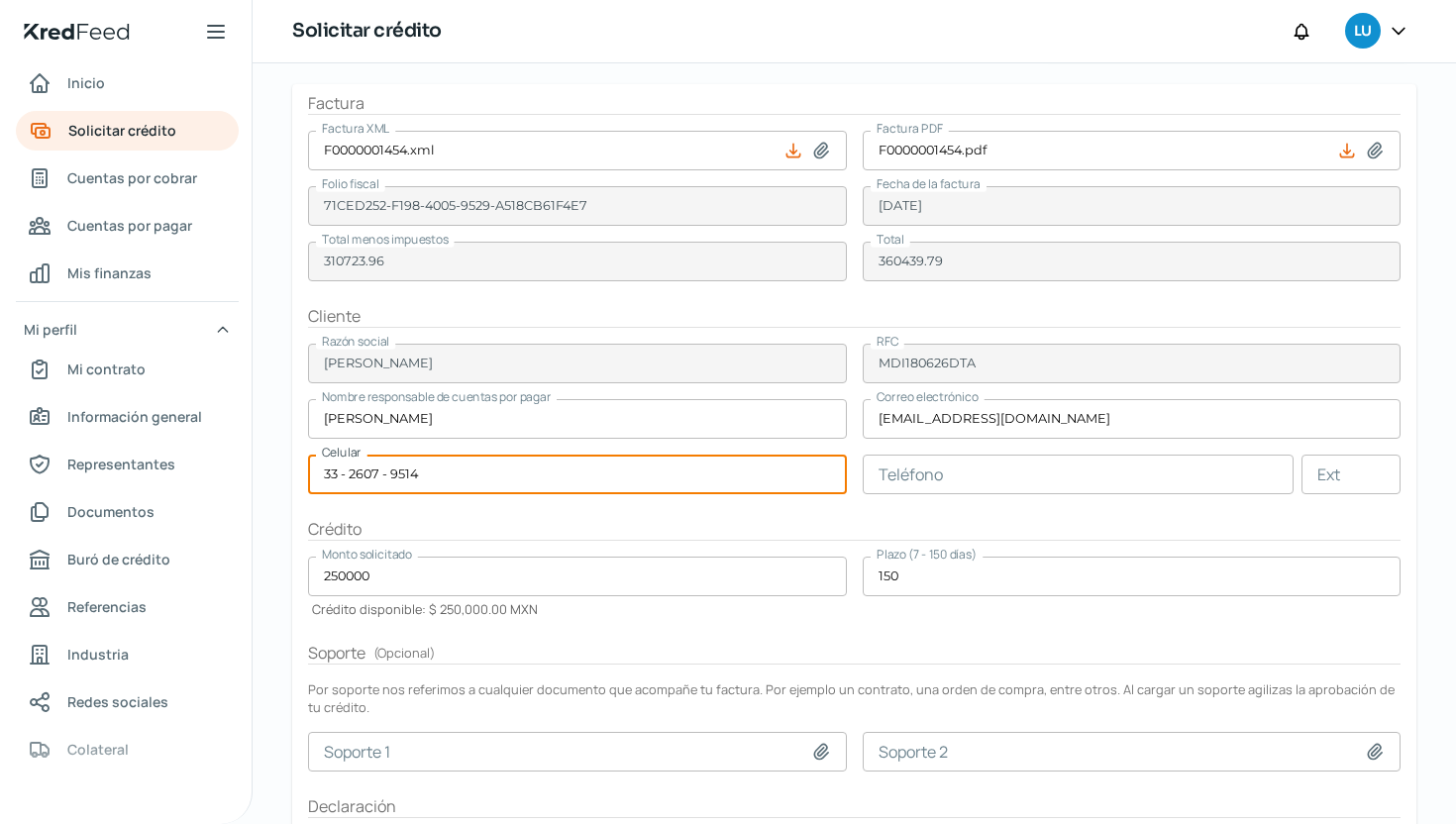 drag, startPoint x: 515, startPoint y: 485, endPoint x: 295, endPoint y: 453, distance: 222.3151 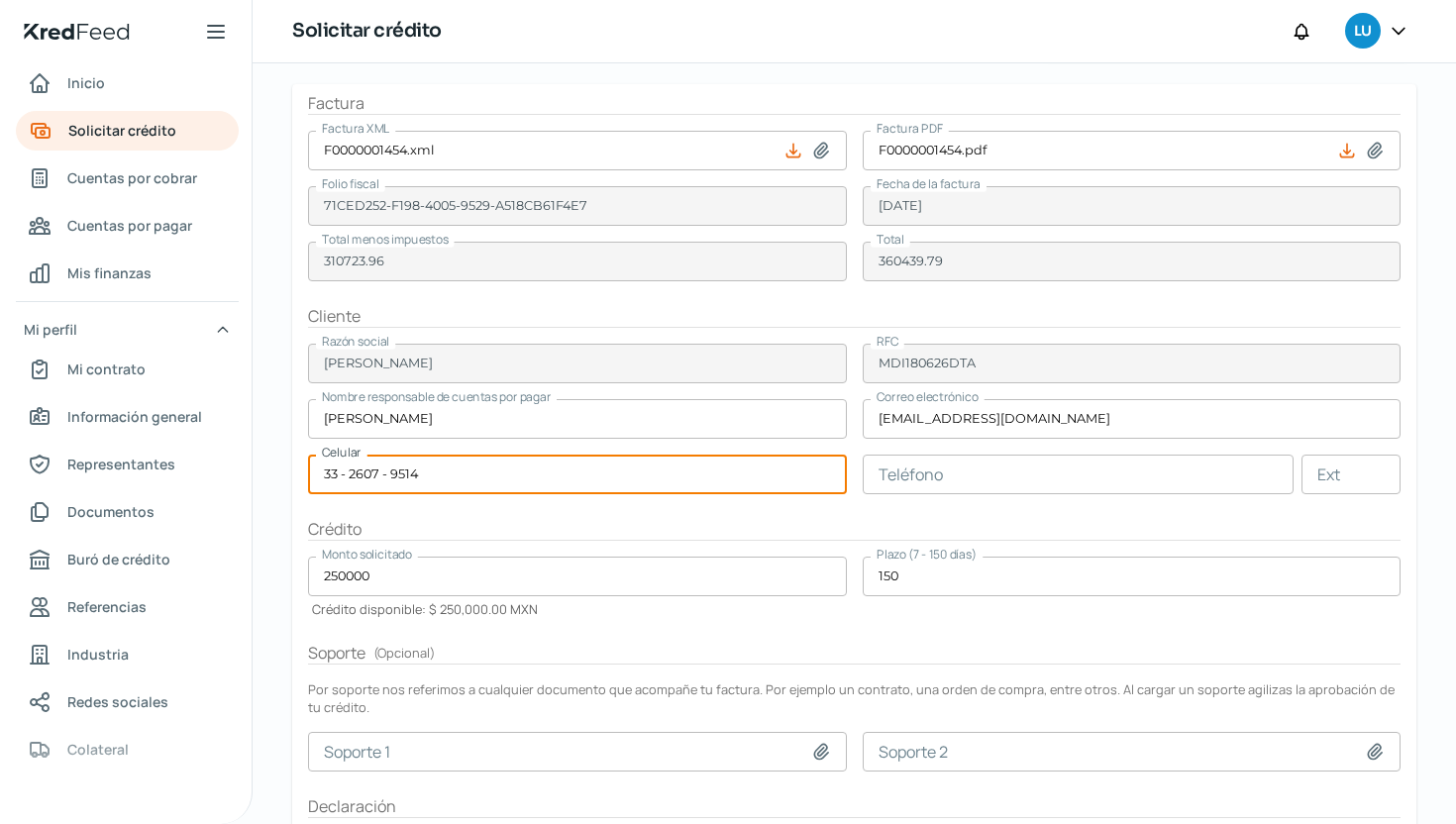 click on "Factura Factura XML F0000001454.xml Factura PDF F0000001454.pdf Folio fiscal 71CED252-F198-4005-9529-A518CB61F4E7 Fecha de la factura [DATE] Total menos impuestos 310723.96 Total 360439.79 Cliente Razón social MERAKI DIZAIN RFC MDI180626DTA Nombre responsable de cuentas por pagar [PERSON_NAME] Correo electrónico [EMAIL_ADDRESS][DOMAIN_NAME] Celular 33 - 2607 - 9514 Teléfono Ext Crédito Monto solicitado 250000 Crédito disponible: $ 250,000.00 MXN Plazo (7 - 150 días) 150 Soporte   (  Opcional  ) Por soporte nos referimos a cualquier documento que acompañe tu factura. Por ejemplo un contrato, una orden de compra, entre otros. Al cargar un soporte agilizas la aprobación de tu crédito. Soporte 1 Soporte 2 Declaración Cancelar Continuar" at bounding box center (854, 501) 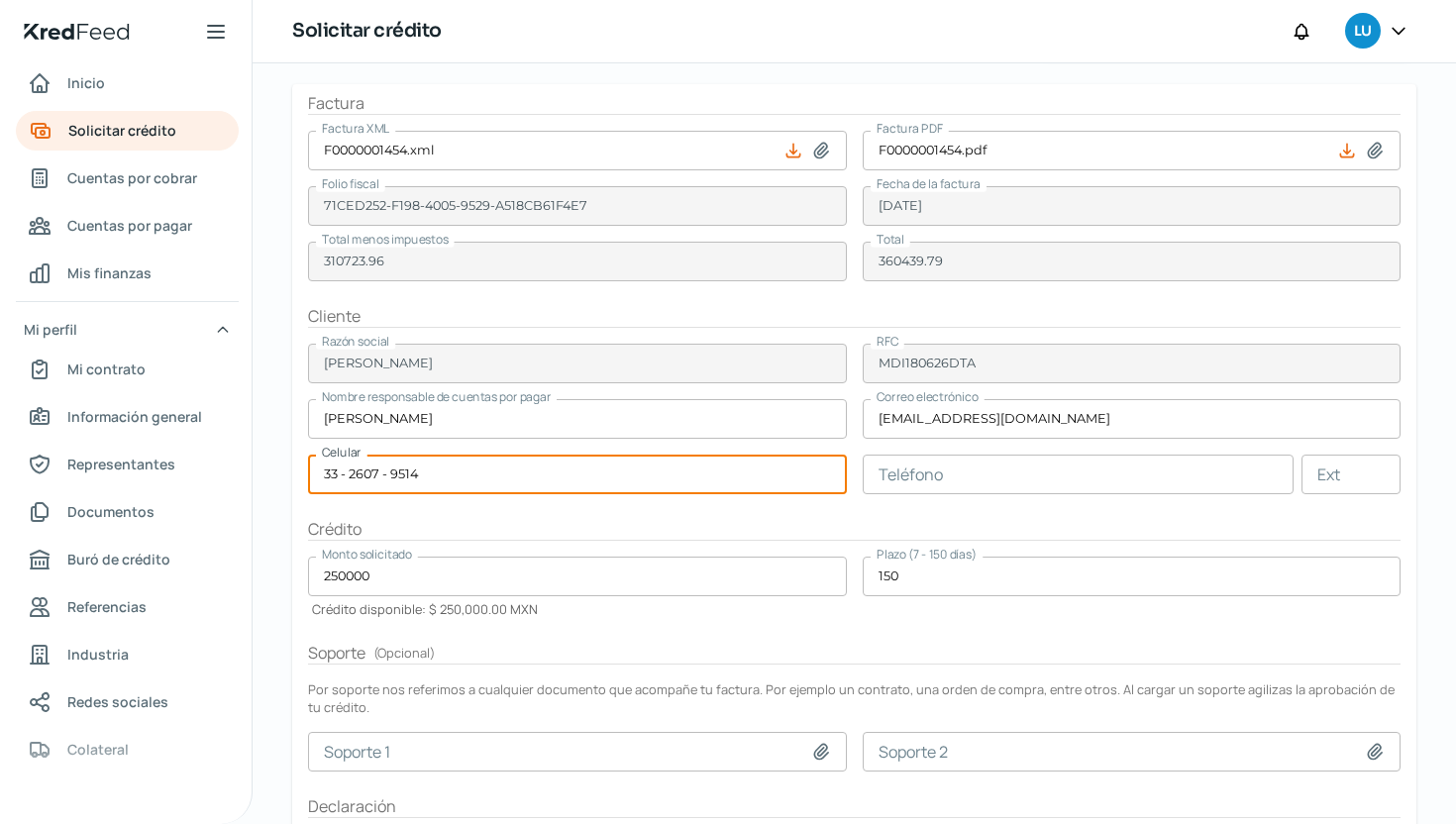 click at bounding box center [1079, 474] 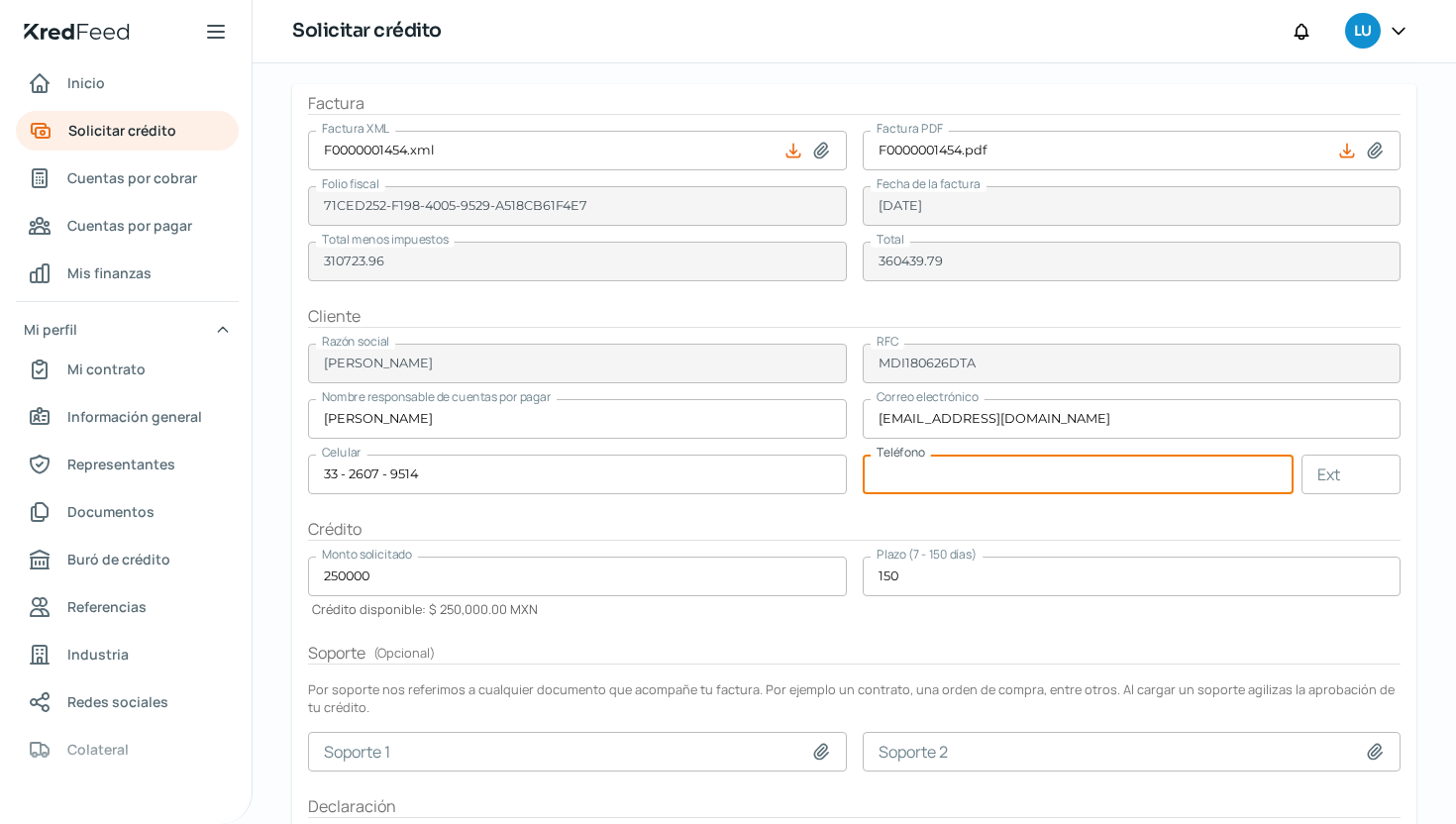 paste on "33 - 2607 - 9514" 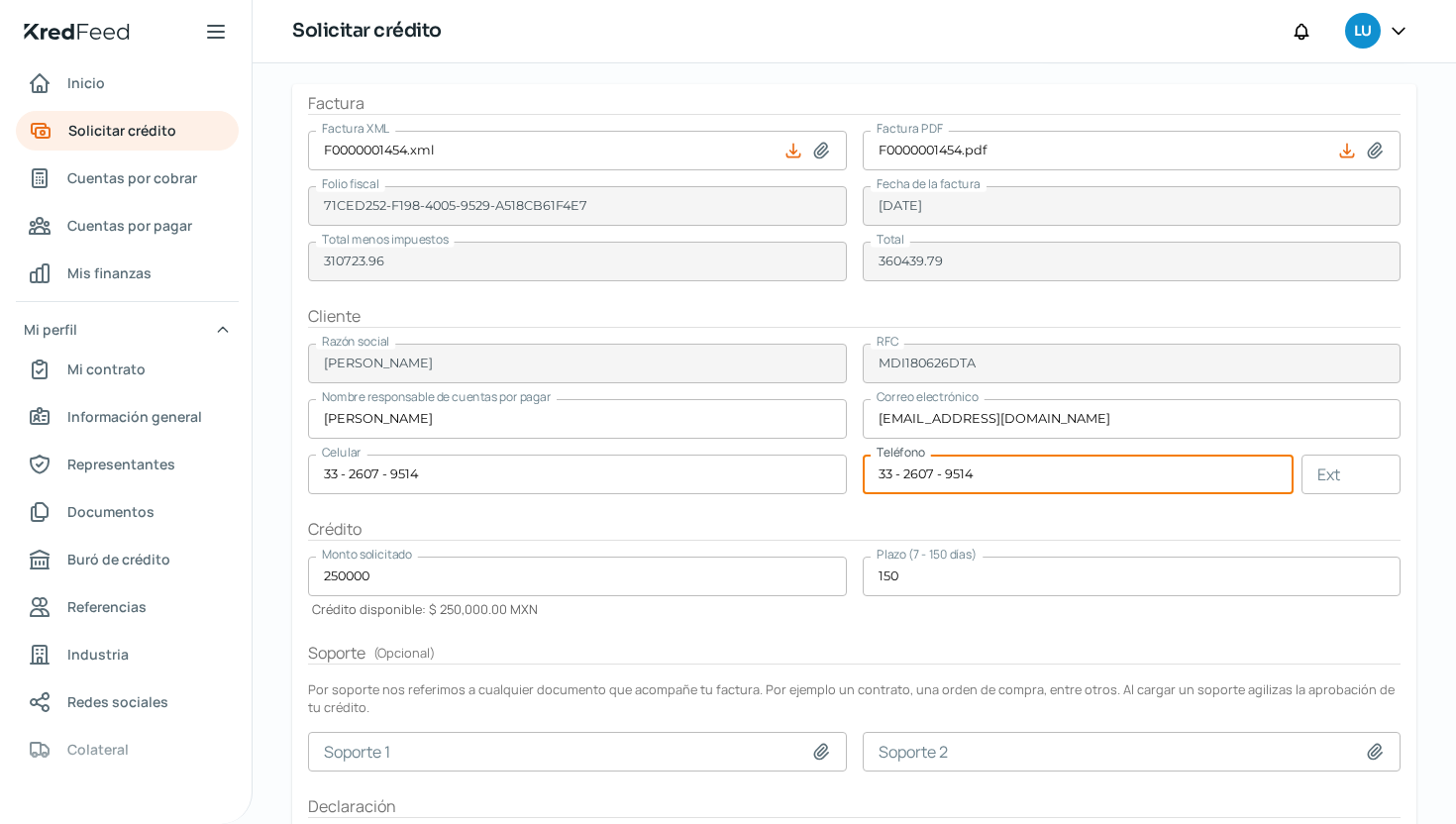 type on "33 - 2607 - 9514" 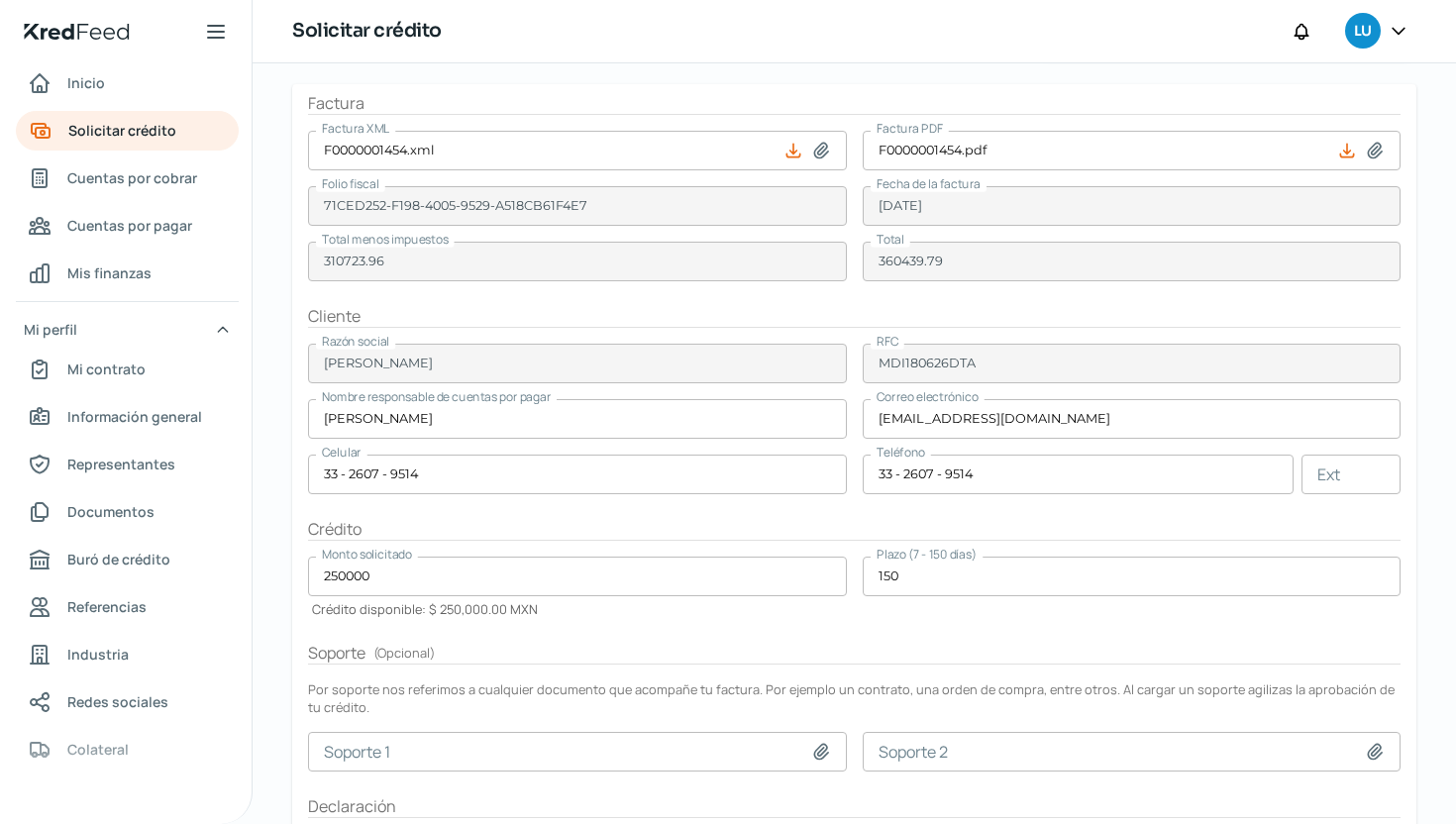 click on "Soporte   (  Opcional  )" at bounding box center (854, 653) 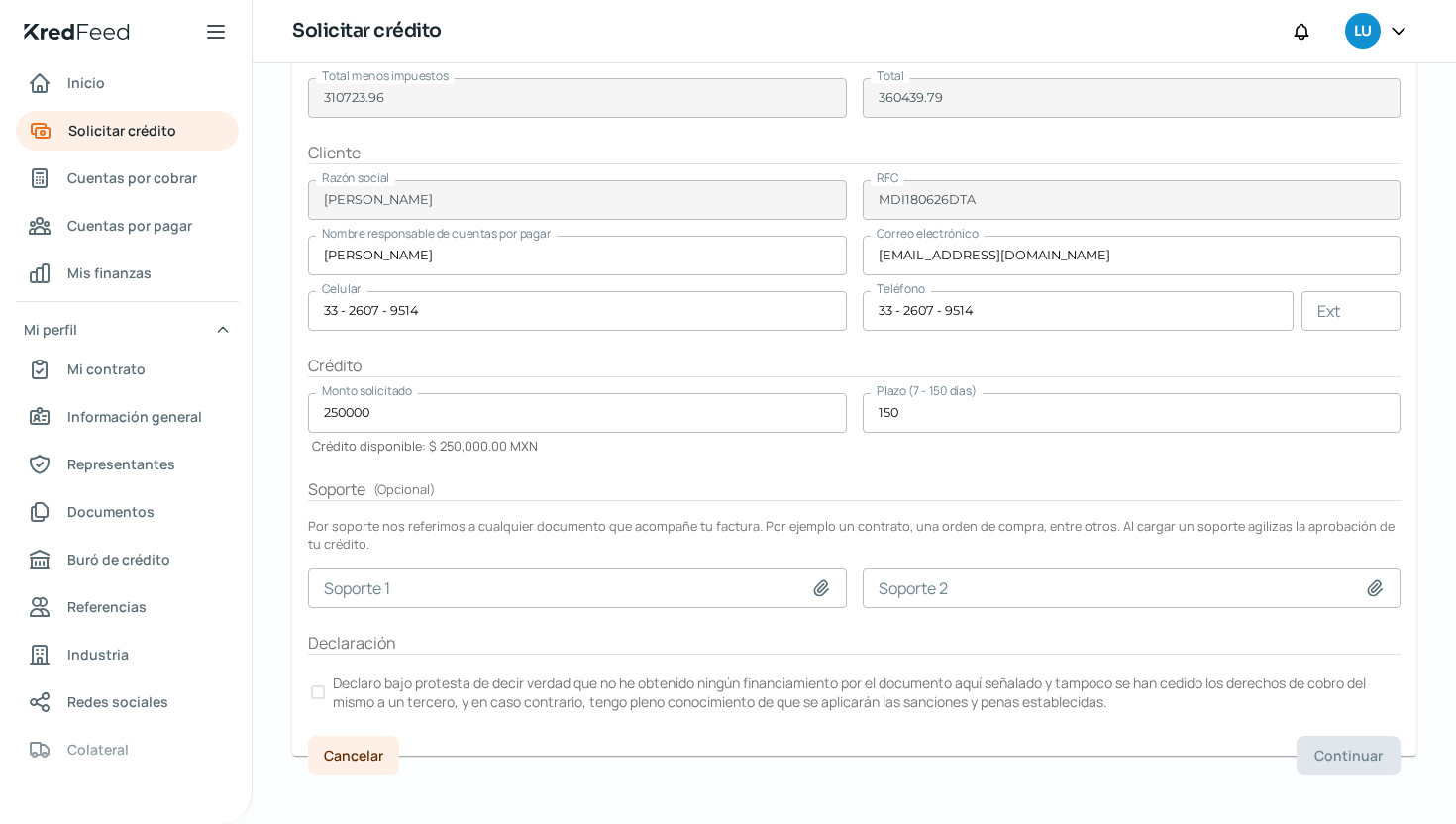 scroll, scrollTop: 299, scrollLeft: 0, axis: vertical 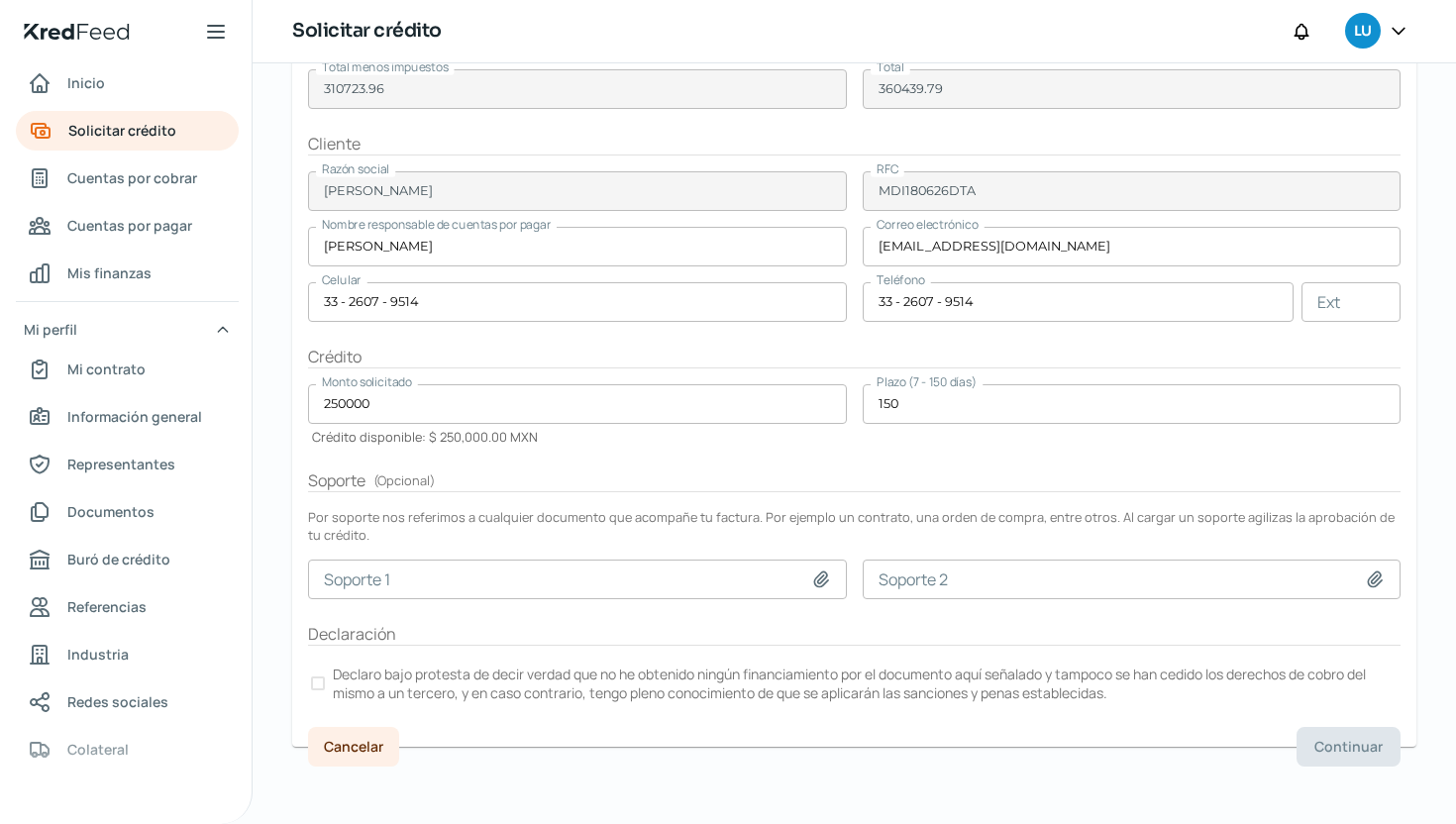 click at bounding box center [318, 683] 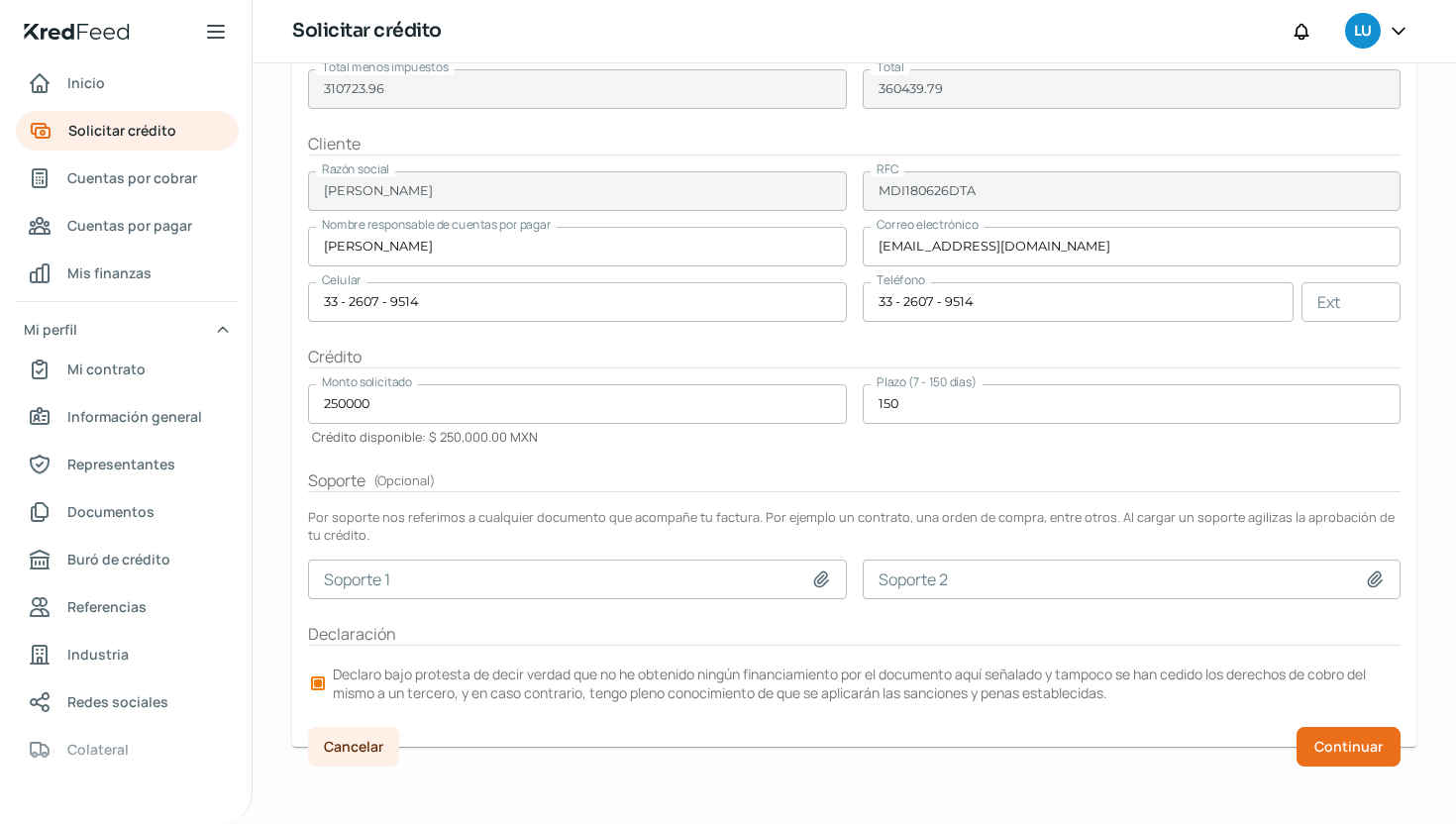 click 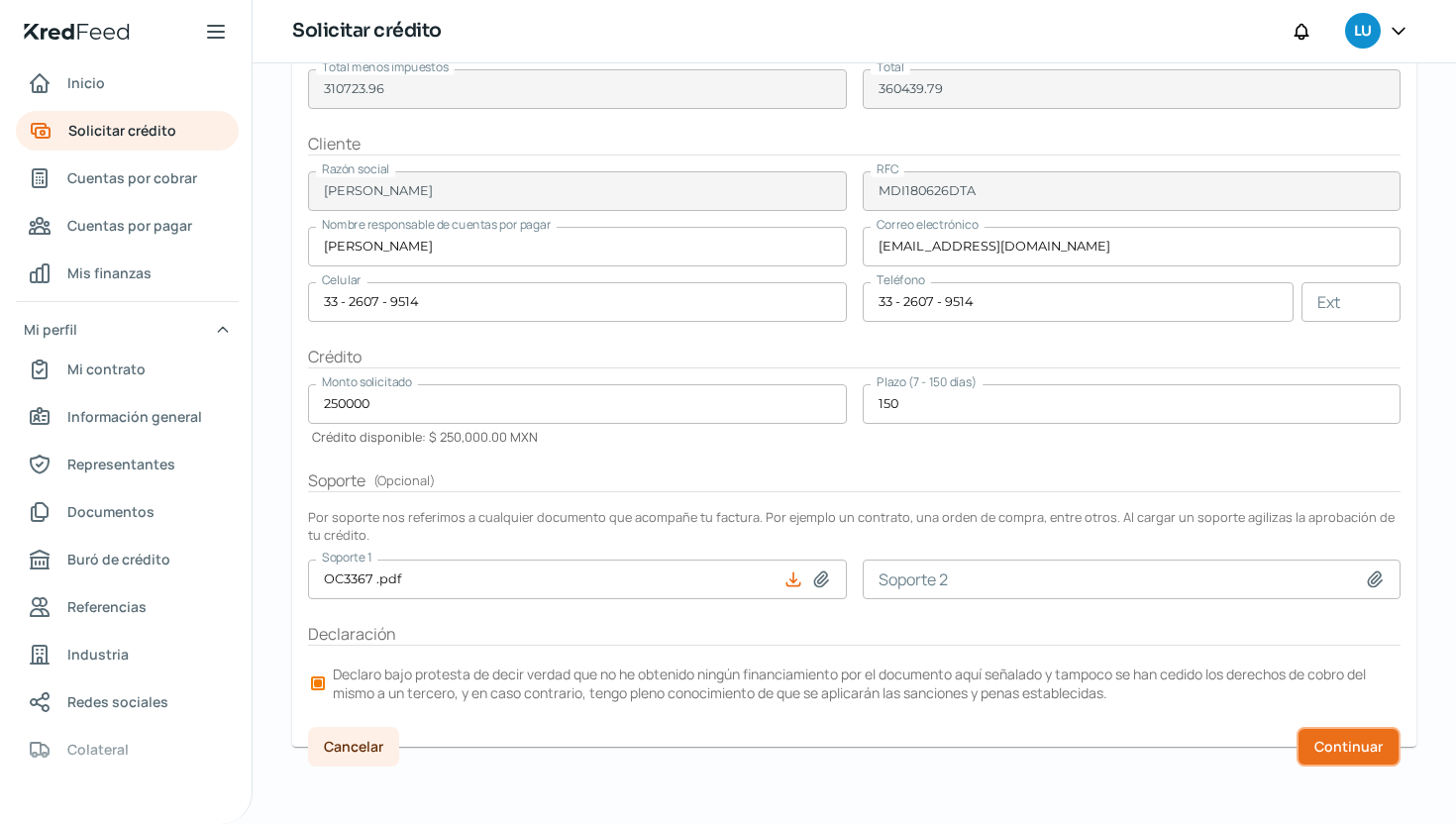 click on "Continuar" at bounding box center [1348, 747] 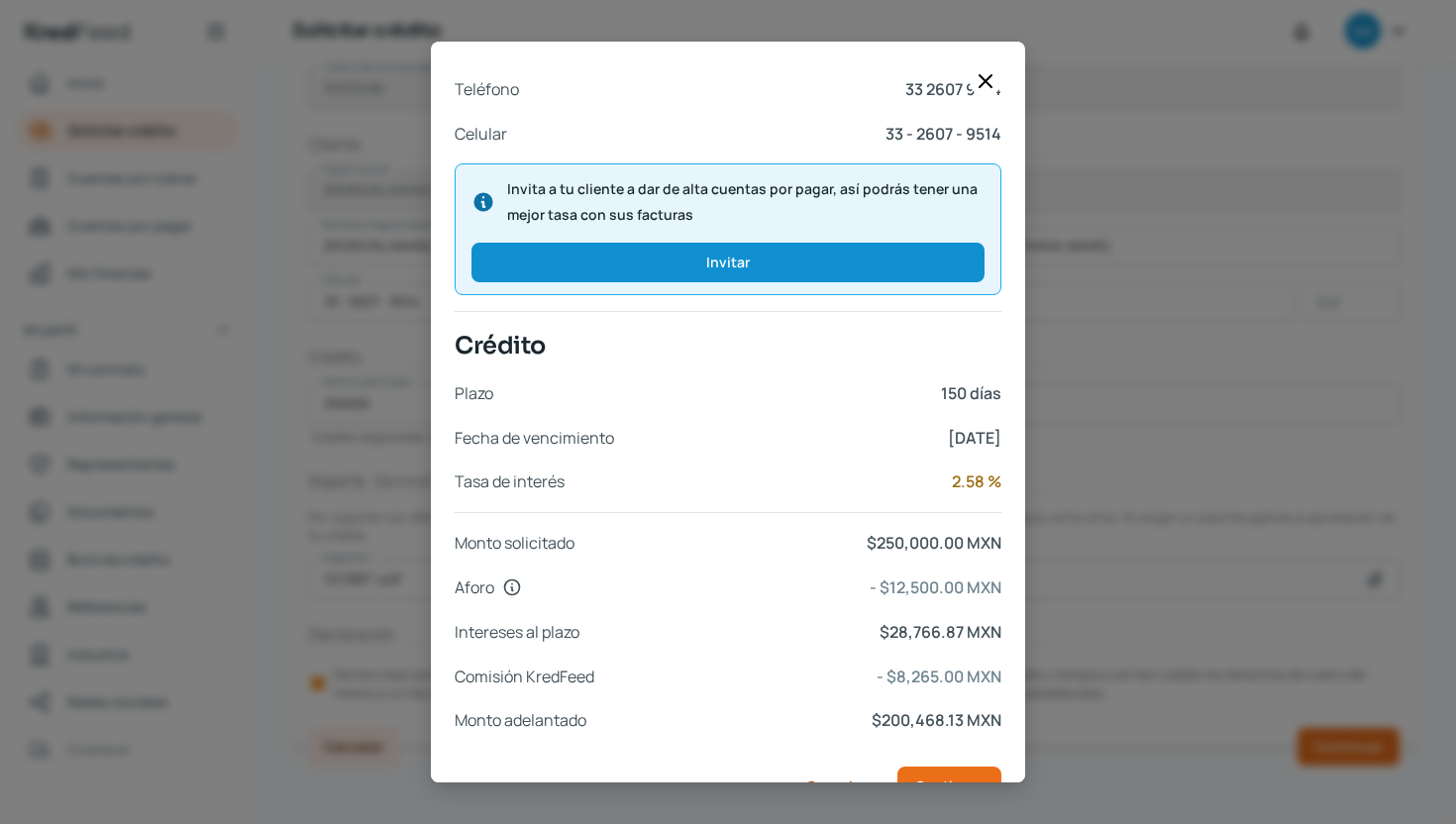 scroll, scrollTop: 767, scrollLeft: 0, axis: vertical 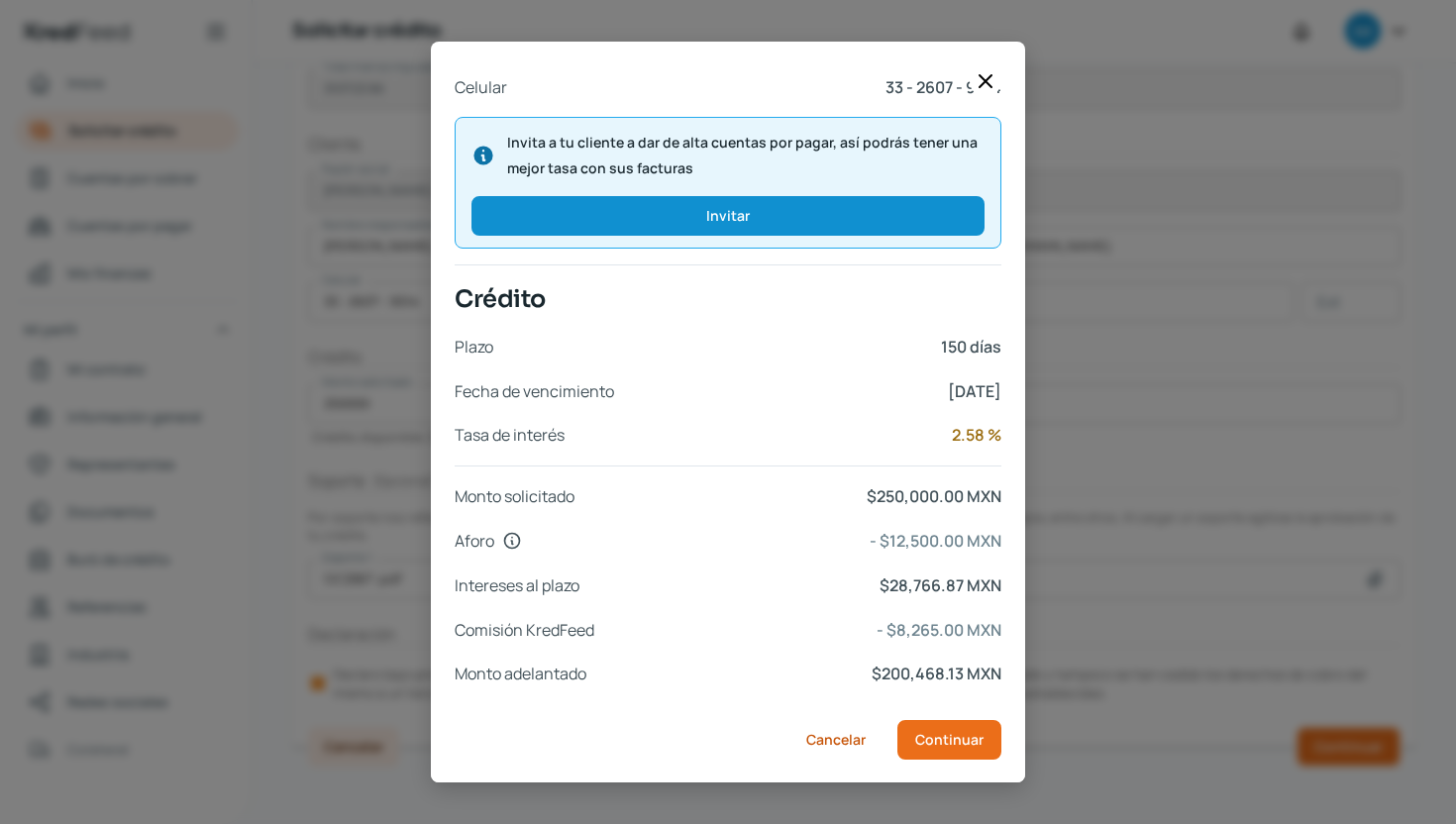 type 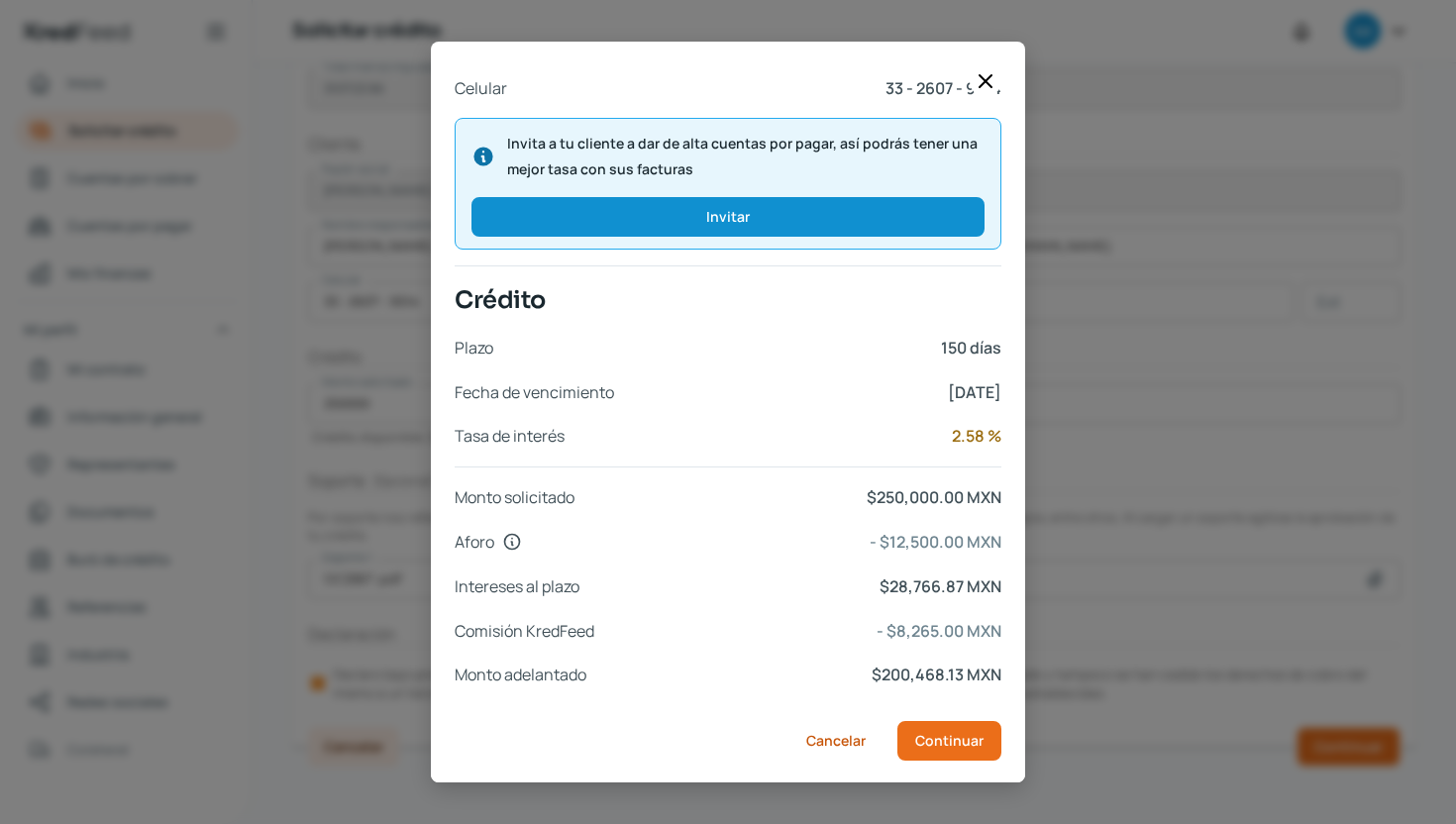 scroll, scrollTop: 767, scrollLeft: 0, axis: vertical 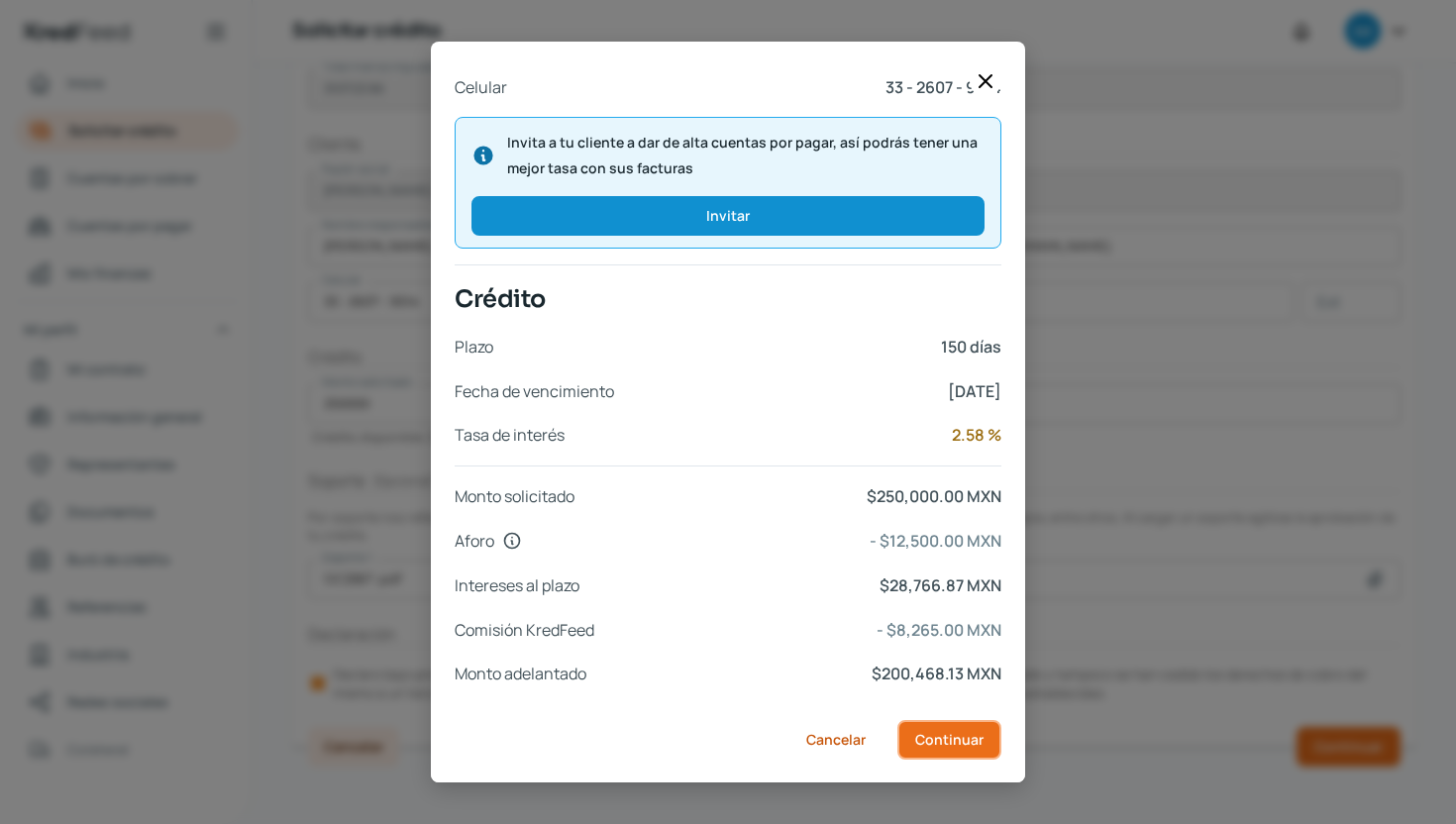 click on "Continuar" at bounding box center (949, 740) 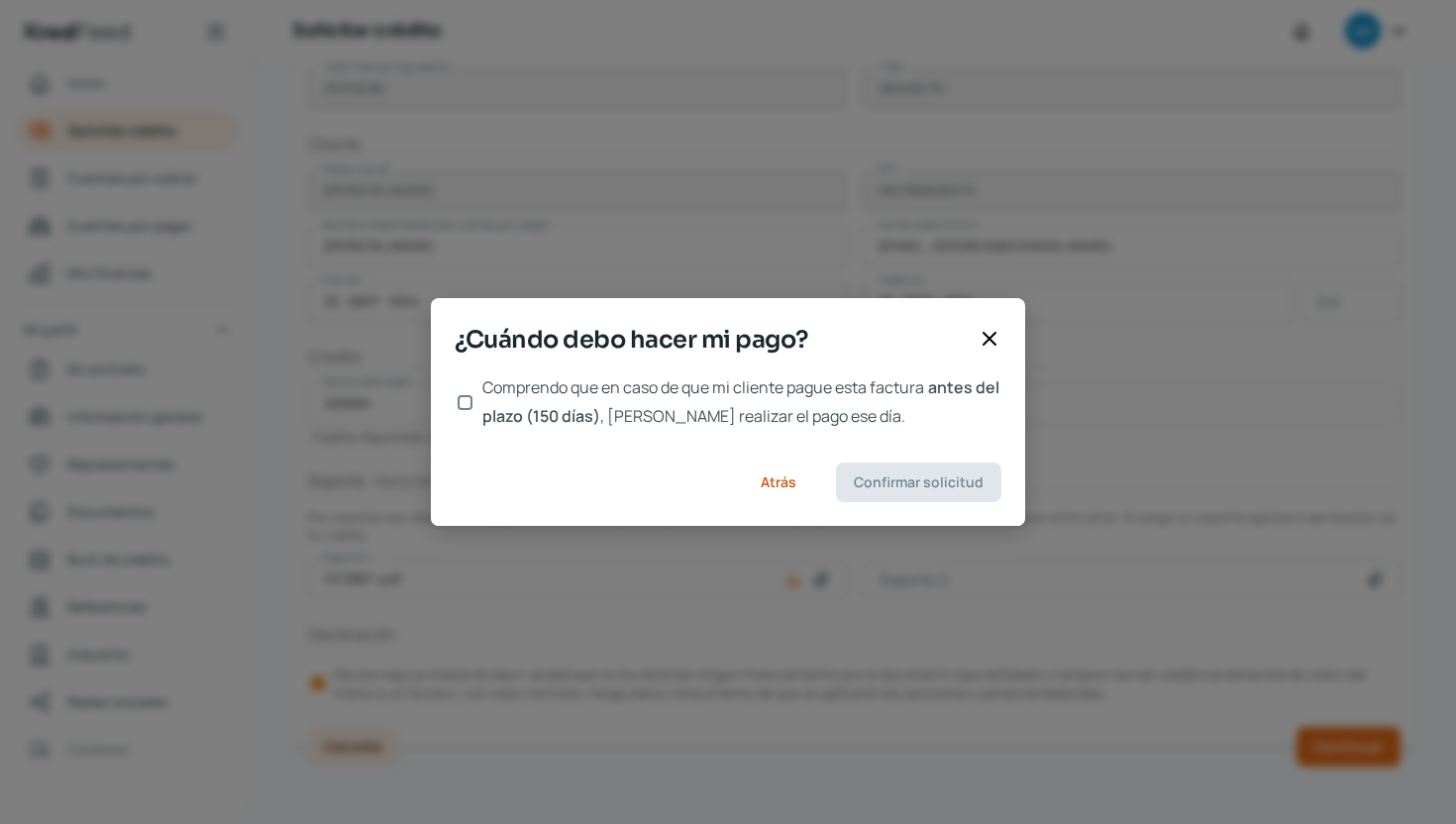 scroll, scrollTop: 0, scrollLeft: 0, axis: both 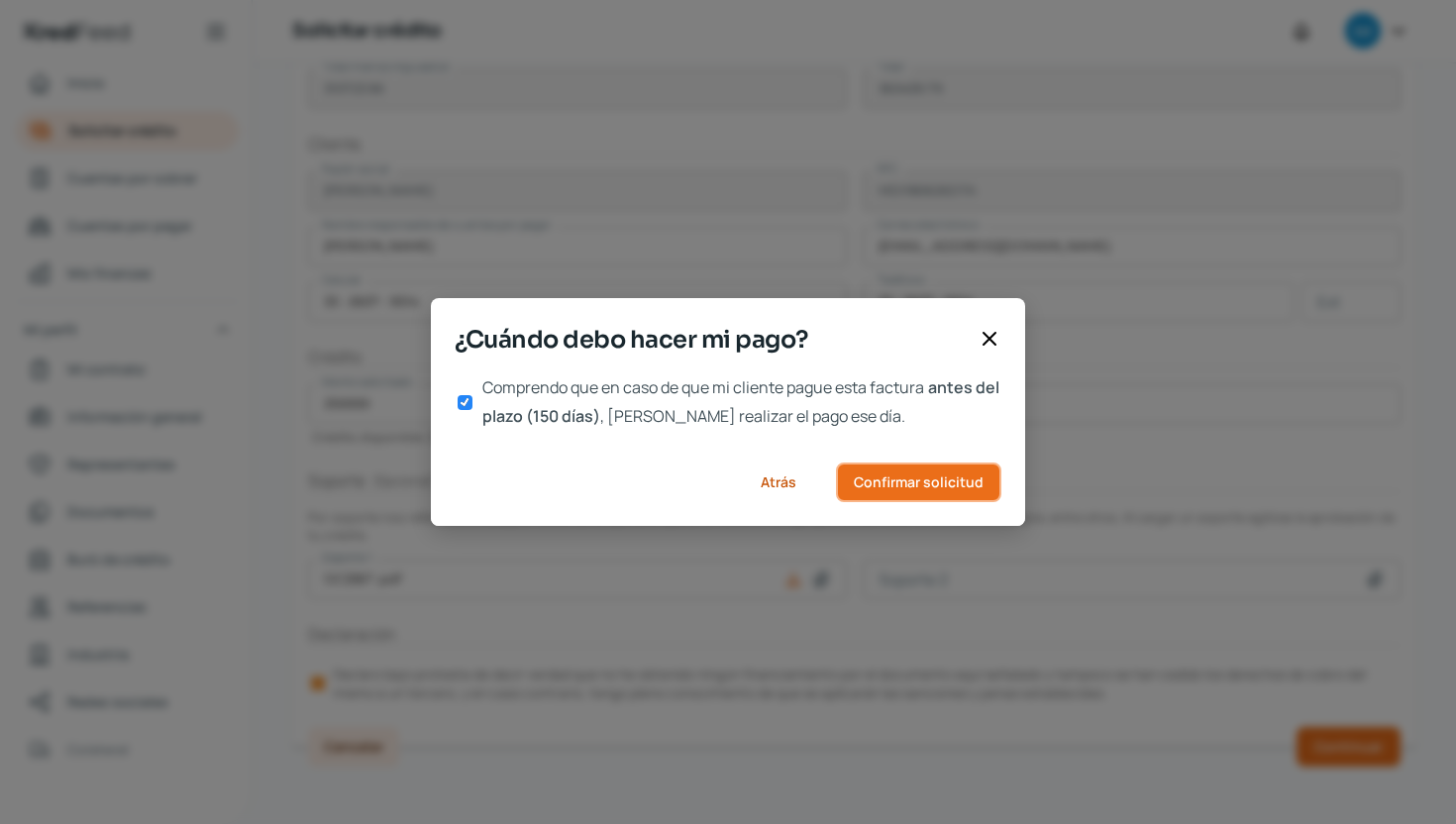 click on "Confirmar solicitud" at bounding box center [918, 482] 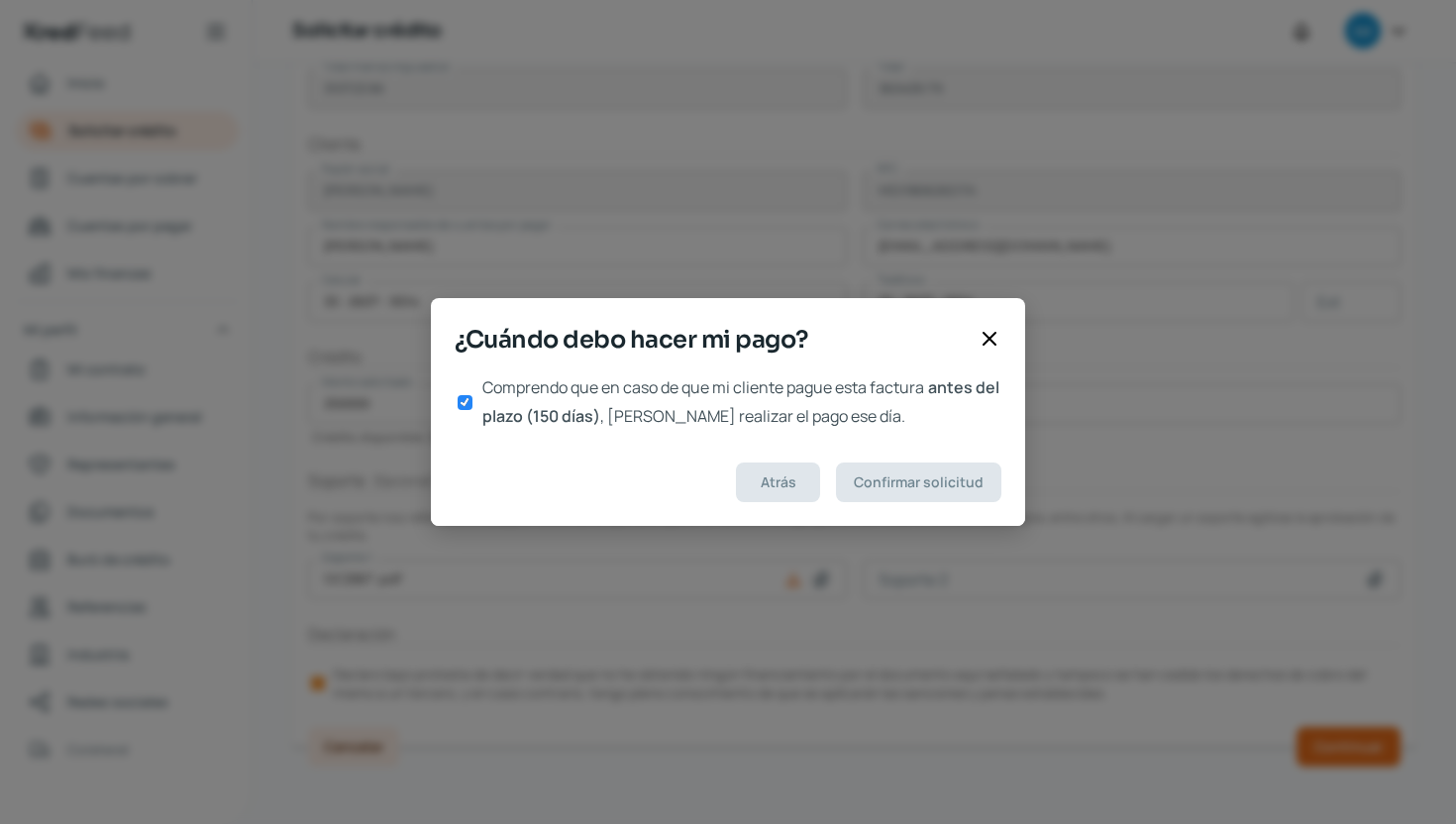 scroll, scrollTop: 0, scrollLeft: 0, axis: both 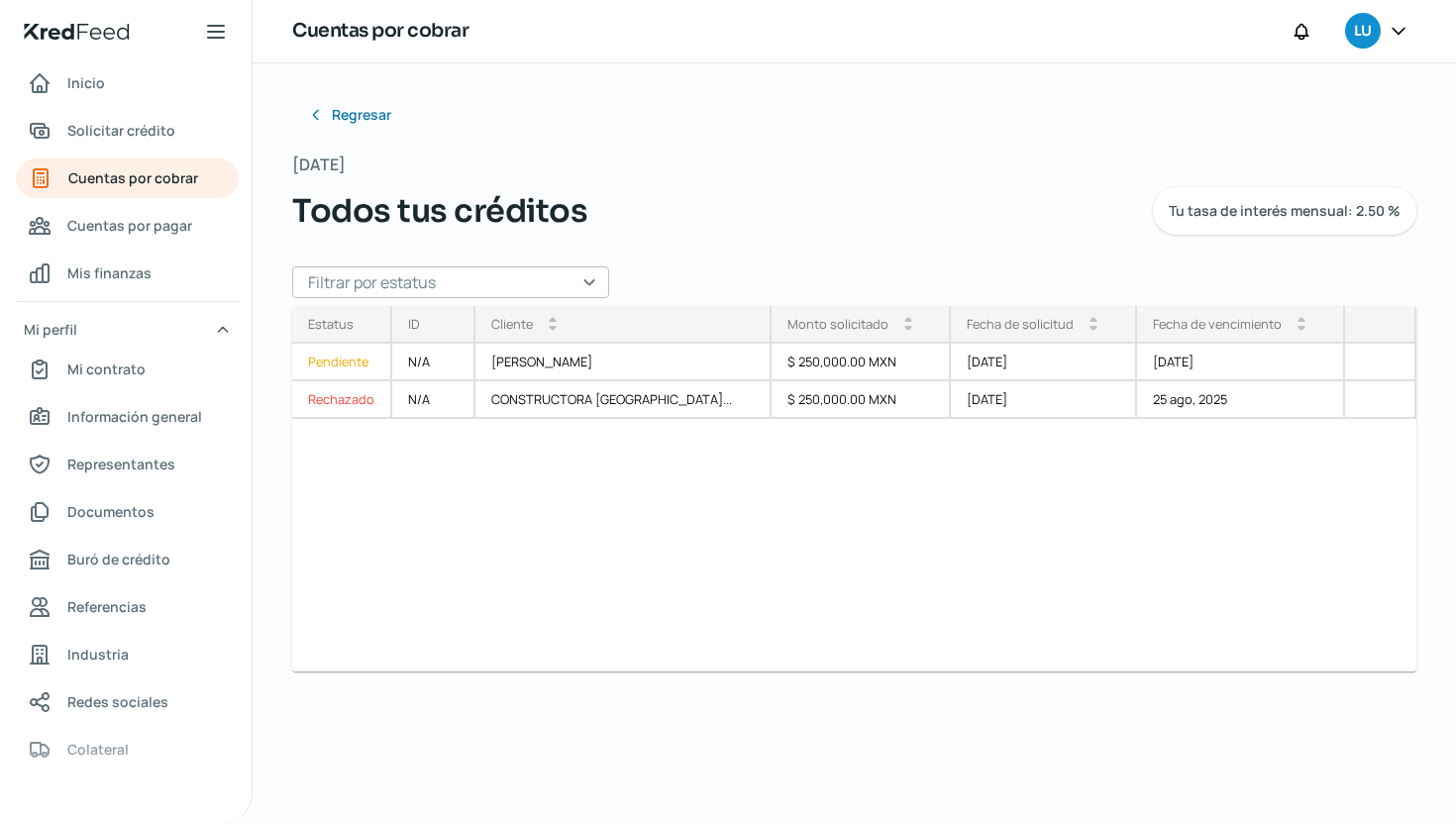 click on "Regresar [DATE] Todos tus créditos Tu tasa de interés mensual: 2.50 % Filtrar por estatus expand_more Estatus Pendiente Rechazado ID Cliente arrow_drop_up arrow_drop_down Monto solicitado arrow_drop_up arrow_drop_down Fecha de solicitud arrow_drop_up arrow_drop_down Fecha de vencimiento arrow_drop_up arrow_drop_down N/A MERAKI DIZAIN $ 250,000.00 MXN [DATE] [DATE] N/A CONSTRUCTORA [GEOGRAPHIC_DATA]... $ 250,000.00 MXN [DATE] [DATE]" at bounding box center [854, 383] 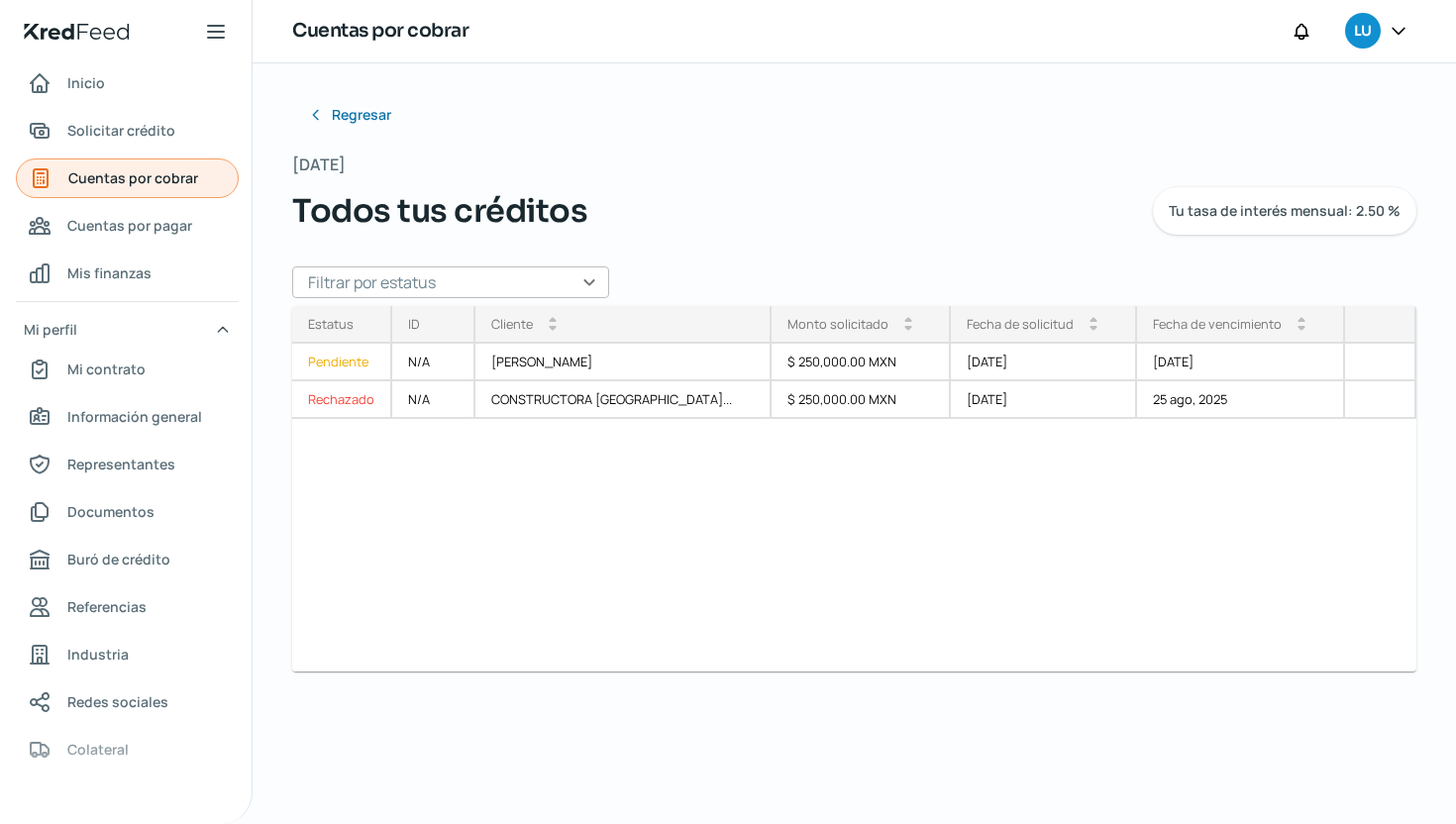 click on "Cuentas por cobrar" at bounding box center (133, 177) 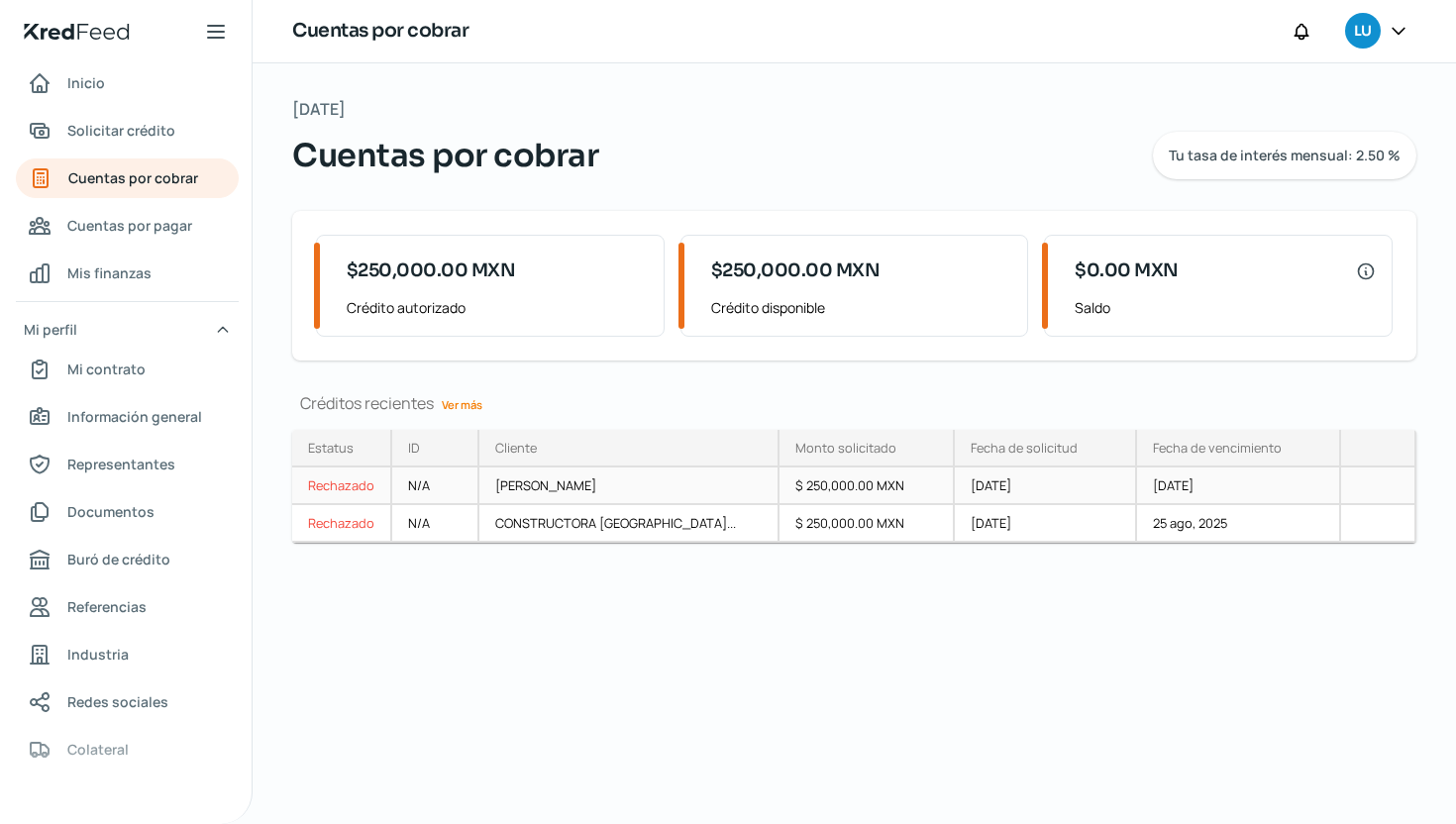 click on "N/A" at bounding box center [436, 486] 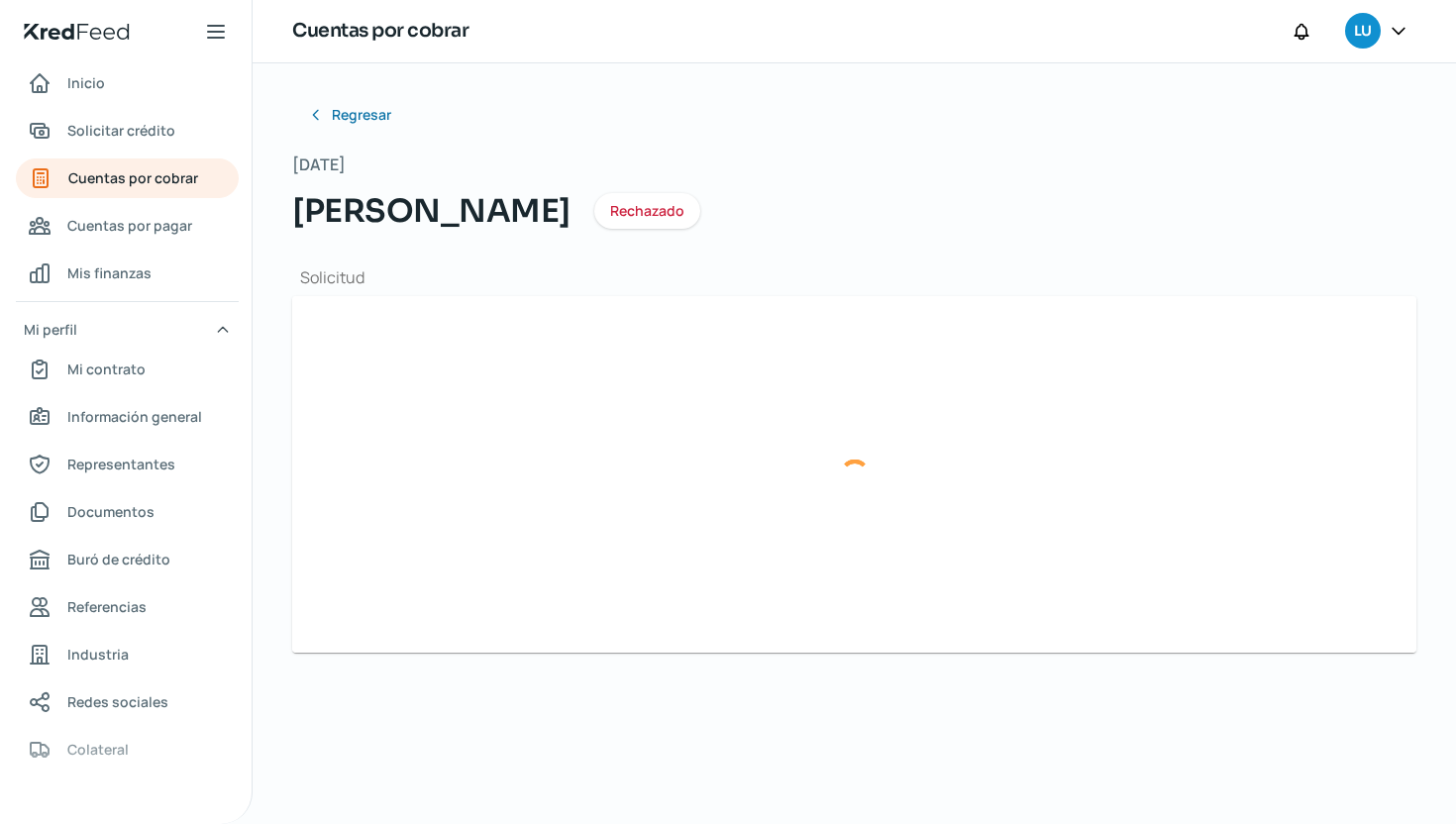 type on "F0000001454.xml" 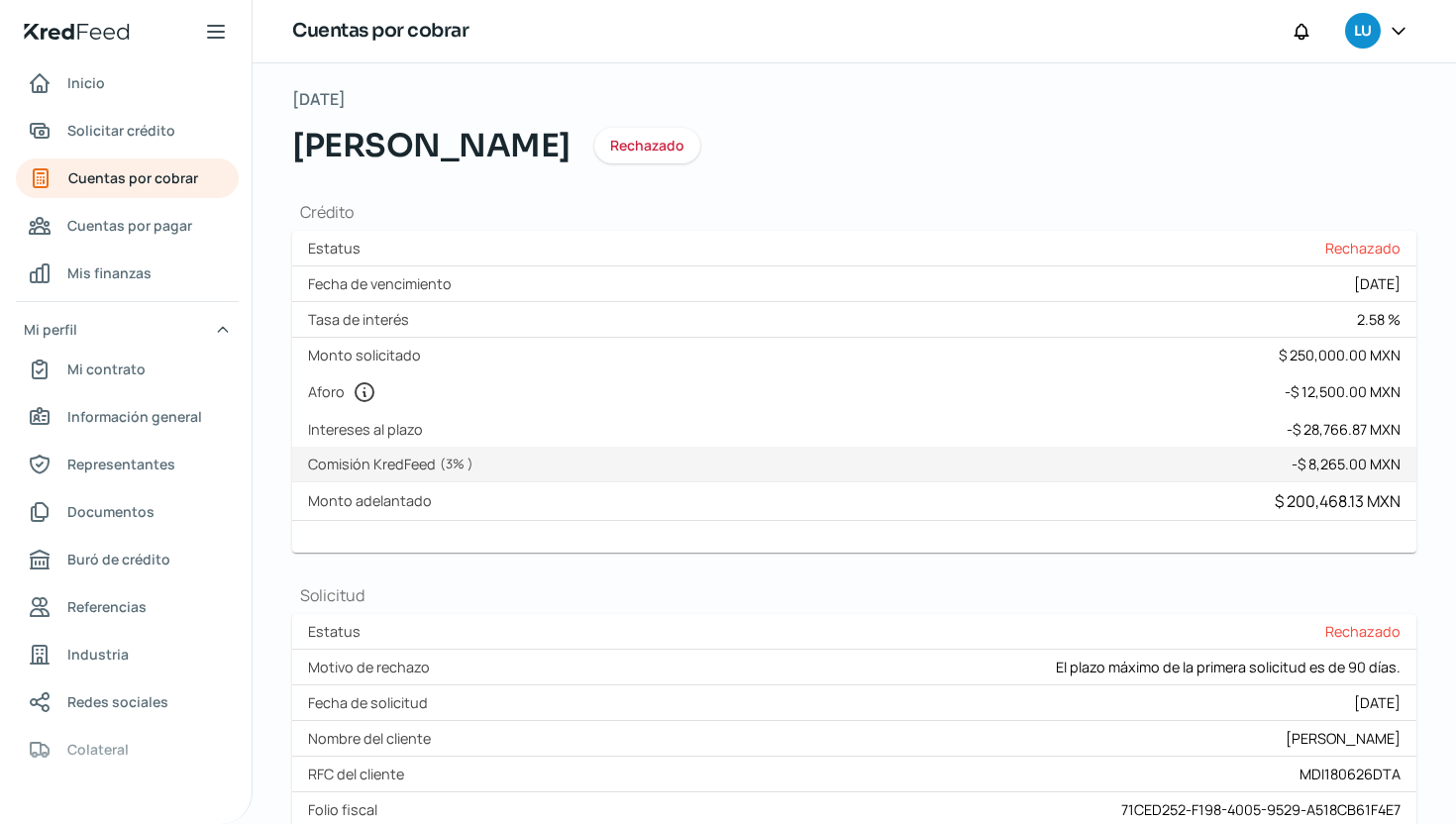 scroll, scrollTop: 0, scrollLeft: 0, axis: both 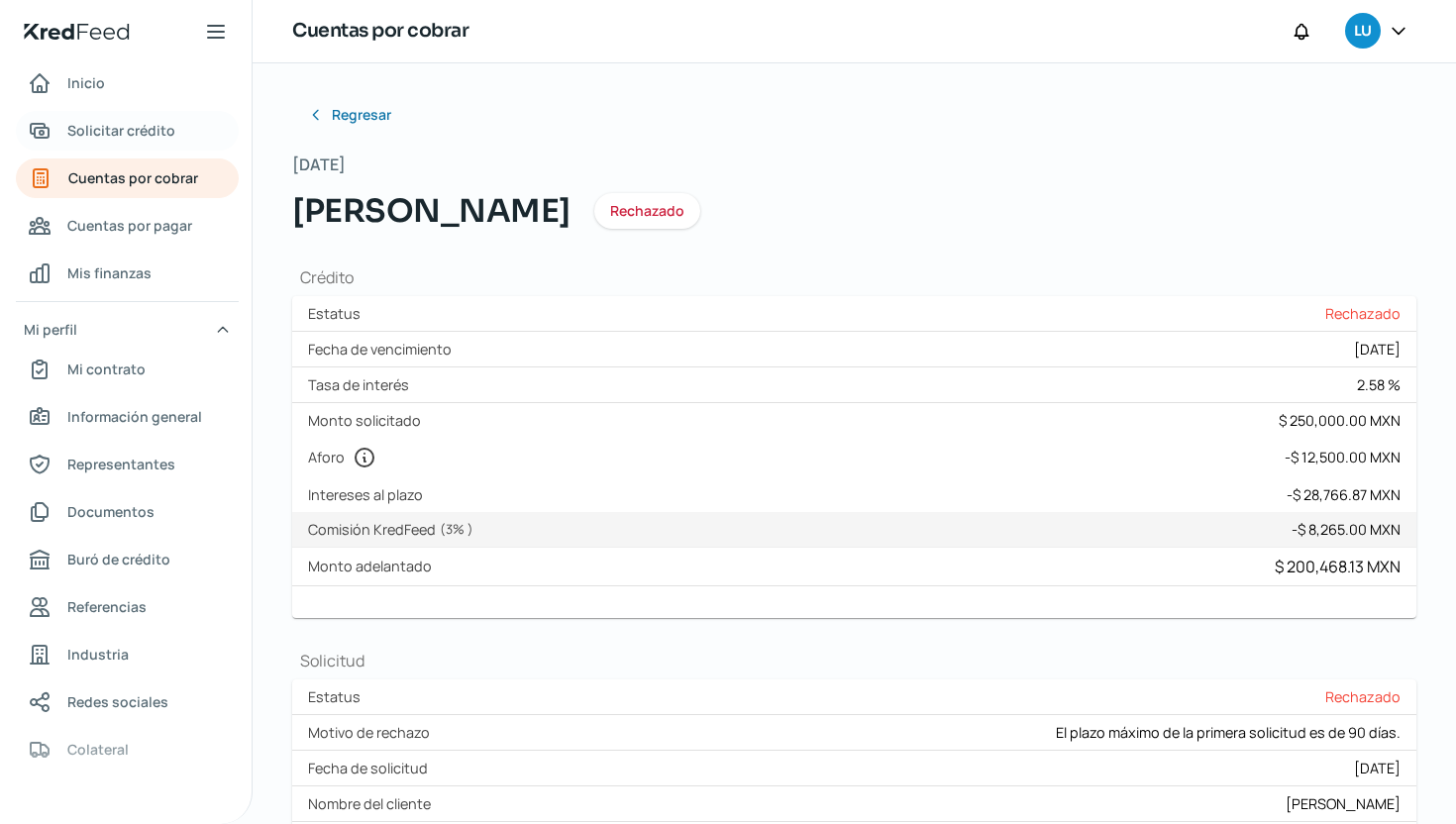 click on "Solicitar crédito" at bounding box center [121, 130] 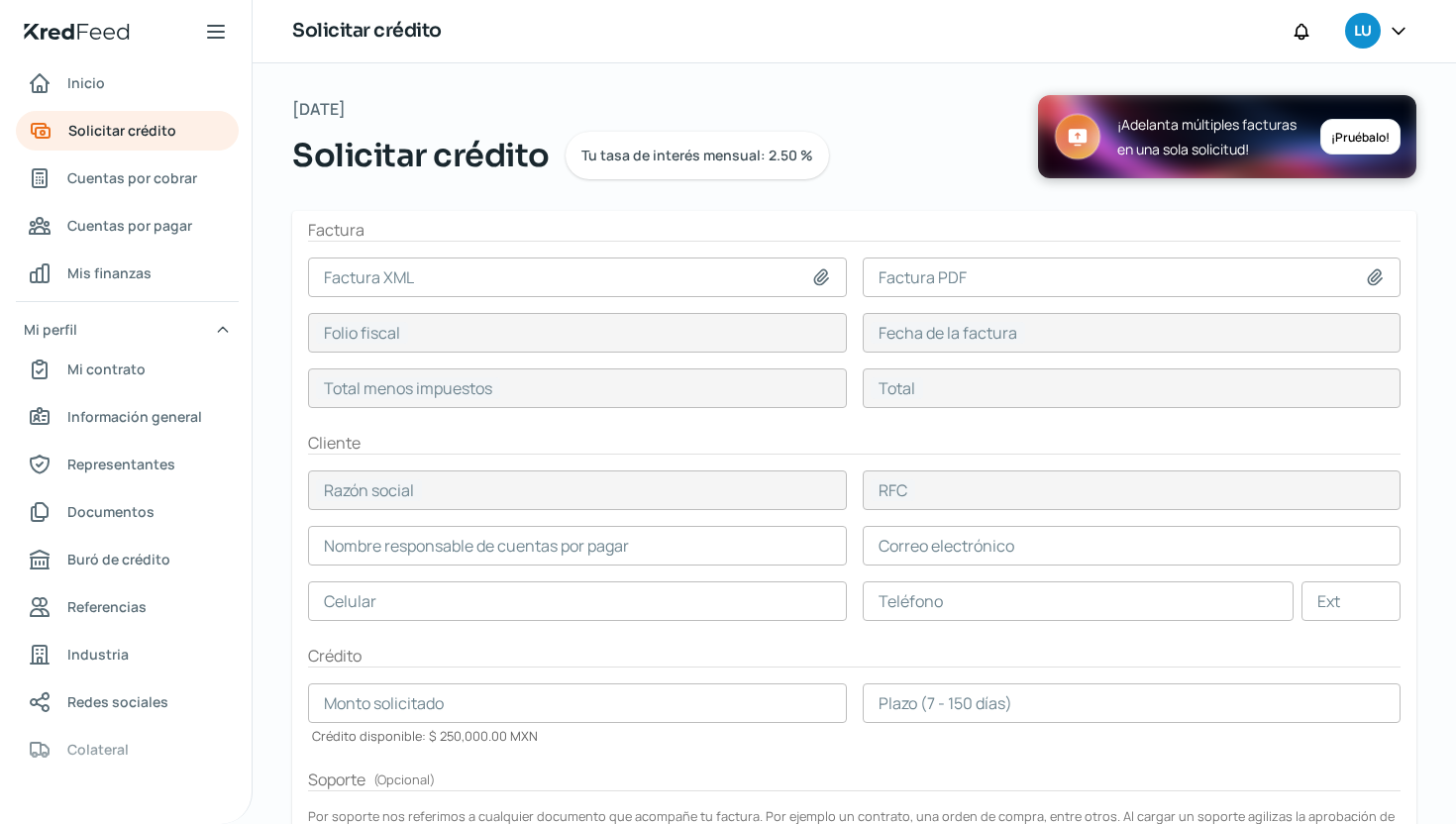 click on "Factura Factura XML Factura PDF Folio fiscal Fecha de la factura Total menos impuestos Total Cliente Razón social RFC Nombre responsable de cuentas por pagar Correo electrónico Celular Teléfono Ext Crédito Monto solicitado Crédito disponible: $ 250,000.00 MXN Plazo (7 - 150 días) Soporte   (  Opcional  ) Por soporte nos referimos a cualquier documento que acompañe tu factura. Por ejemplo un contrato, una orden de compra, entre otros. Al cargar un soporte agilizas la aprobación de tu crédito. Soporte 1 Soporte 2 Declaración Declaro bajo protesta de decir verdad que no he obtenido ningún financiamiento por el documento aquí señalado y tampoco se han cedido los derechos de cobro del mismo a un tercero, y en caso contrario, tengo pleno conocimiento de que se aplicarán las sanciones y penas establecidas. Cancelar Continuar" at bounding box center [854, 628] 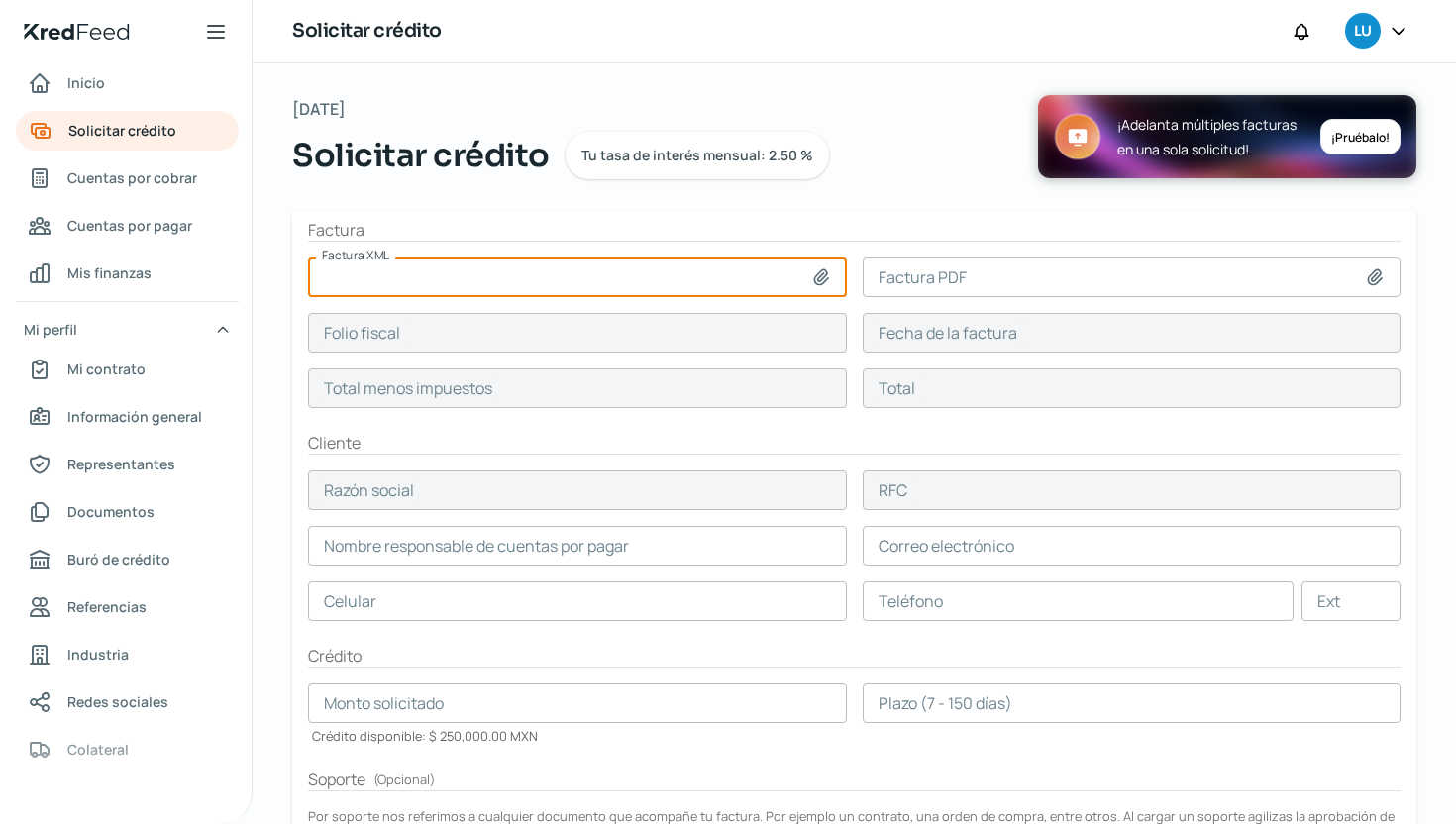 type on "C:\fakepath\F0000001454.xml" 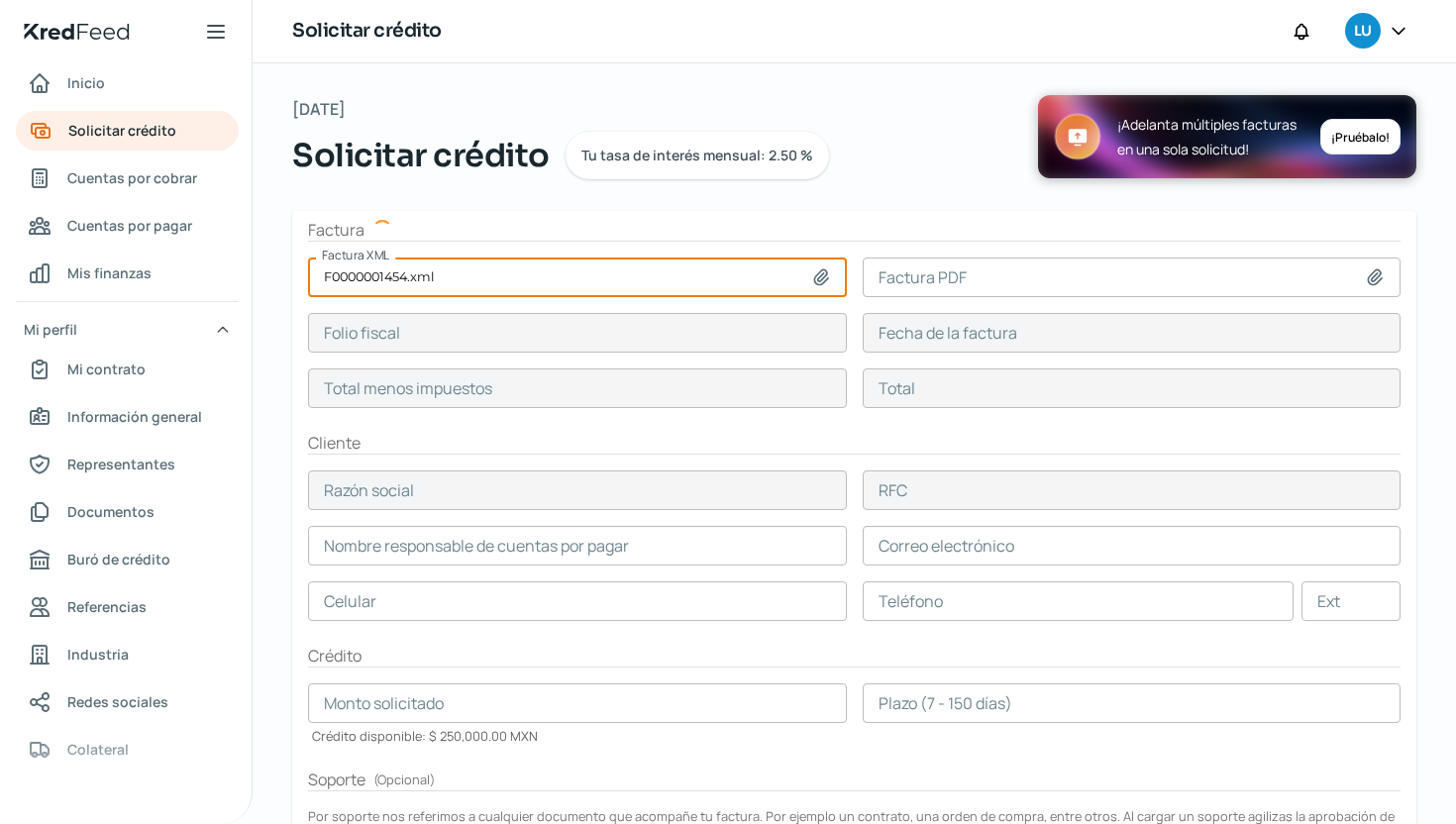 type on "71CED252-F198-4005-9529-A518CB61F4E7" 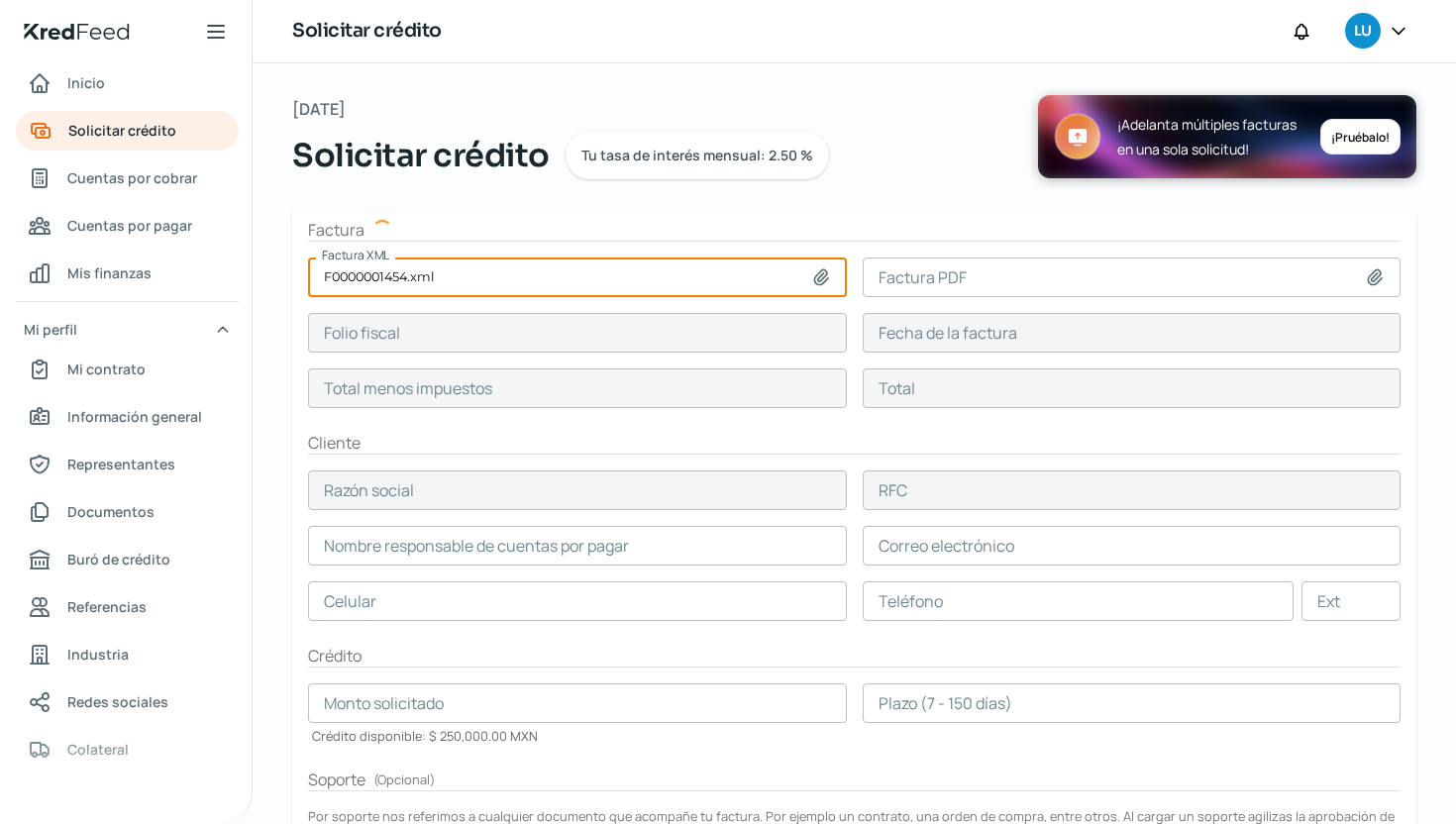 type on "[DATE]" 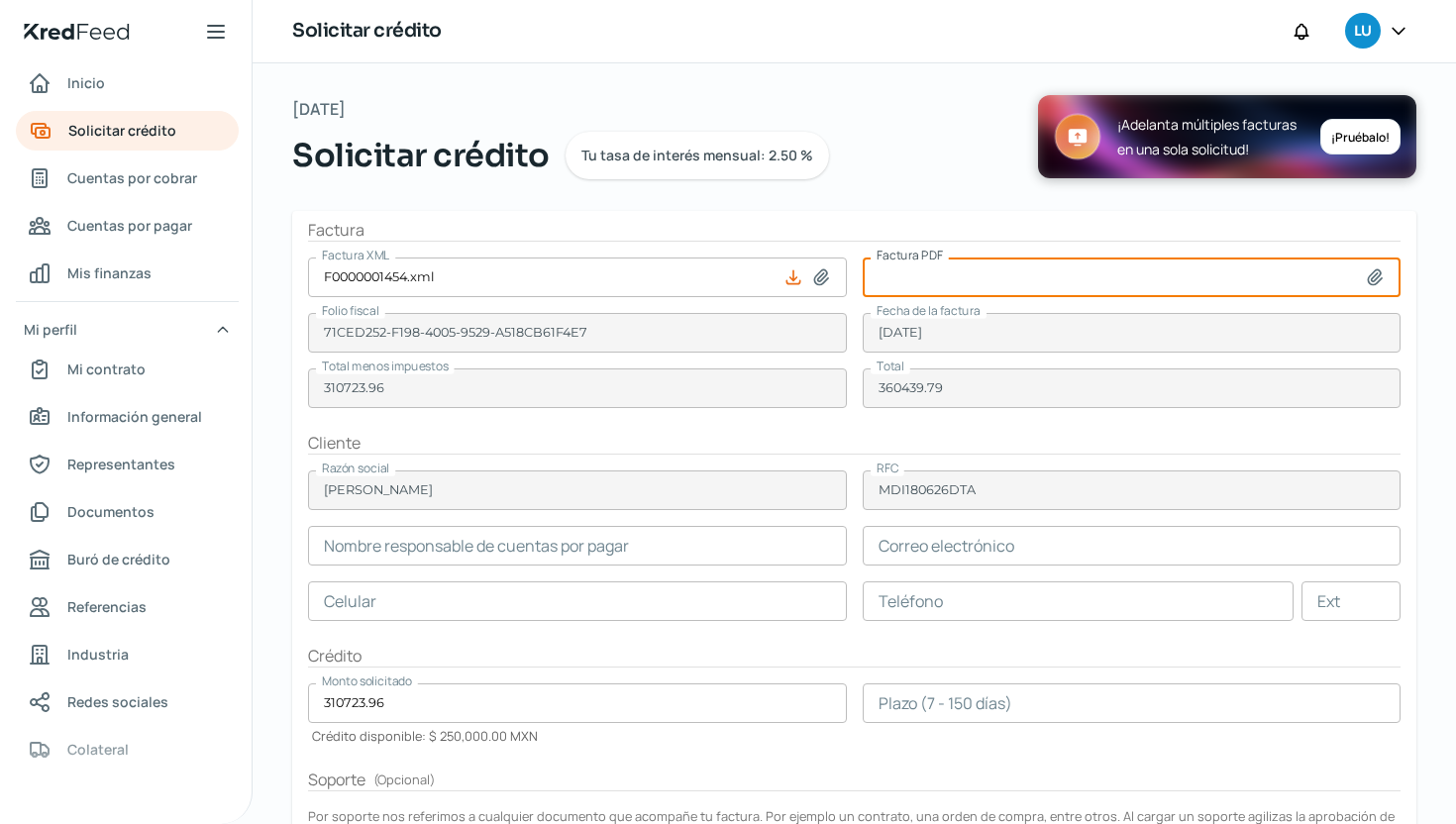 click at bounding box center (1132, 277) 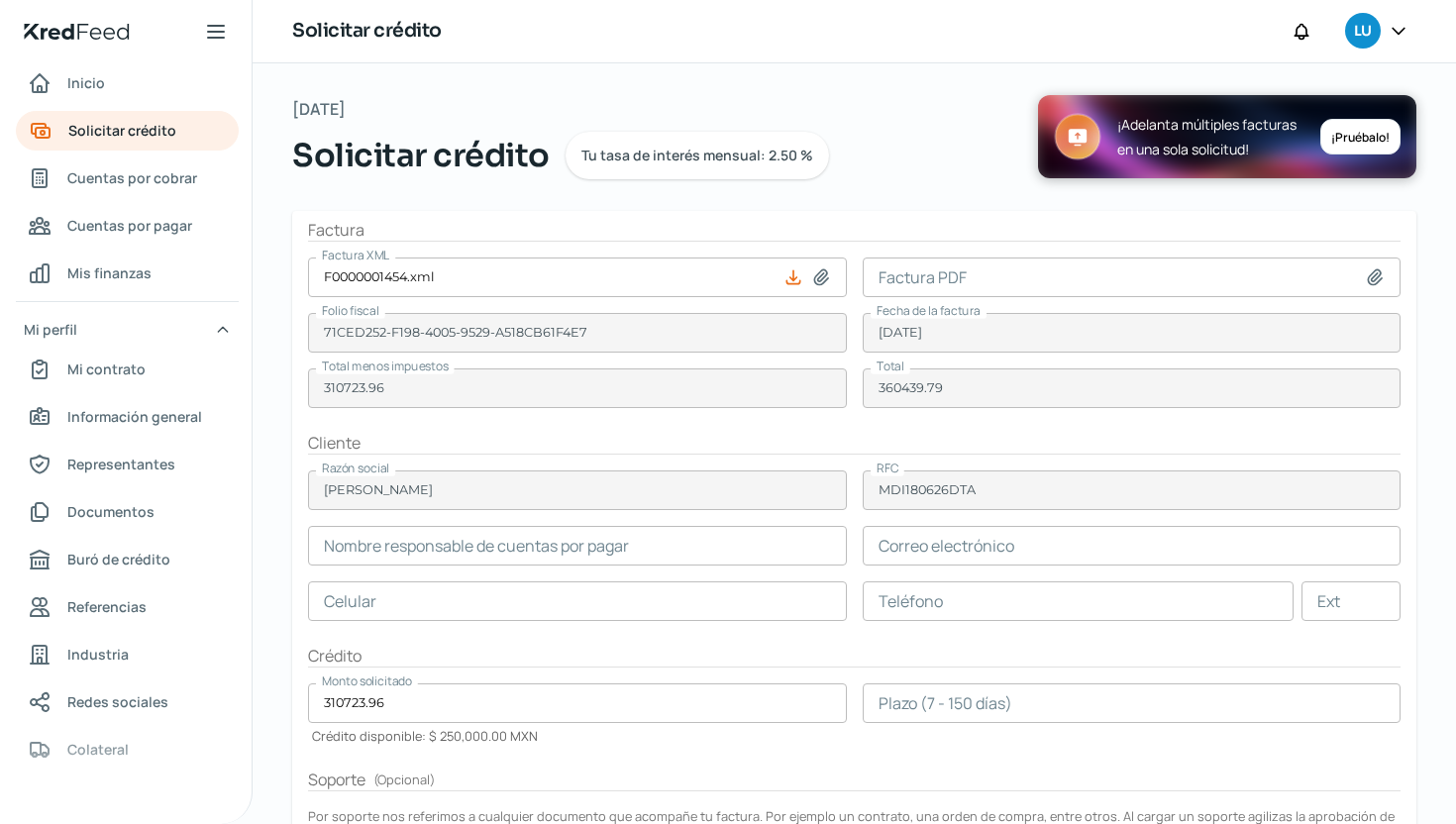 type on "[PERSON_NAME]" 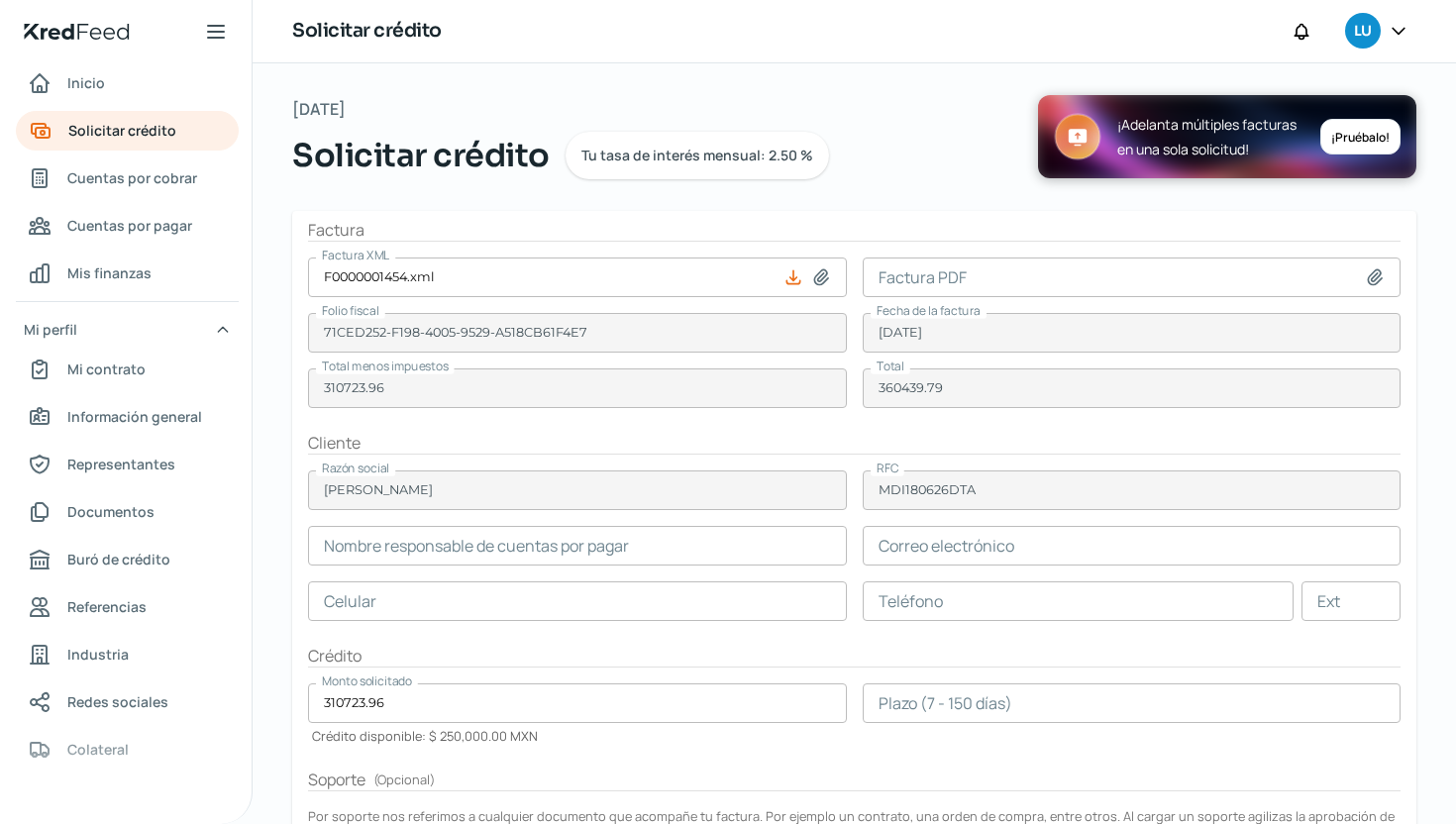 type on "[EMAIL_ADDRESS][DOMAIN_NAME]" 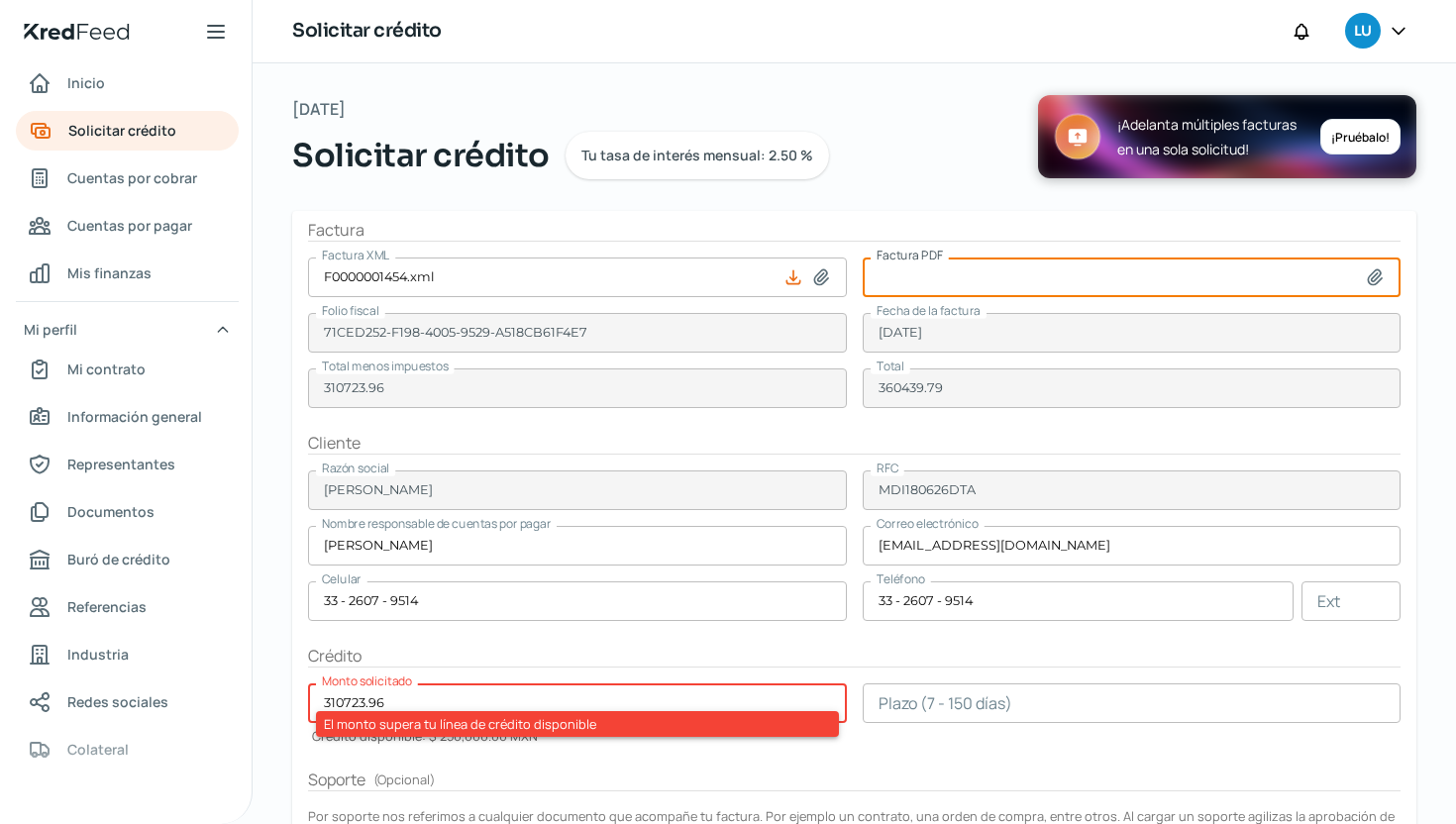 type on "C:\fakepath\F0000001454.pdf" 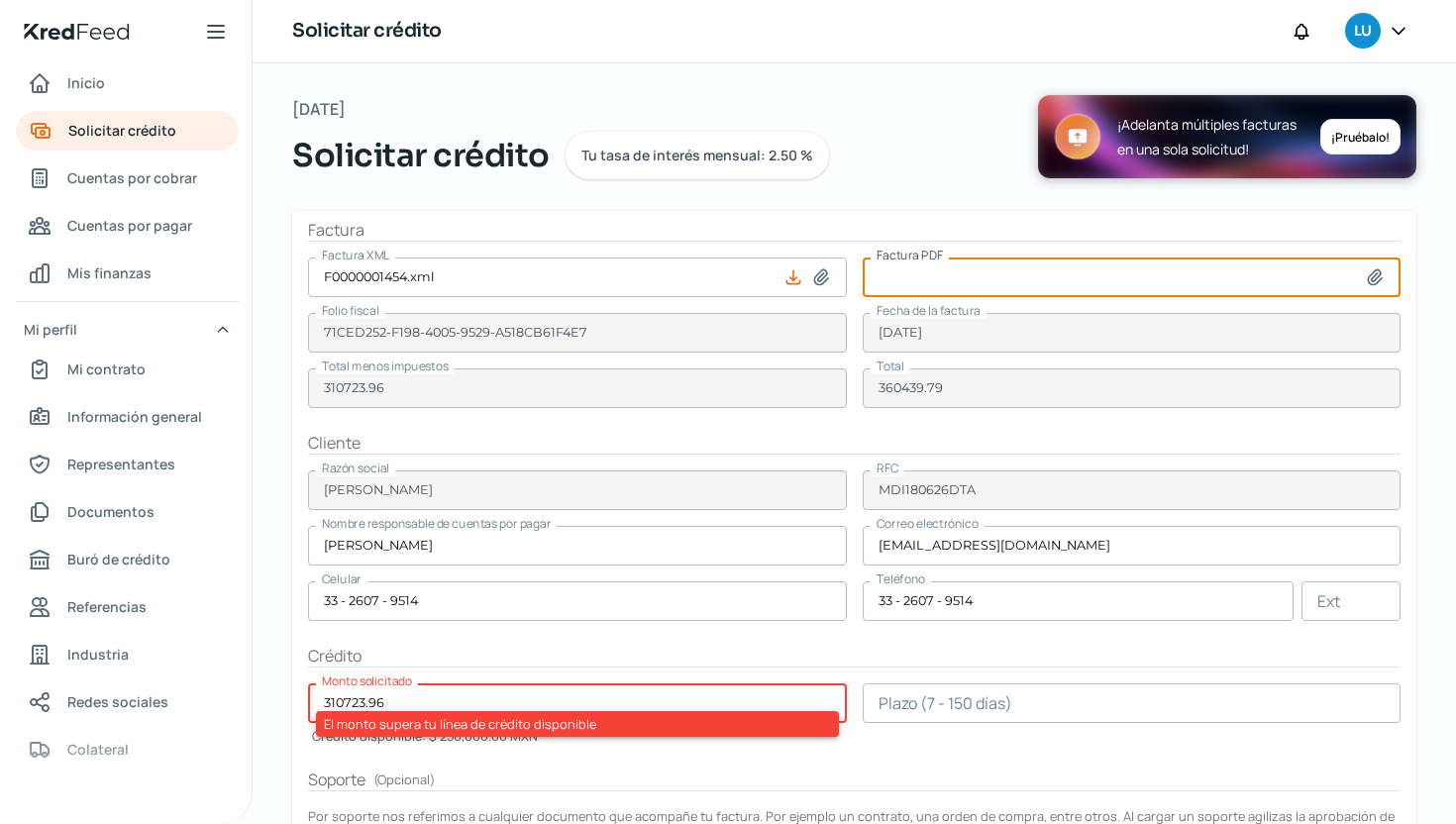 type on "F0000001454.pdf" 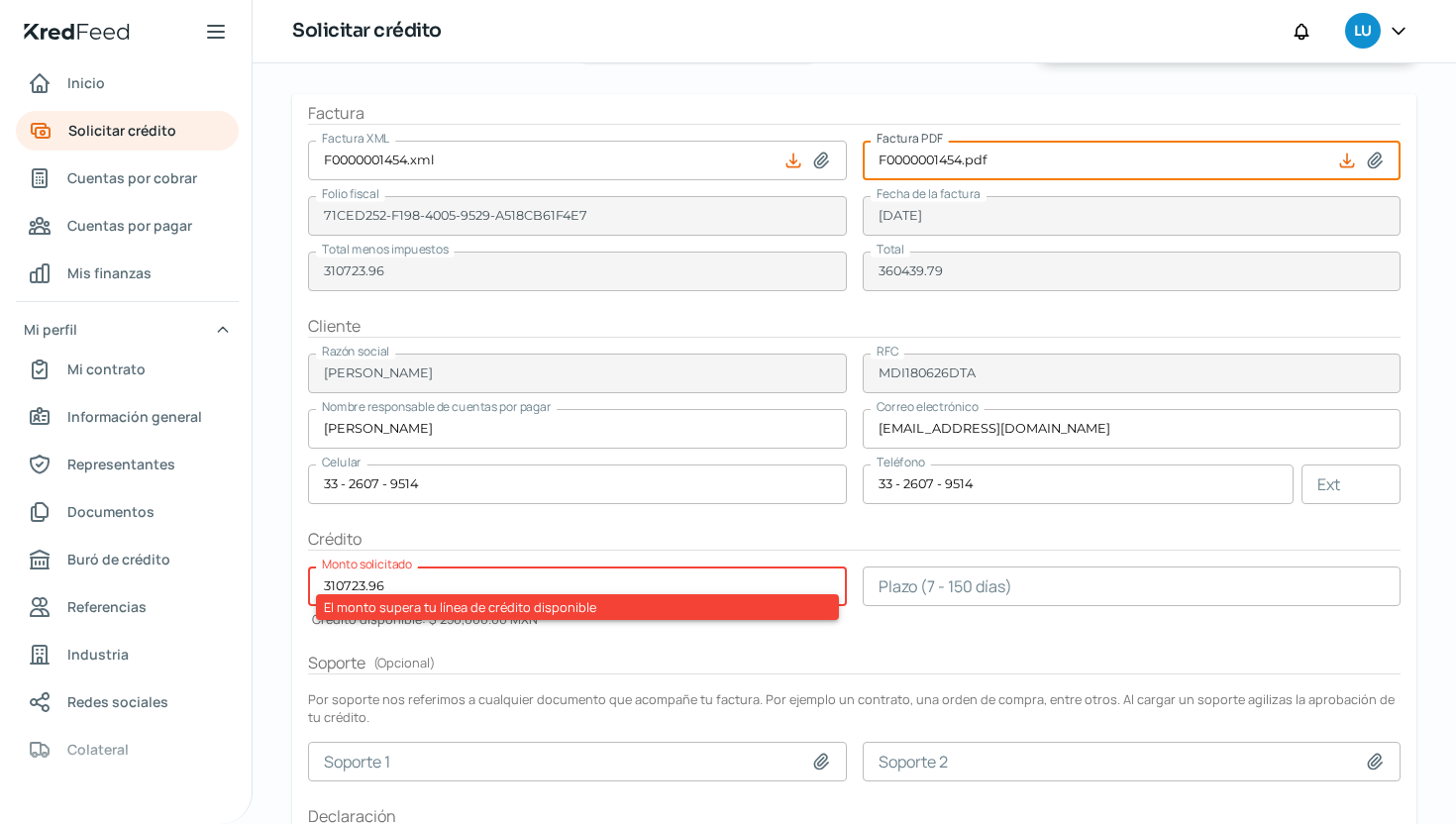 scroll, scrollTop: 118, scrollLeft: 0, axis: vertical 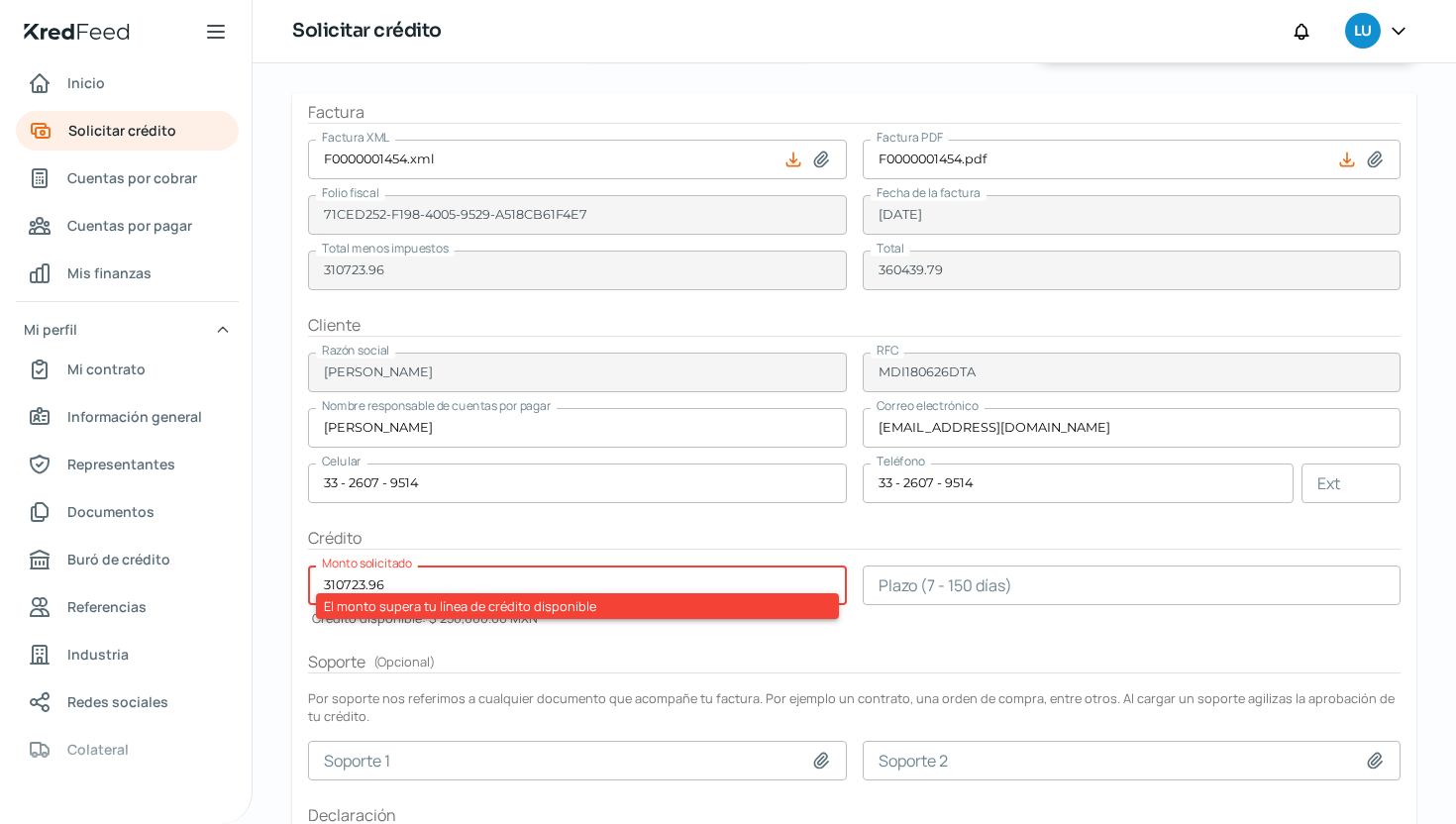 click on "310723.96" at bounding box center [577, 585] 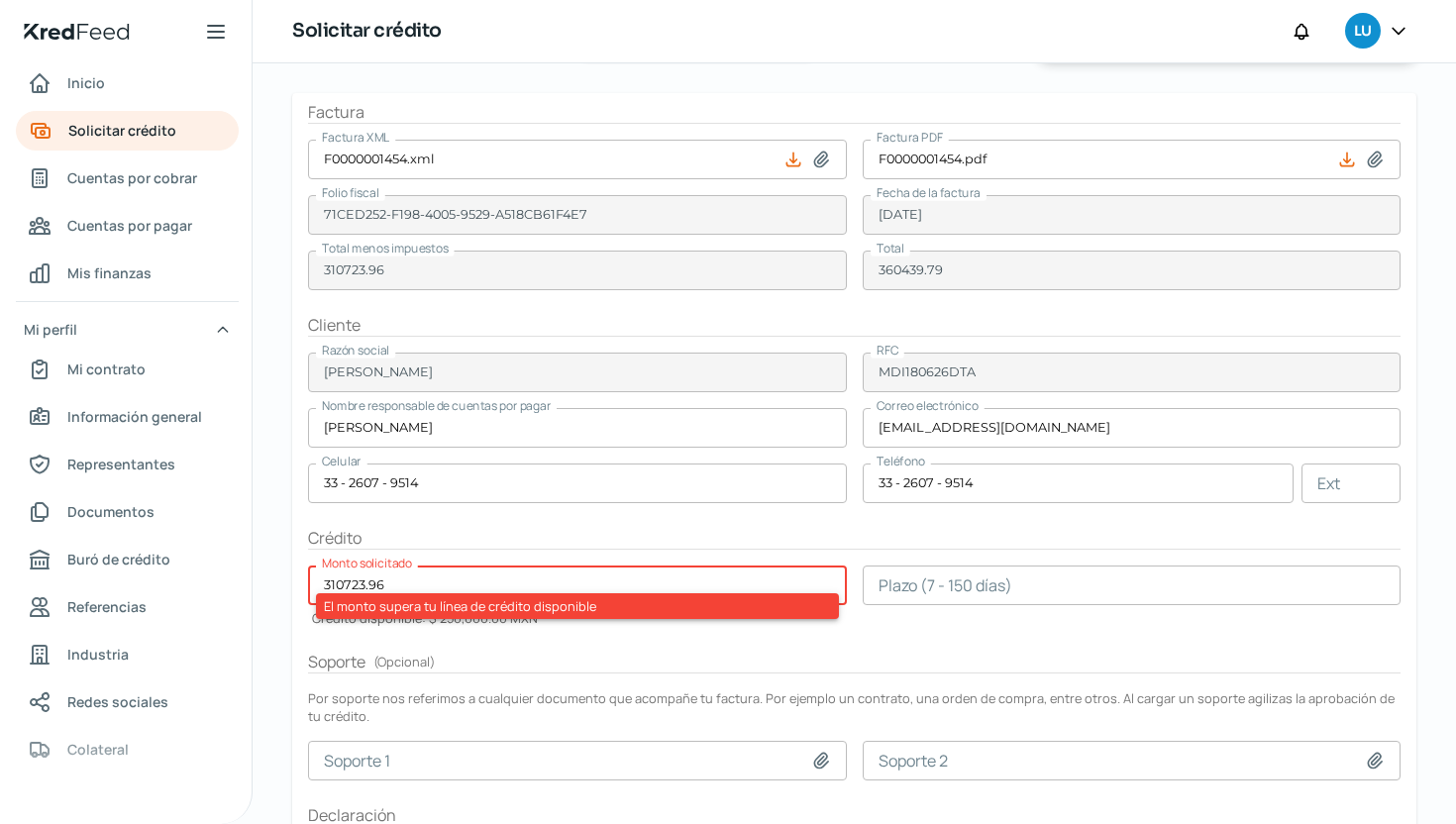 drag, startPoint x: 415, startPoint y: 573, endPoint x: 455, endPoint y: 581, distance: 40.792156 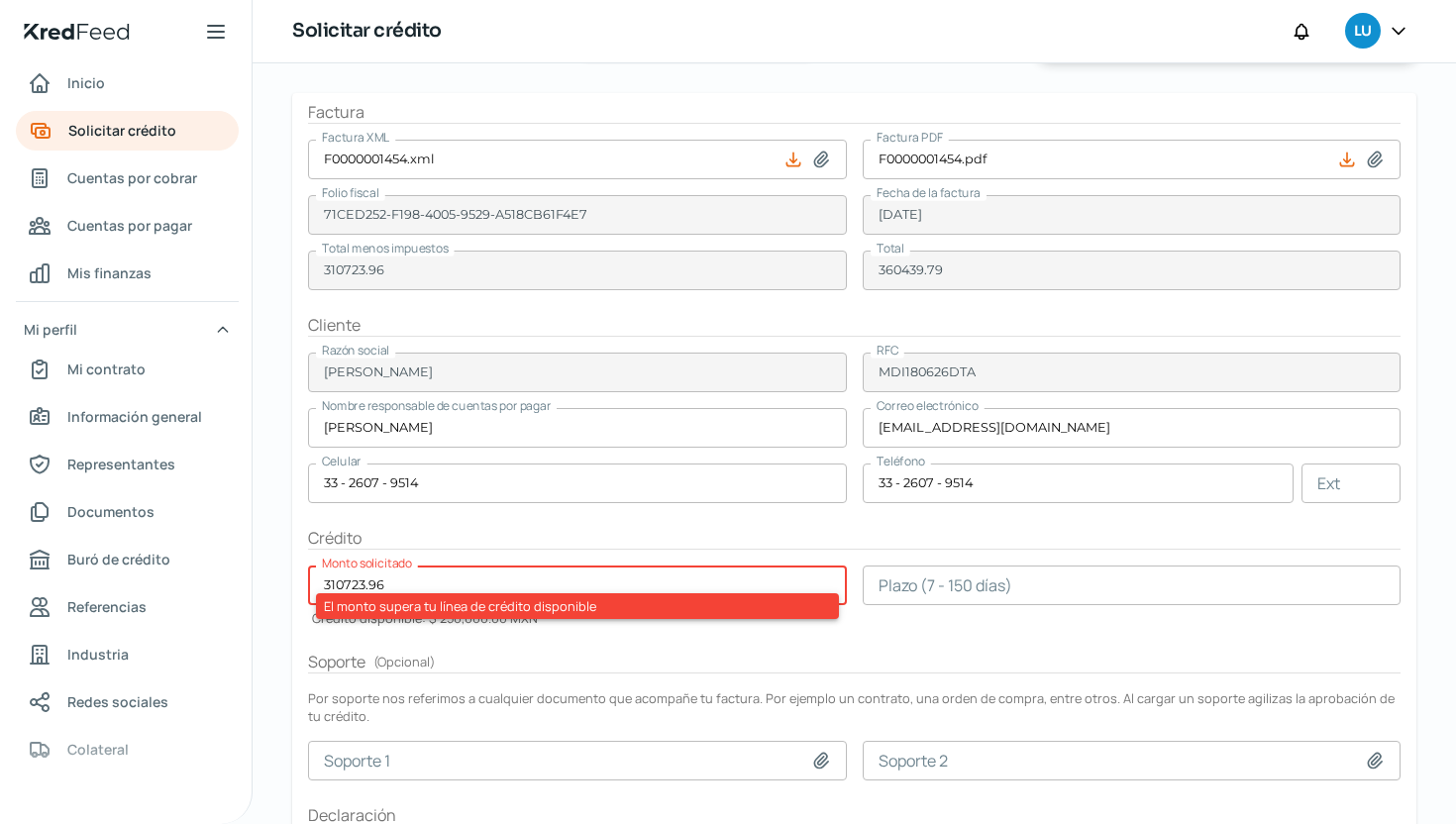 click on "310723.96" at bounding box center [577, 585] 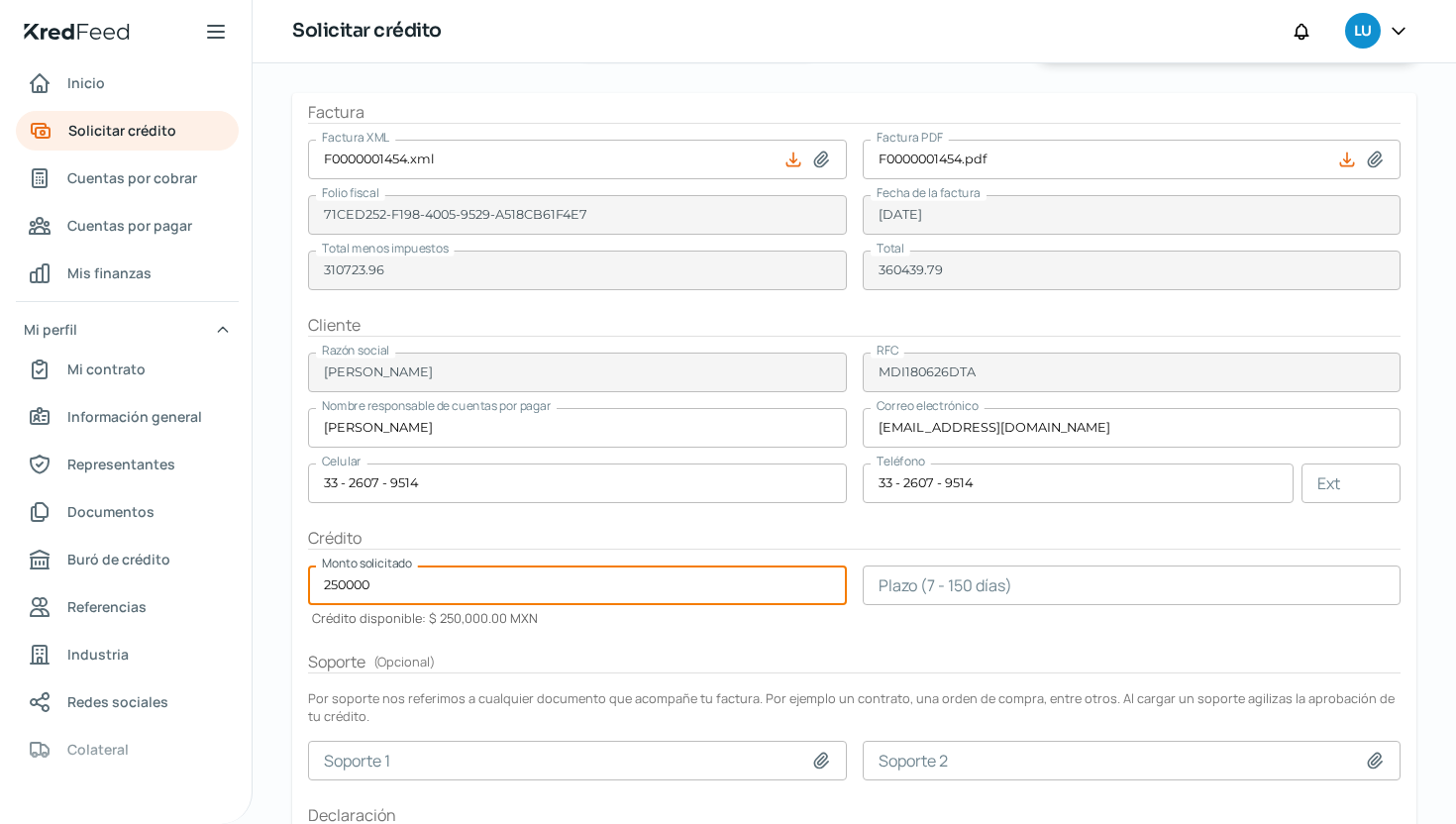 type on "250000" 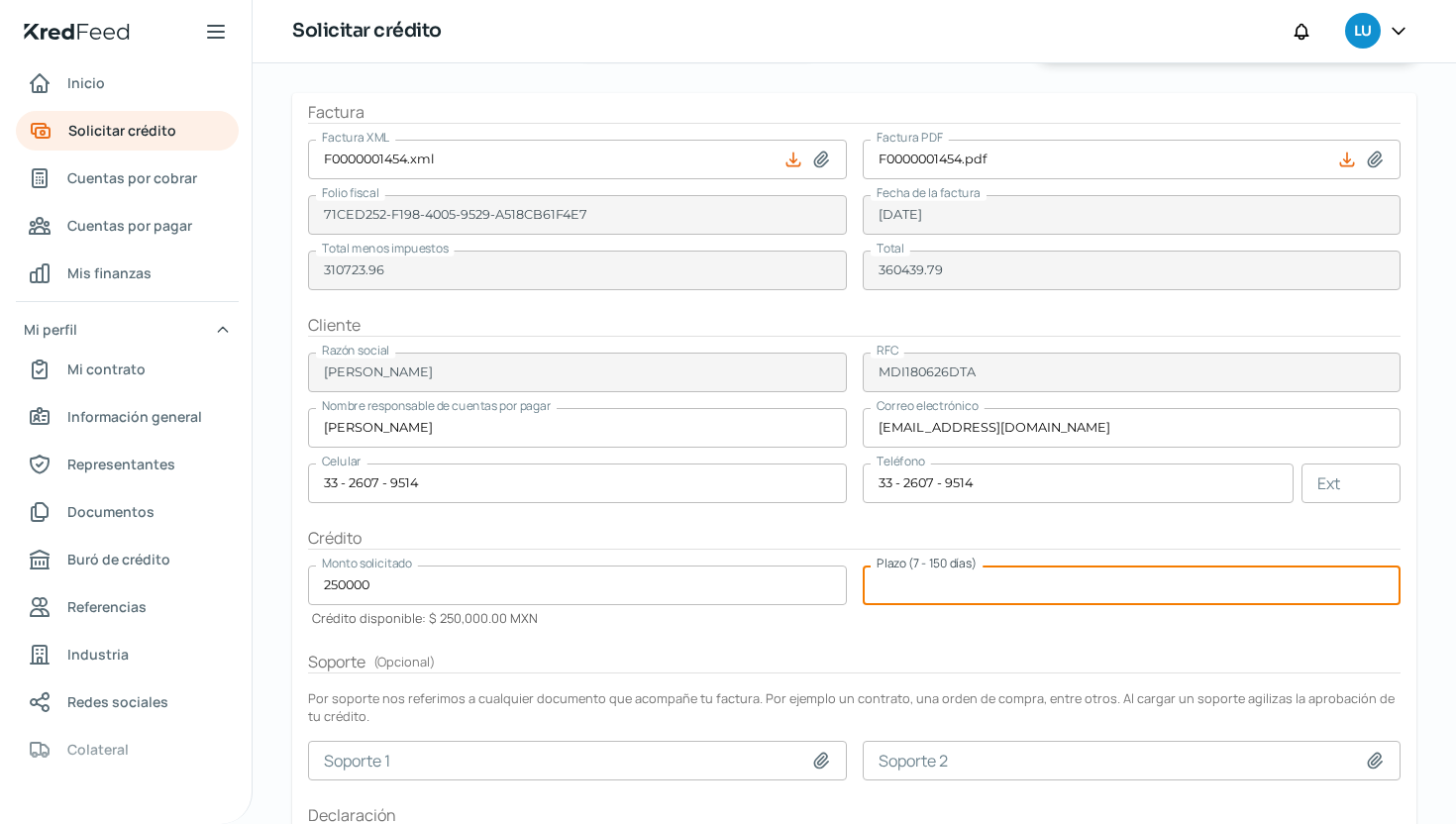 click at bounding box center [1132, 585] 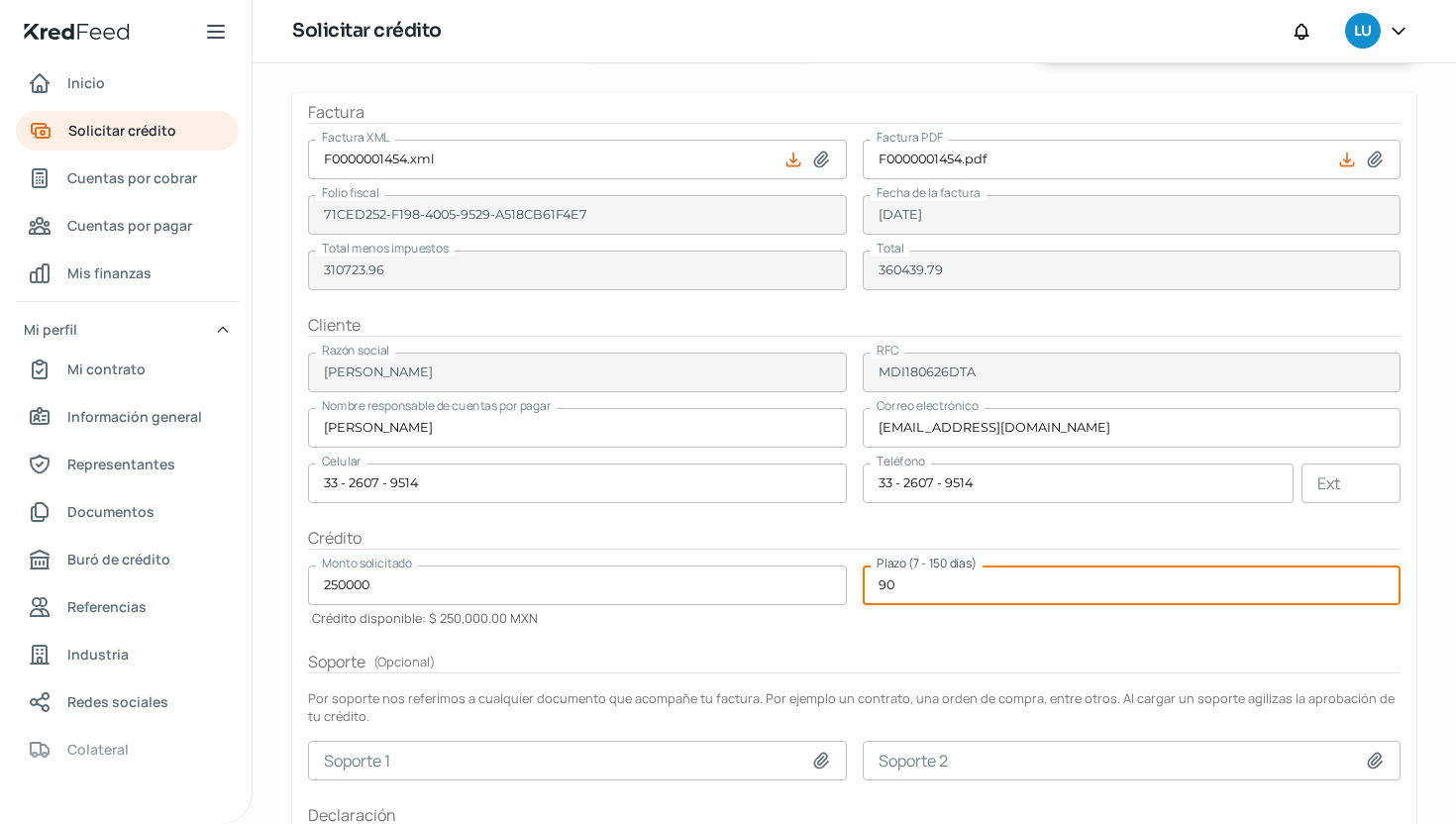 type on "90" 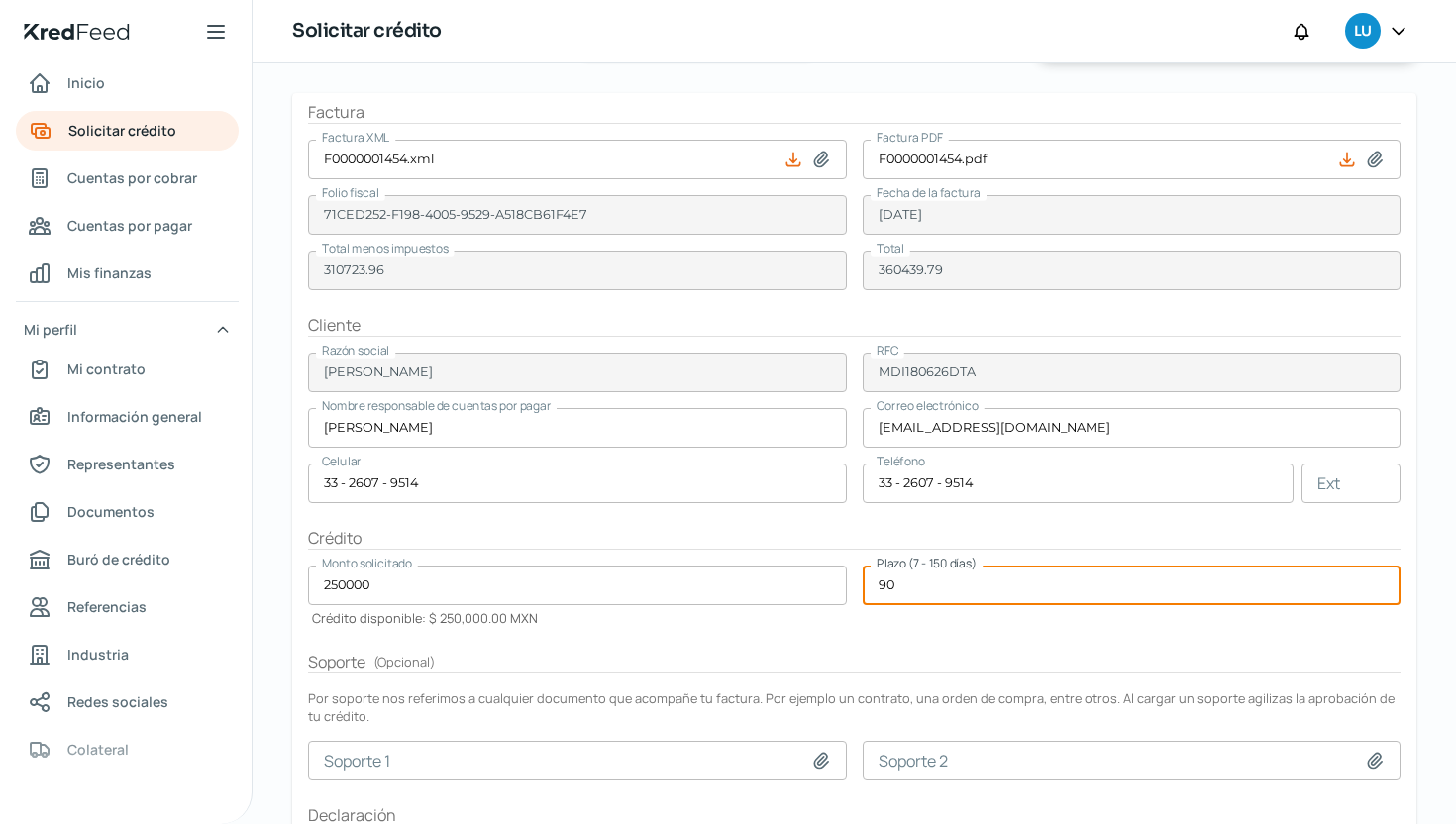click on "Soporte   (  Opcional  )" at bounding box center [854, 662] 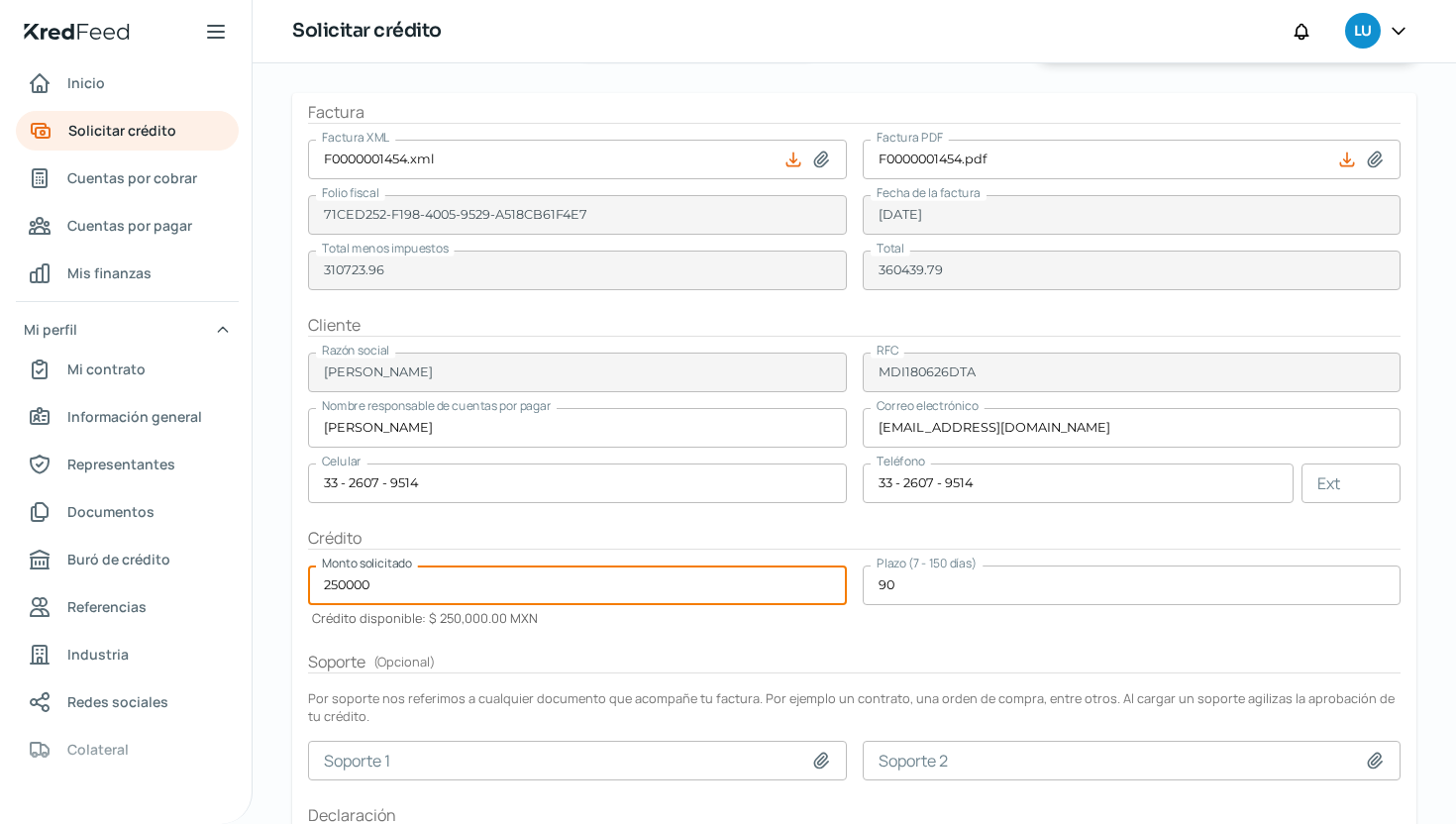 click on "250000" at bounding box center (577, 585) 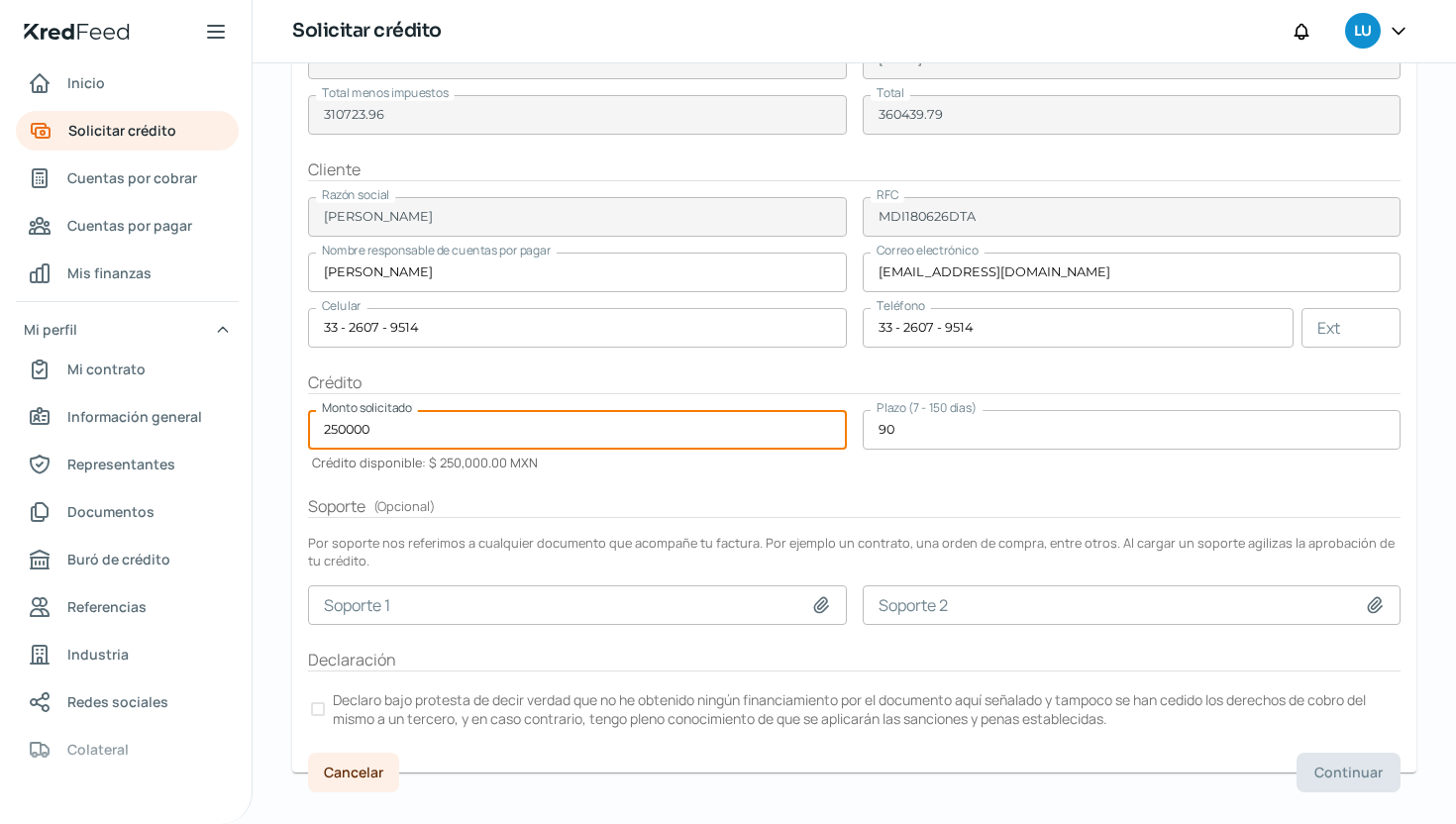 scroll, scrollTop: 295, scrollLeft: 0, axis: vertical 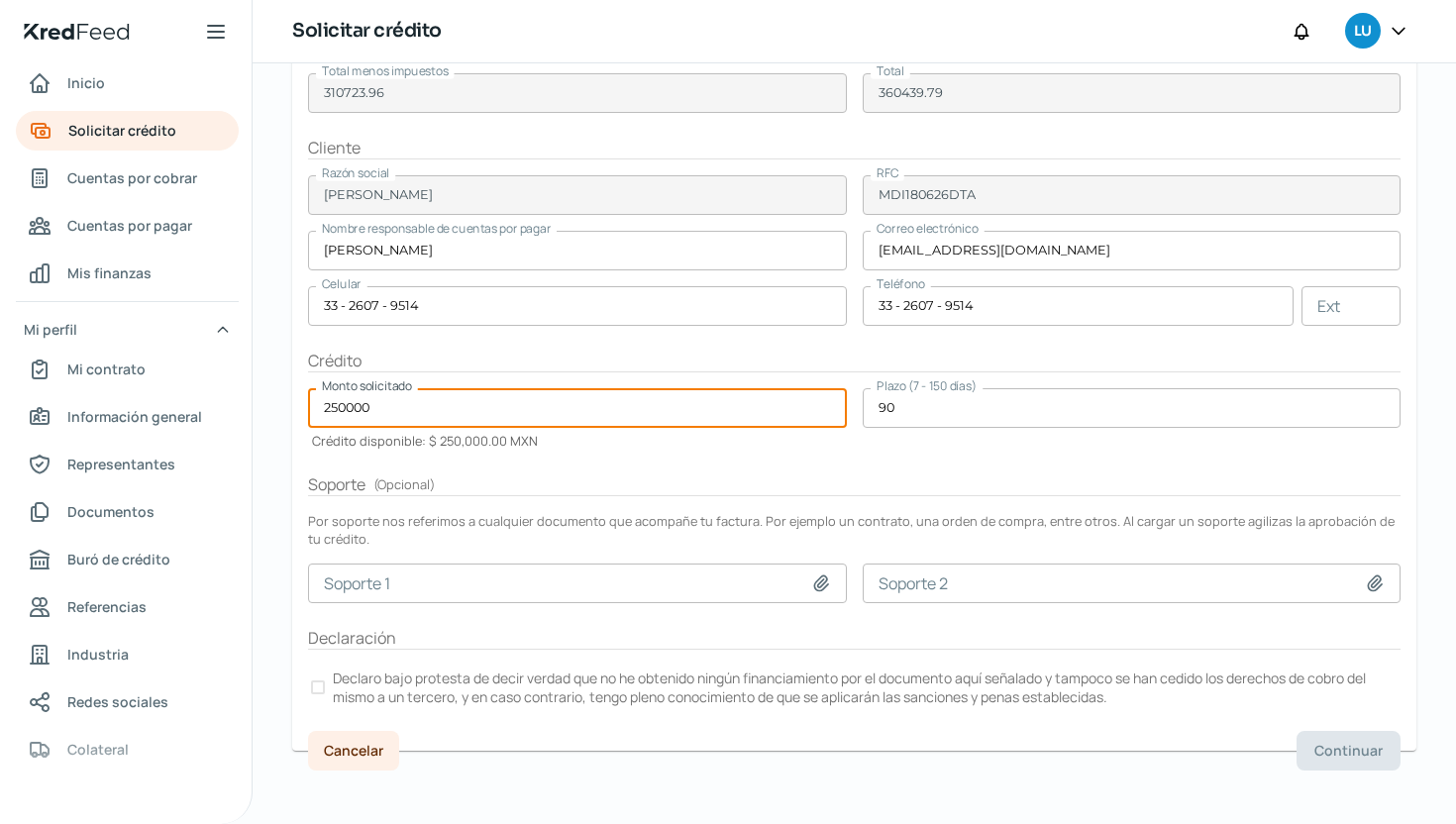 click 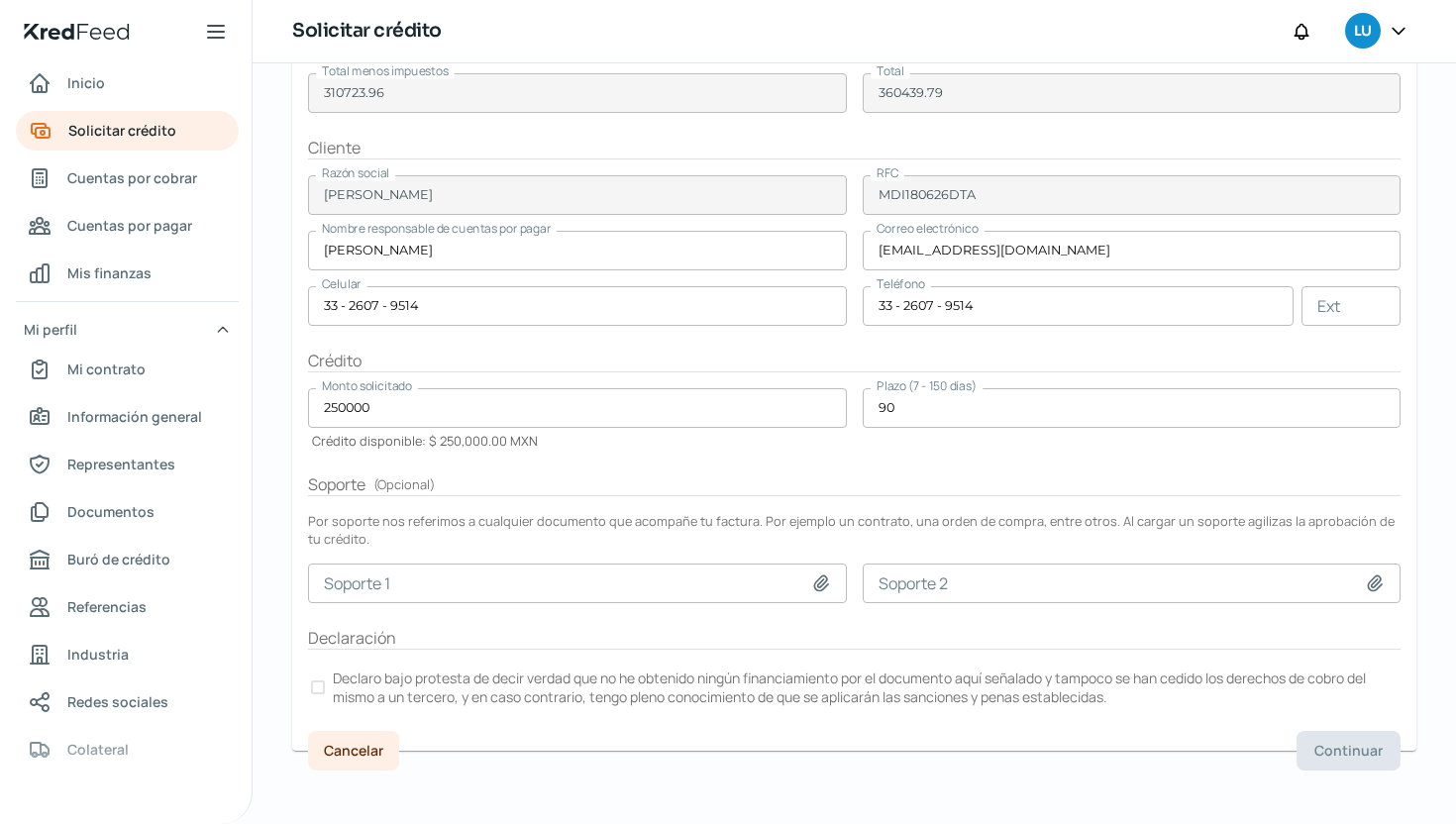 type on "C:\fakepath\OC3367 .pdf" 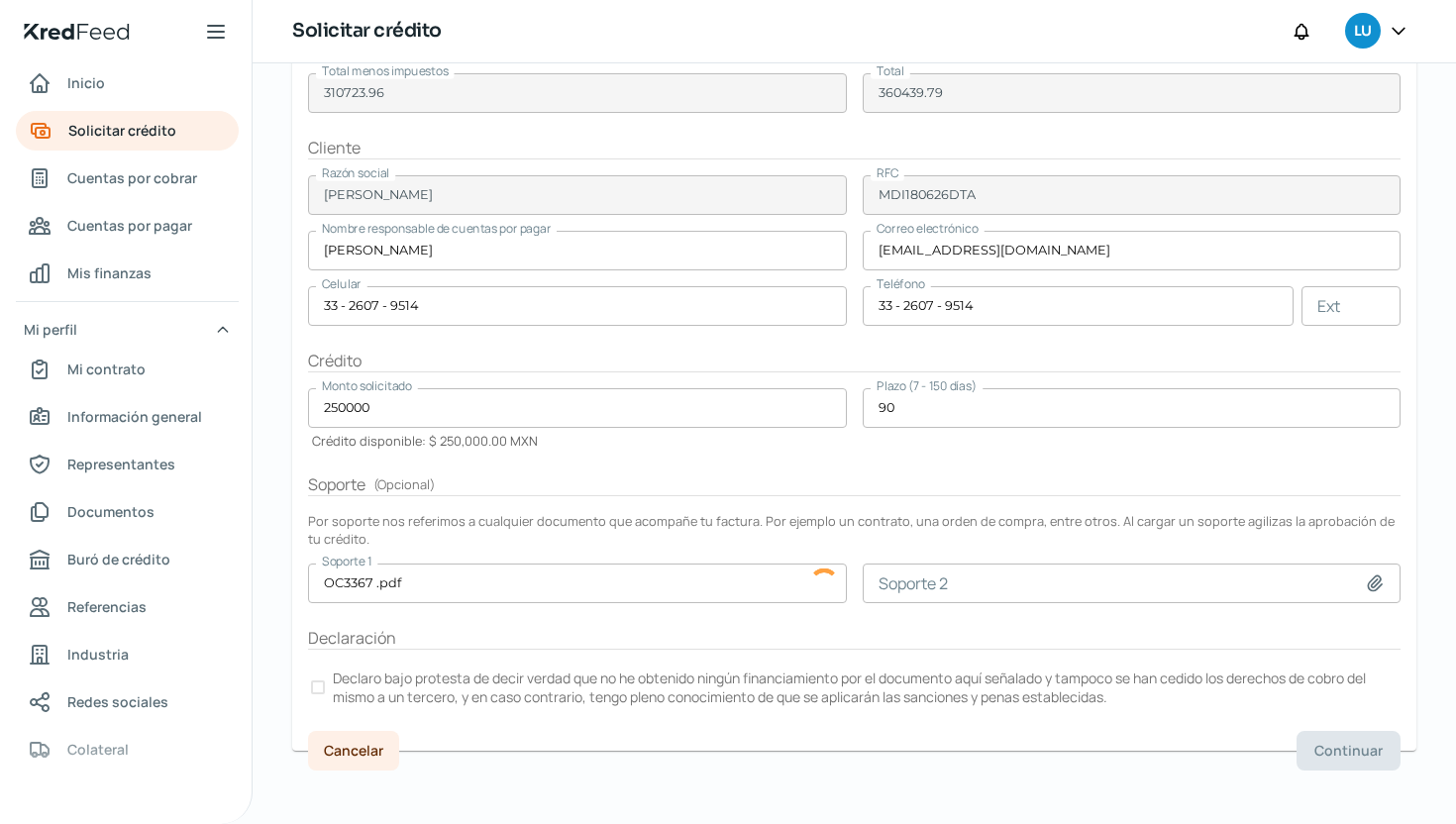 scroll, scrollTop: 299, scrollLeft: 0, axis: vertical 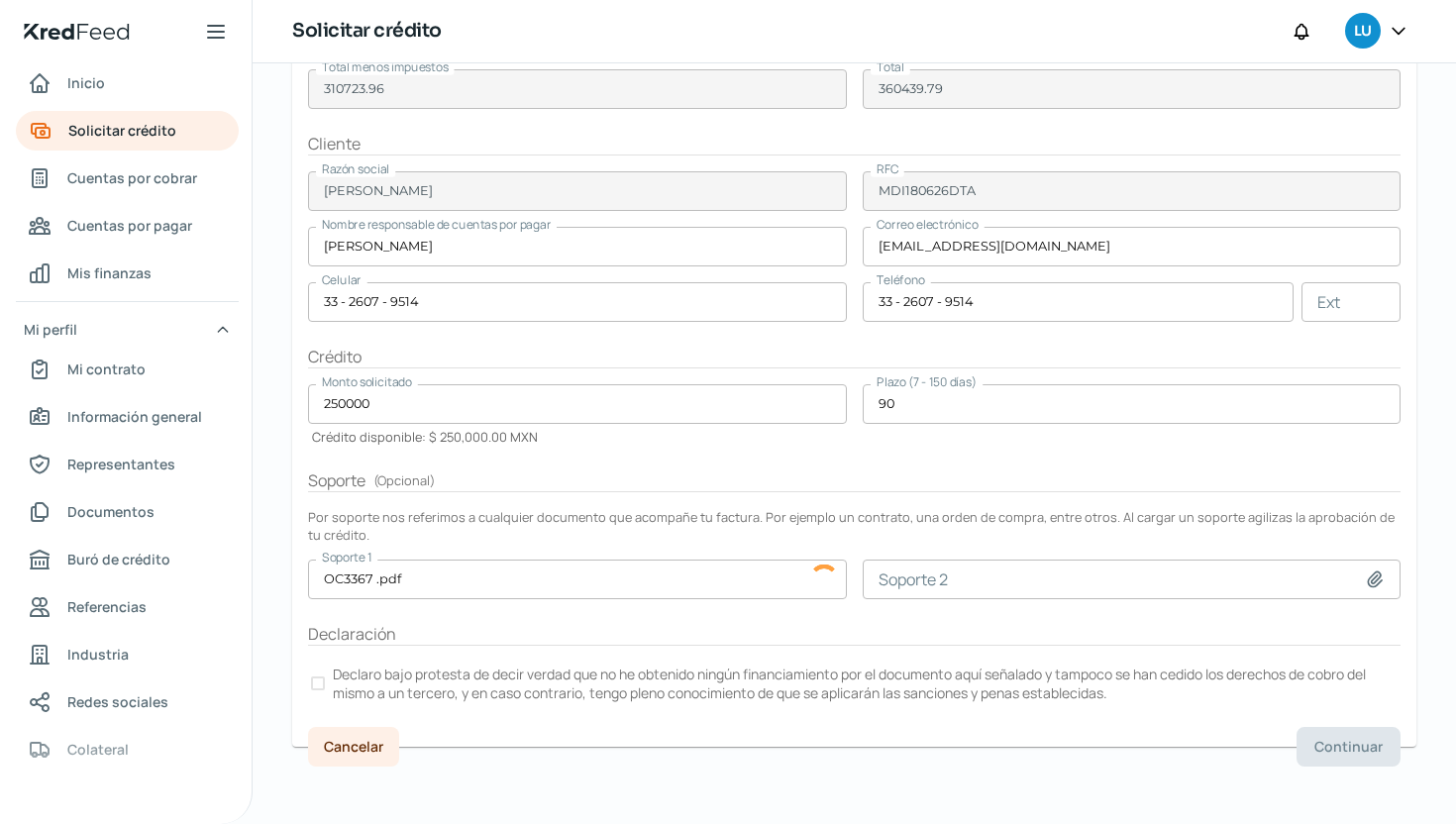 click at bounding box center [318, 683] 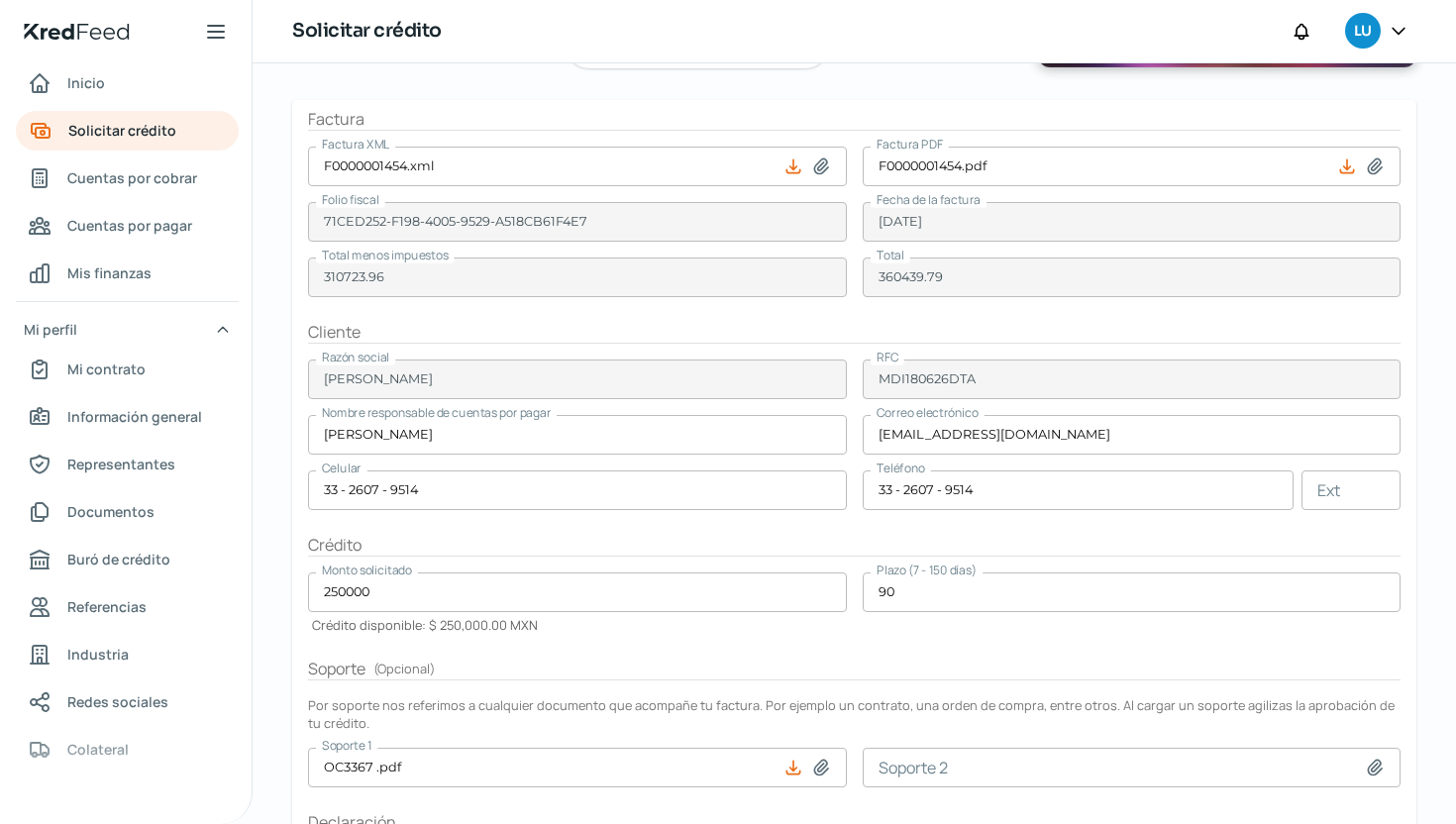 scroll, scrollTop: 299, scrollLeft: 0, axis: vertical 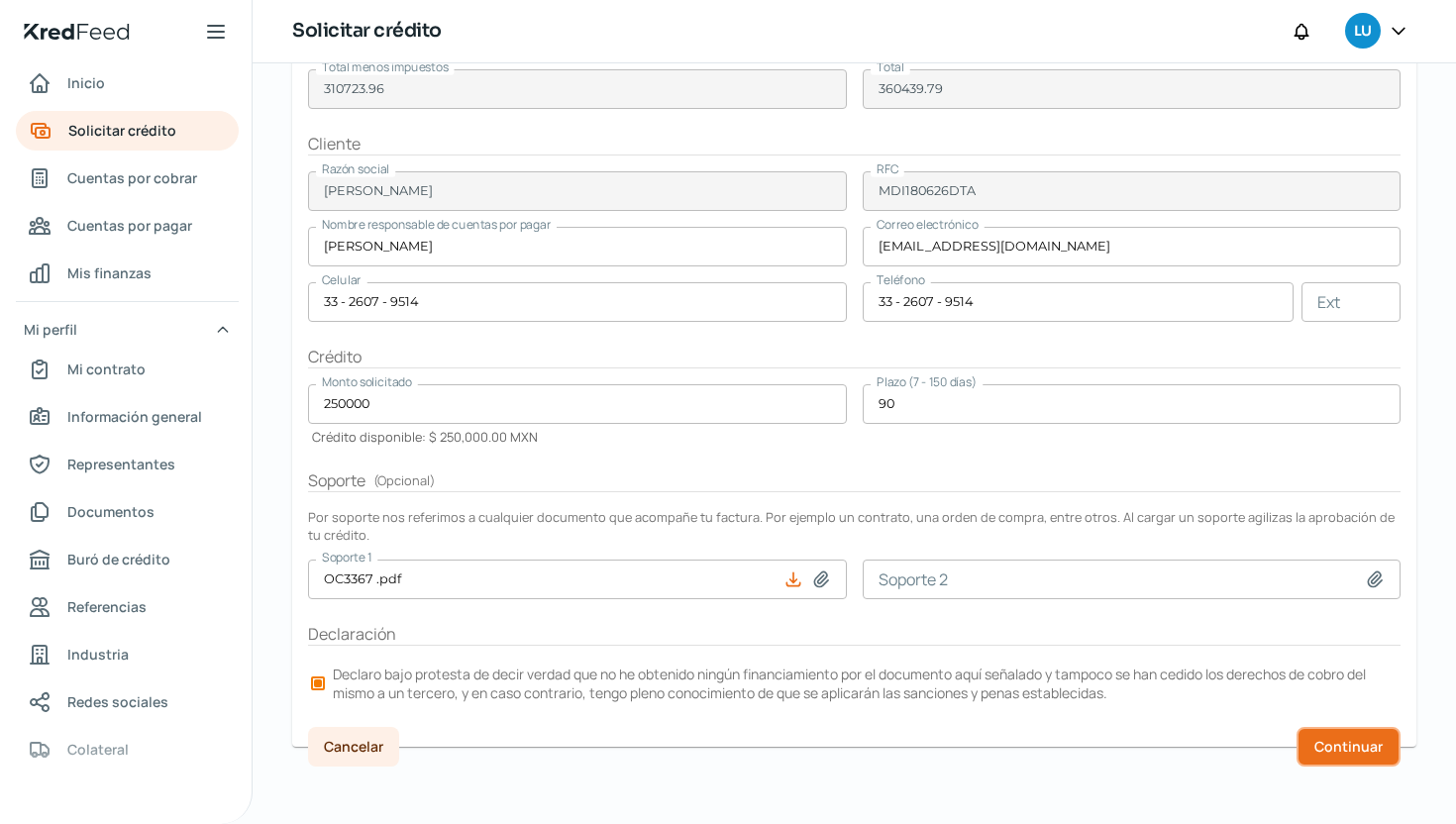 click on "Continuar" at bounding box center (1348, 747) 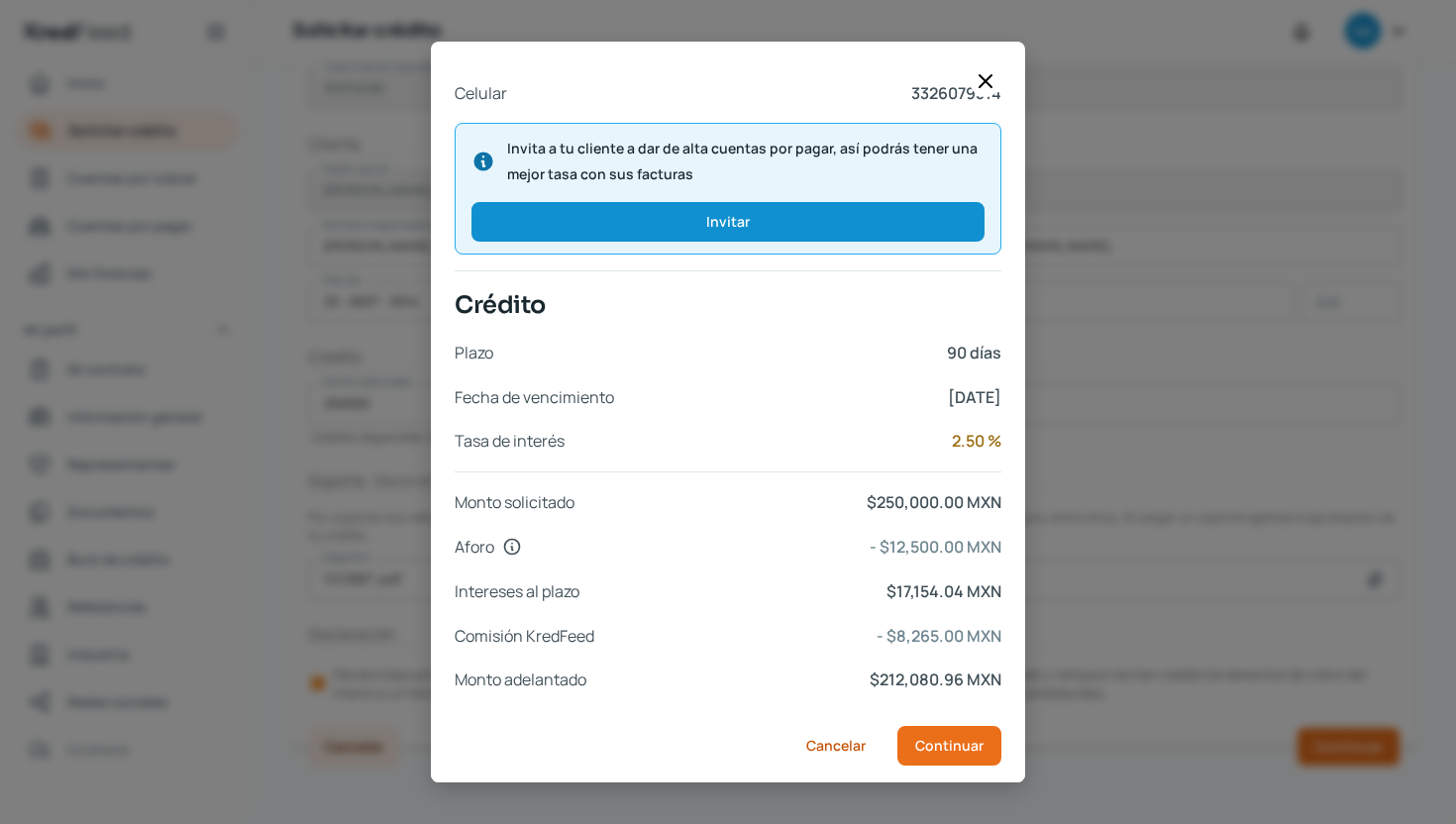 scroll, scrollTop: 767, scrollLeft: 0, axis: vertical 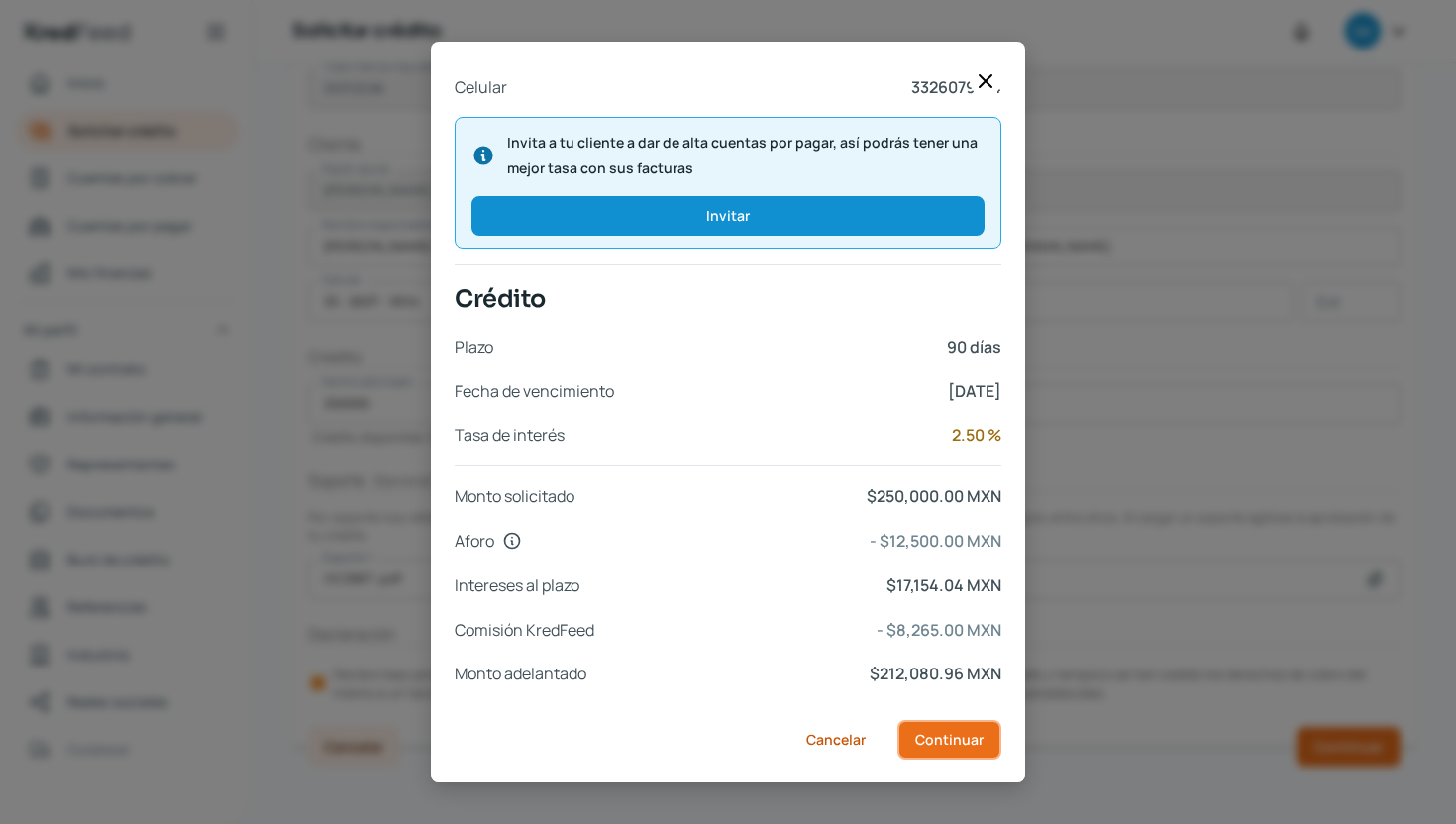 click on "Continuar" at bounding box center [949, 740] 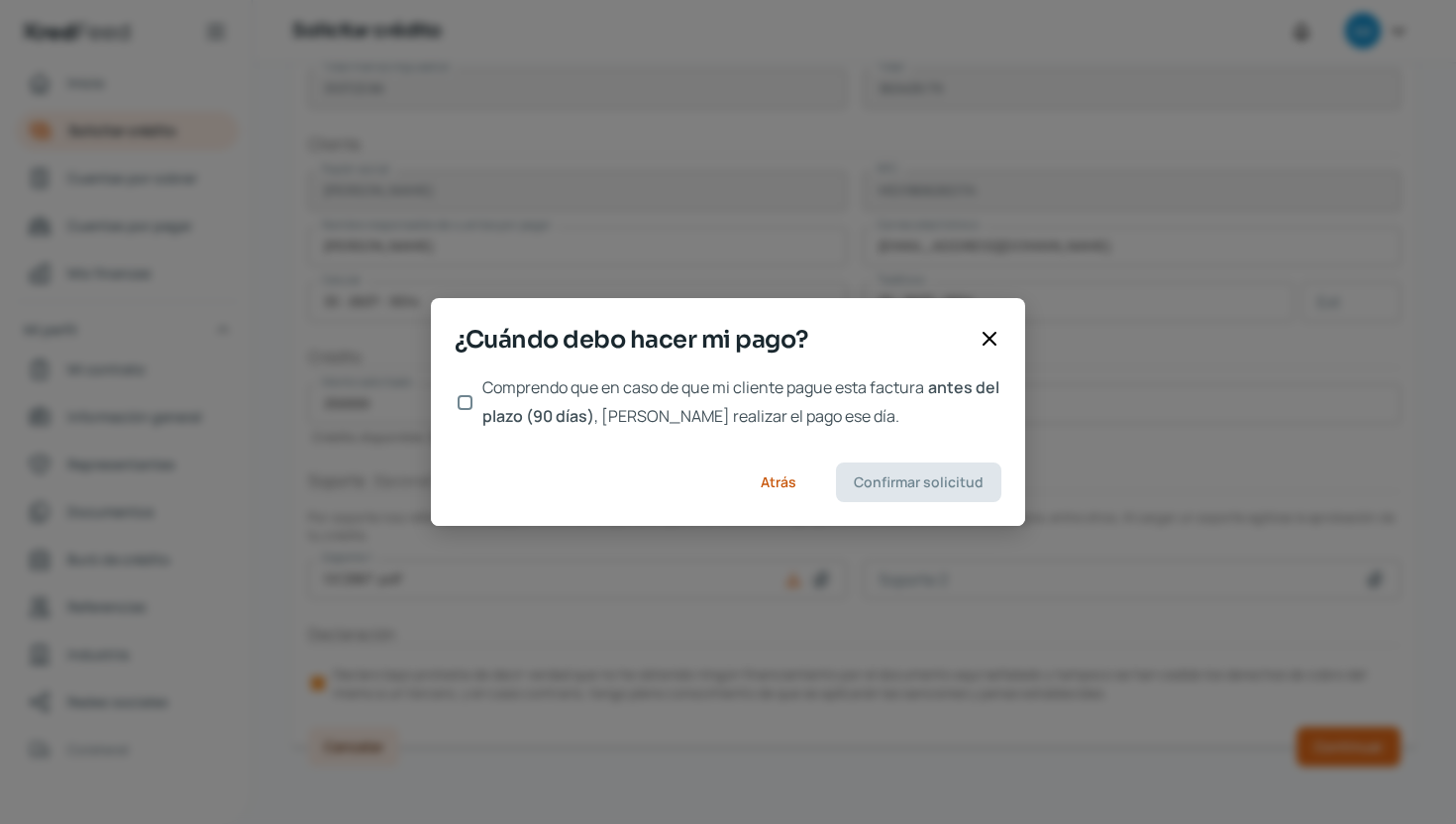 scroll, scrollTop: 0, scrollLeft: 0, axis: both 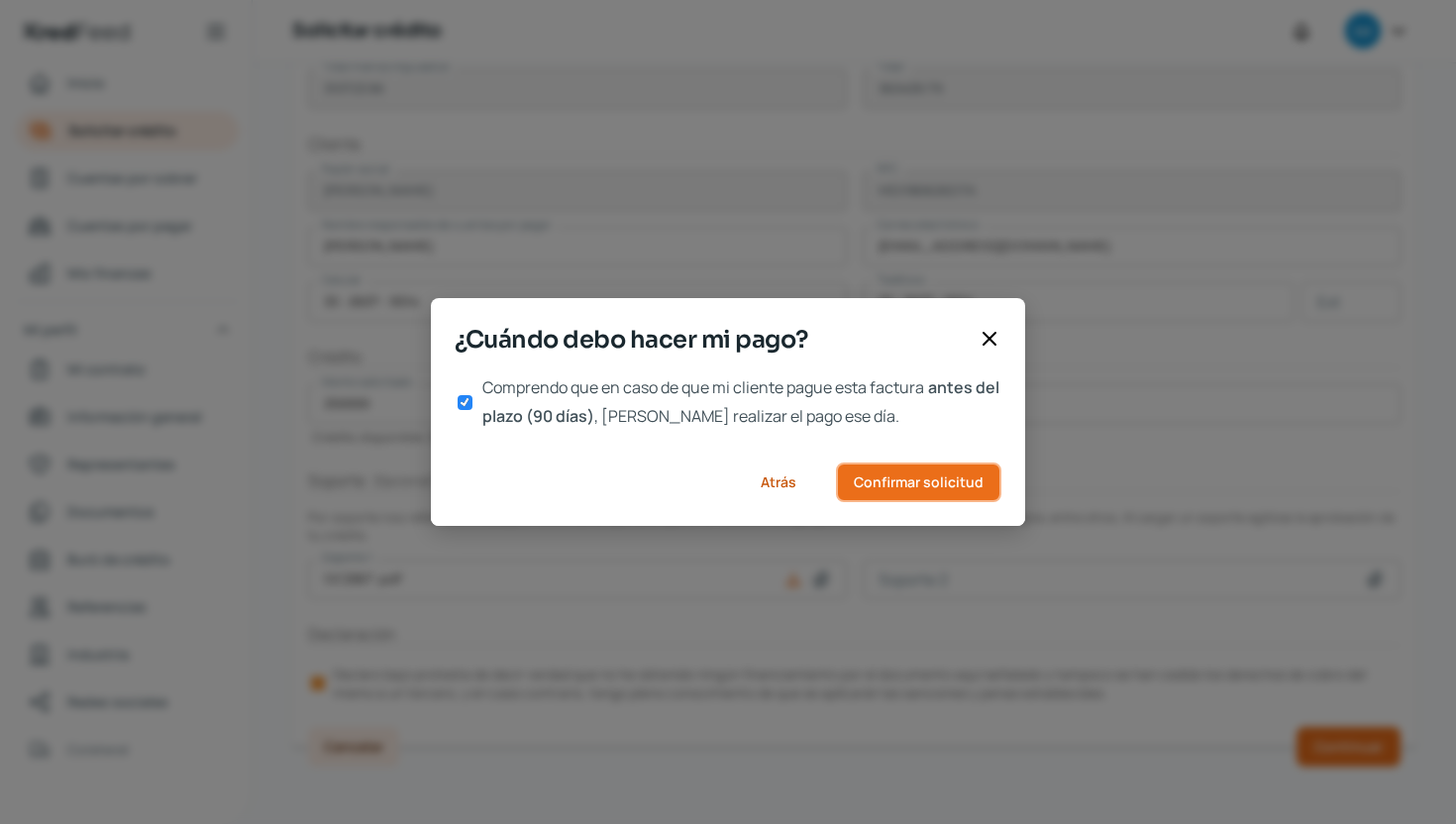 click on "Confirmar solicitud" at bounding box center (918, 482) 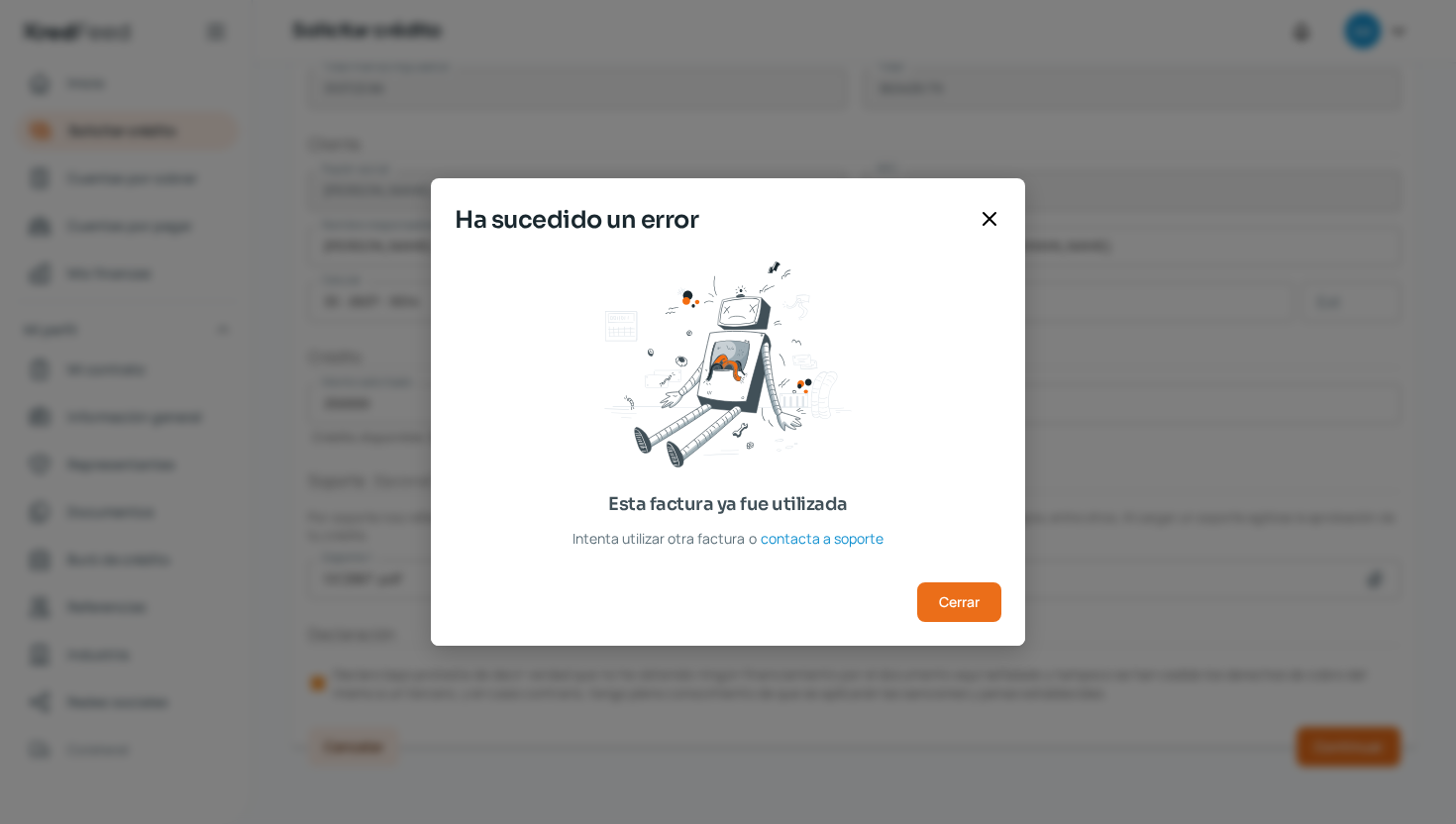 click 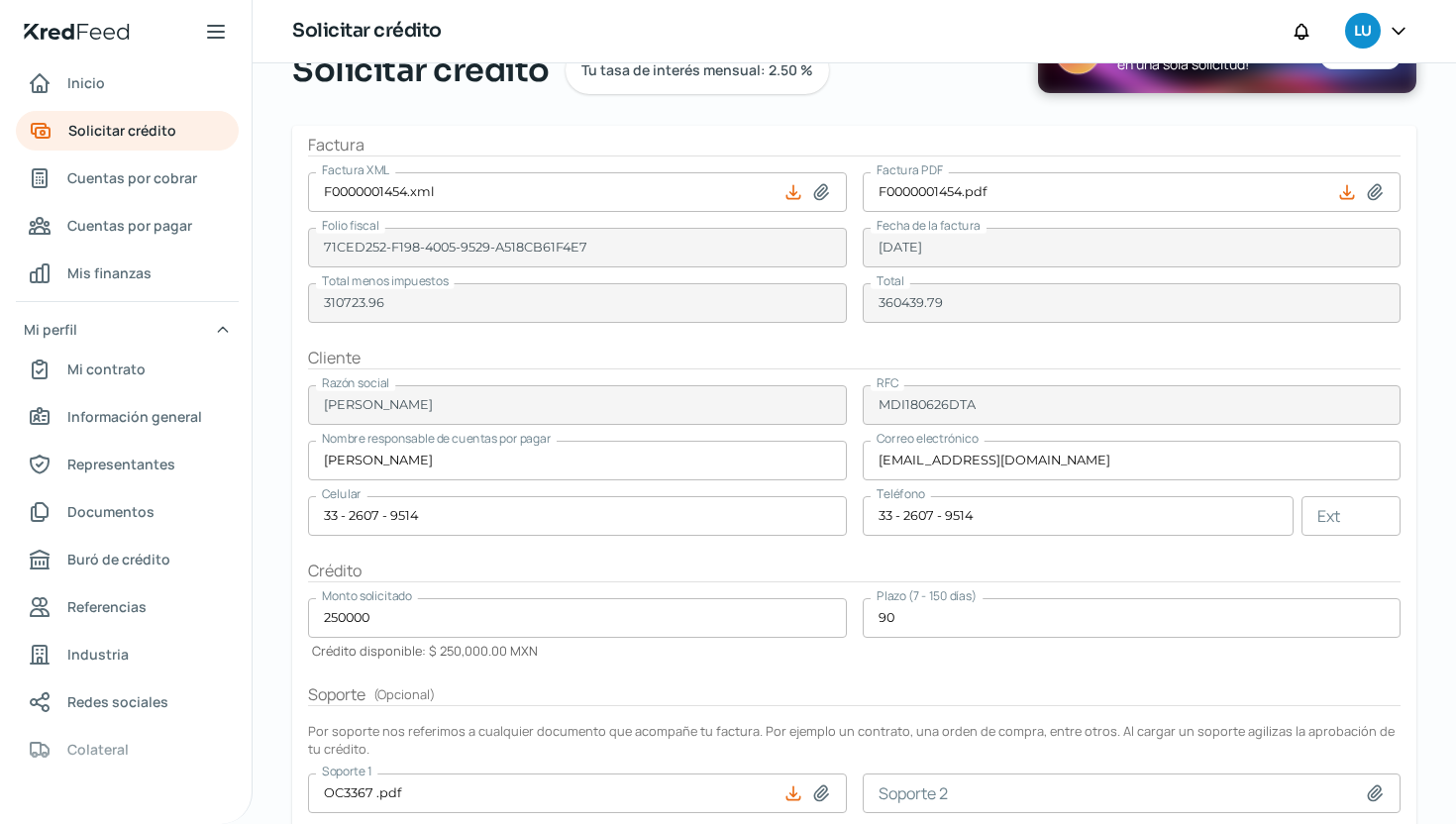 scroll, scrollTop: 89, scrollLeft: 0, axis: vertical 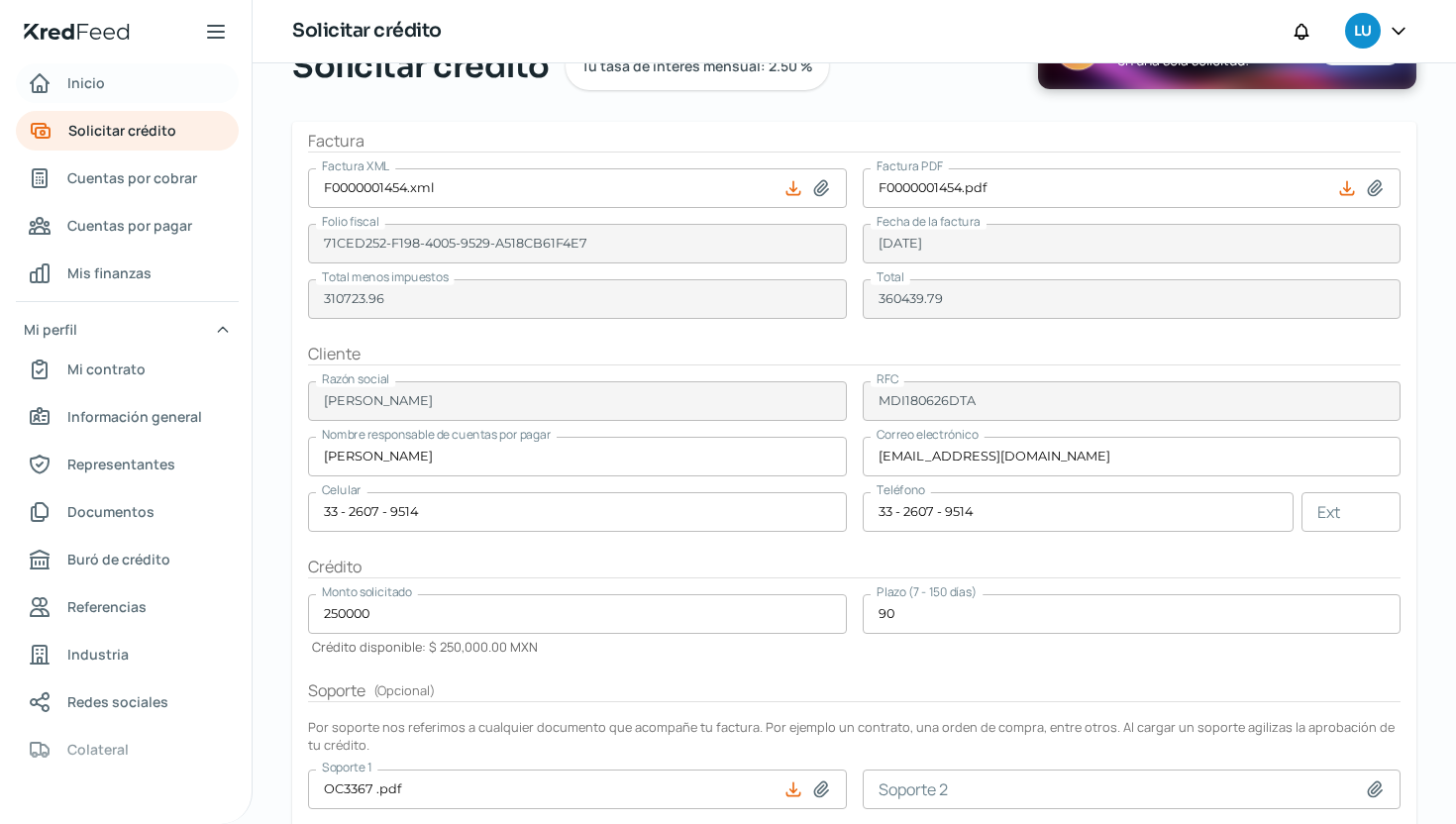 click on "Inicio" at bounding box center (127, 83) 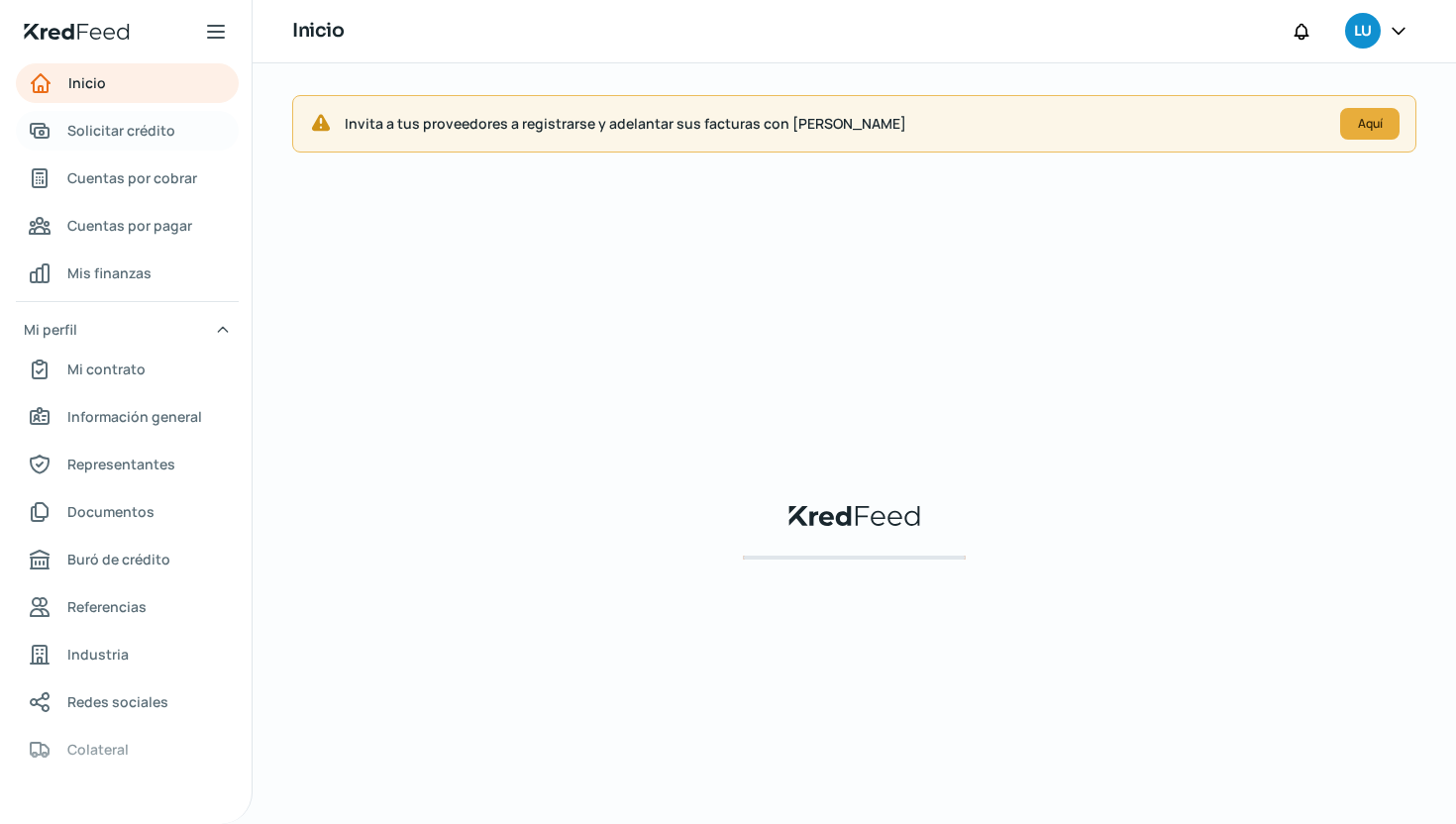 click on "Solicitar crédito" at bounding box center (121, 130) 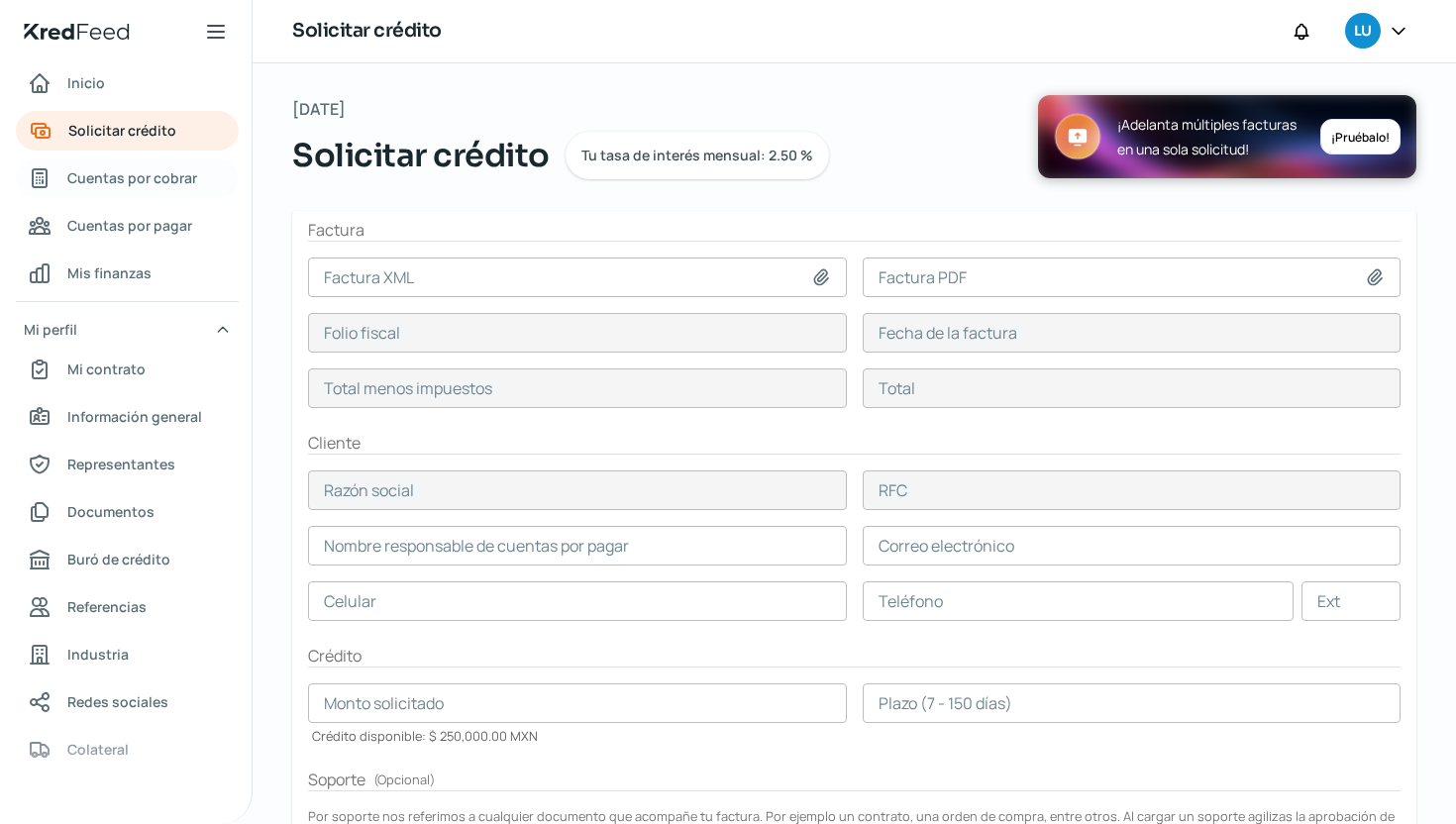 click on "Cuentas por cobrar" at bounding box center (132, 177) 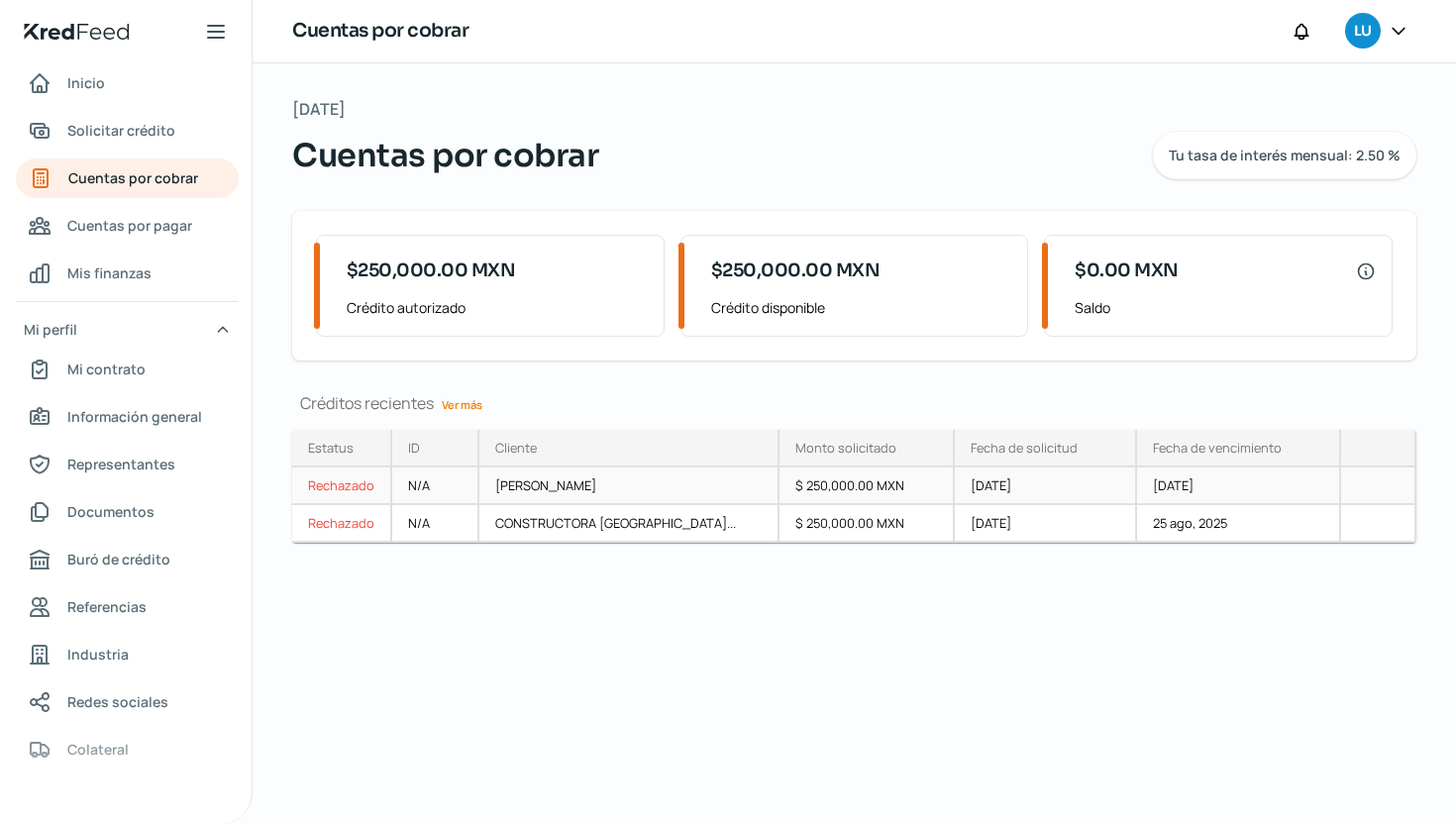 click on "N/A" at bounding box center [436, 486] 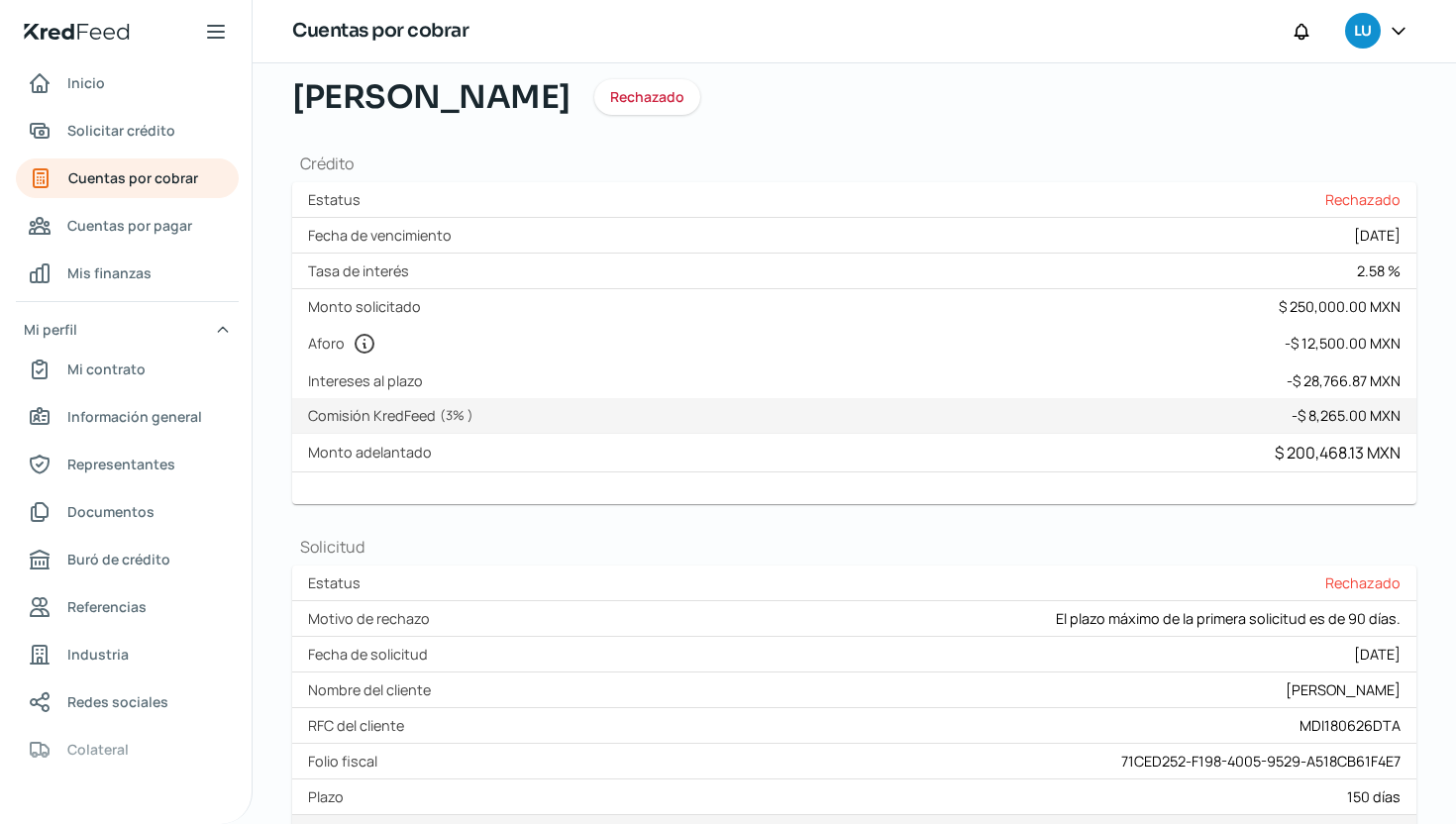 scroll, scrollTop: 0, scrollLeft: 0, axis: both 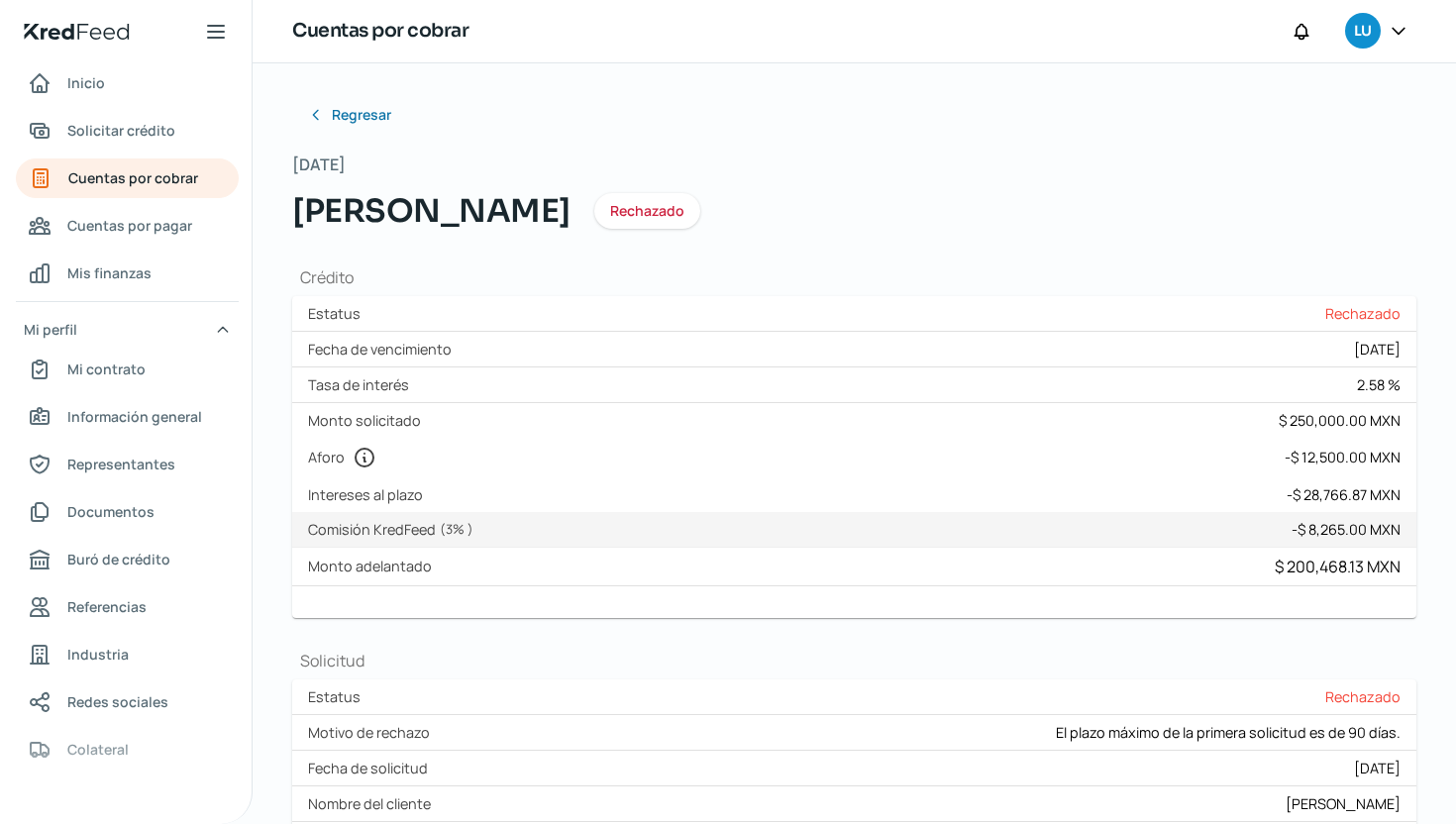 click on "Rechazado" at bounding box center (647, 211) 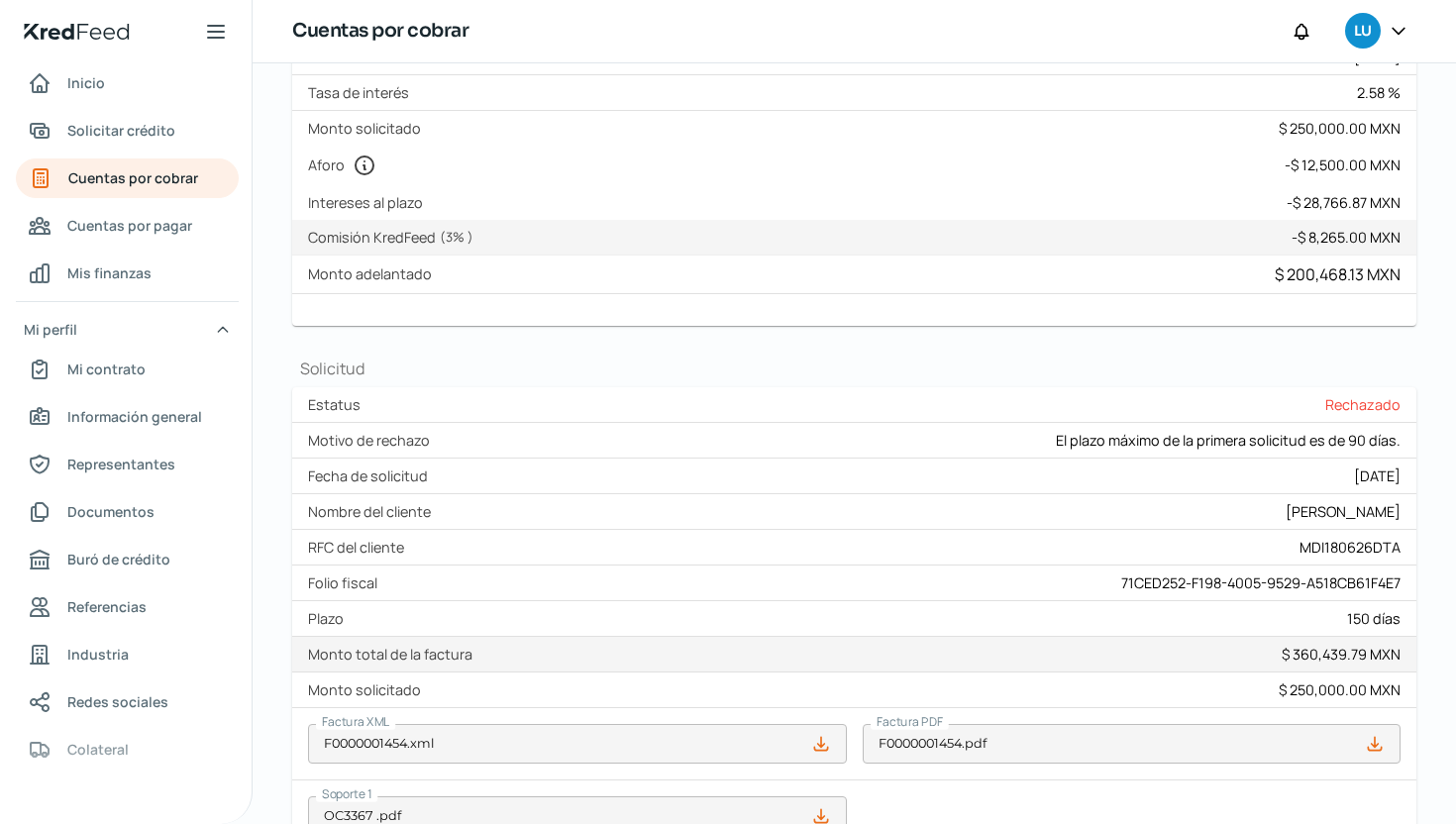 scroll, scrollTop: 446, scrollLeft: 0, axis: vertical 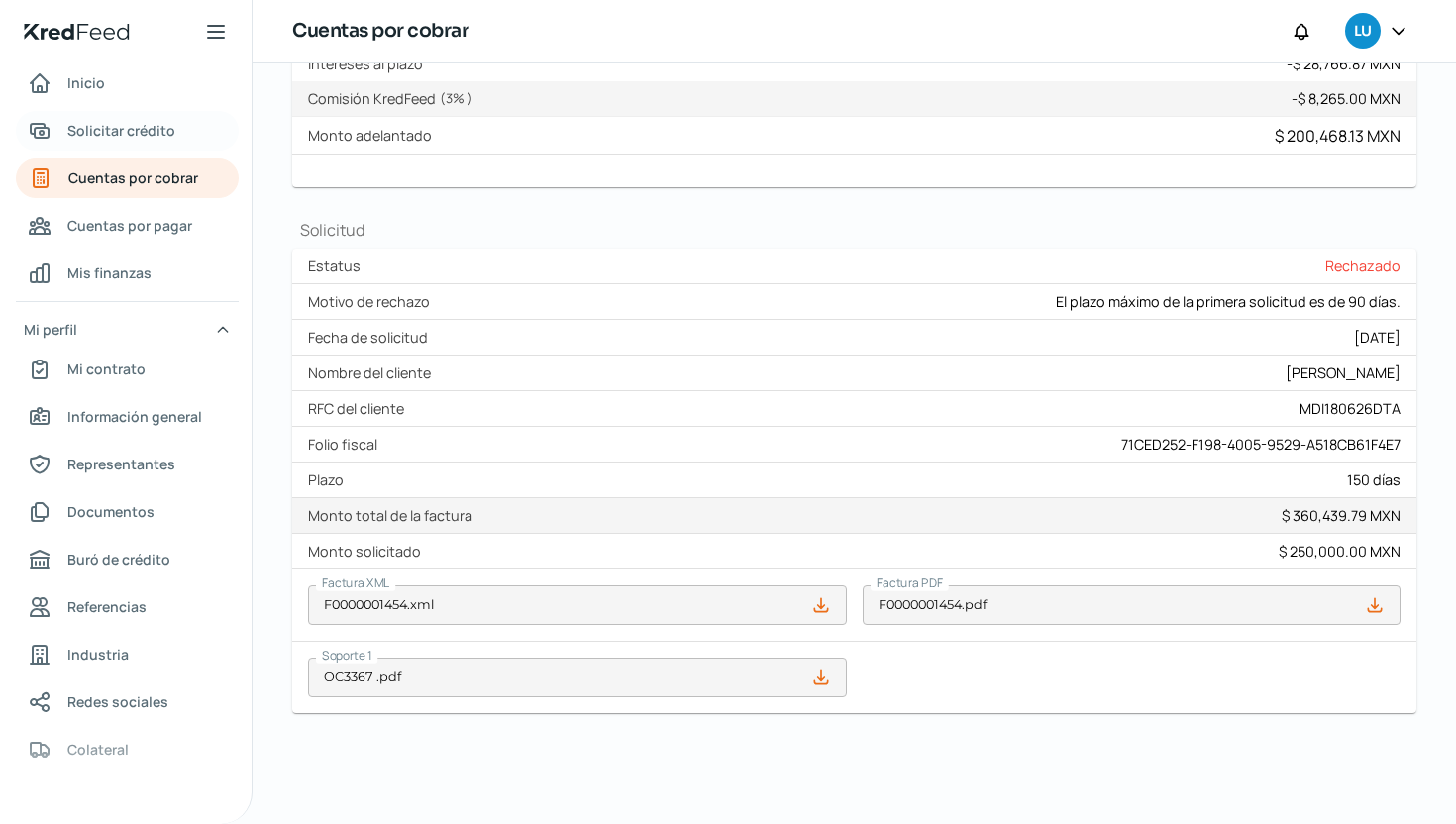 click on "Solicitar crédito" at bounding box center (127, 131) 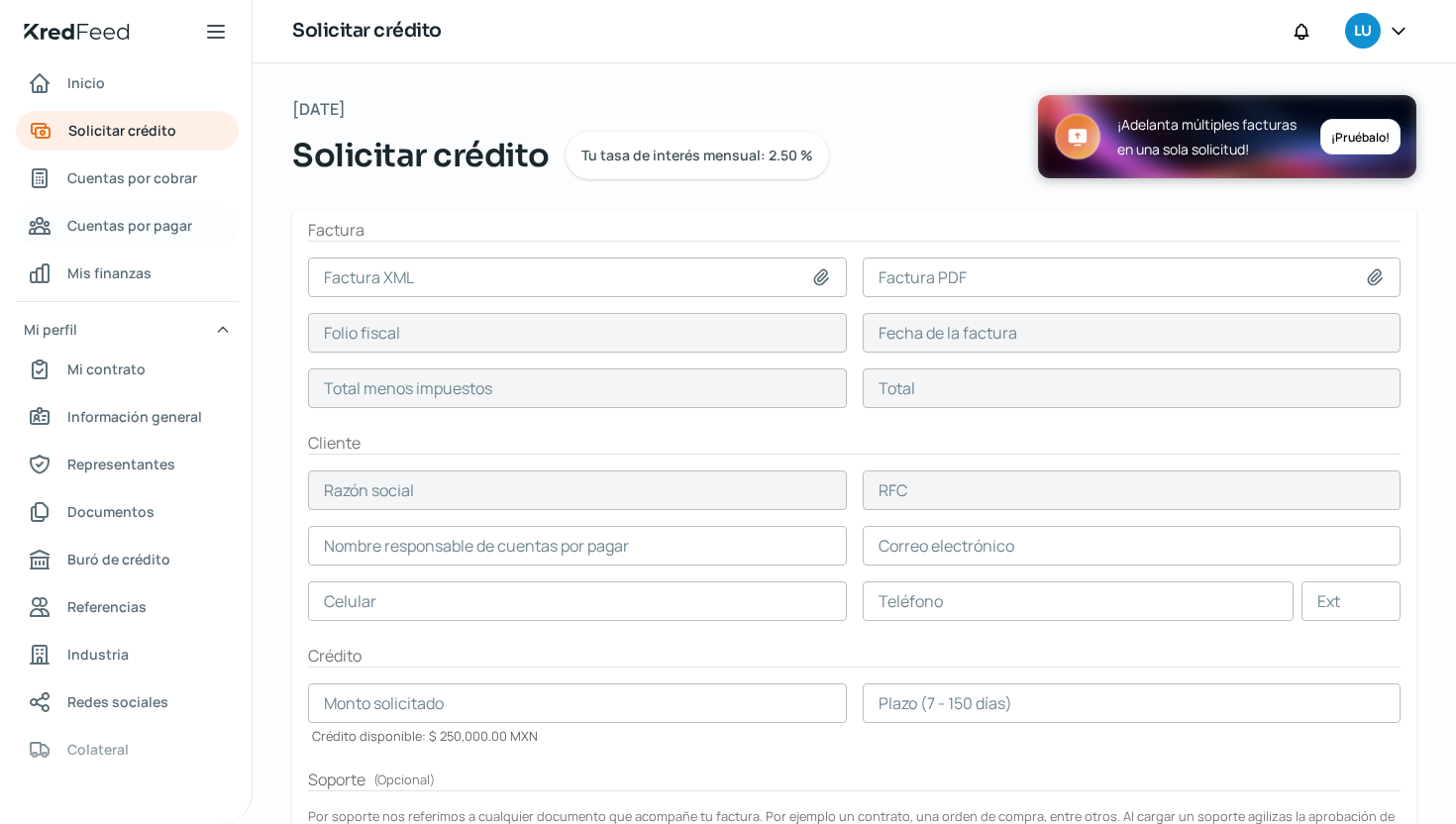click on "Cuentas por pagar" at bounding box center (127, 226) 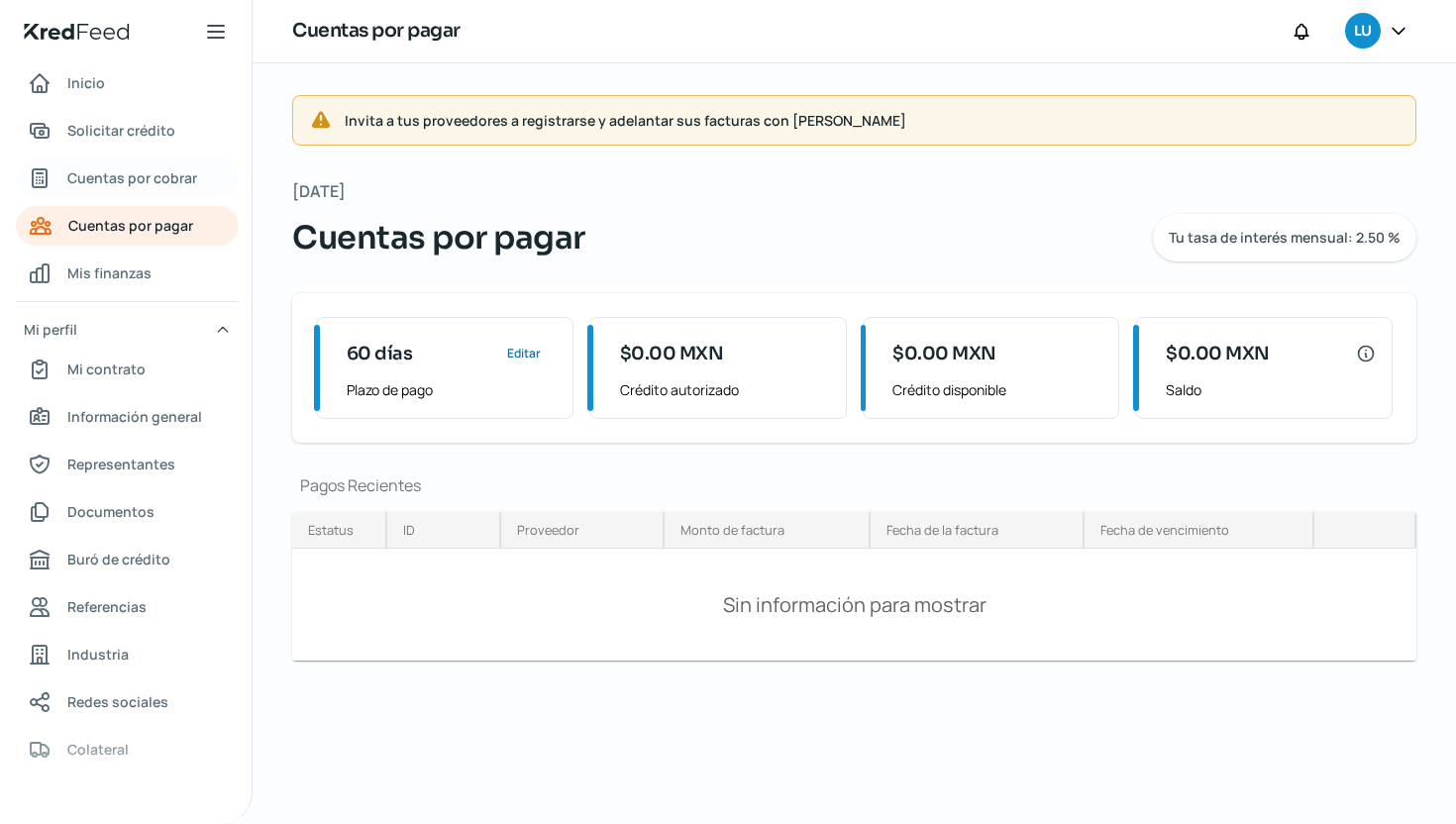 click on "Cuentas por cobrar" at bounding box center (127, 178) 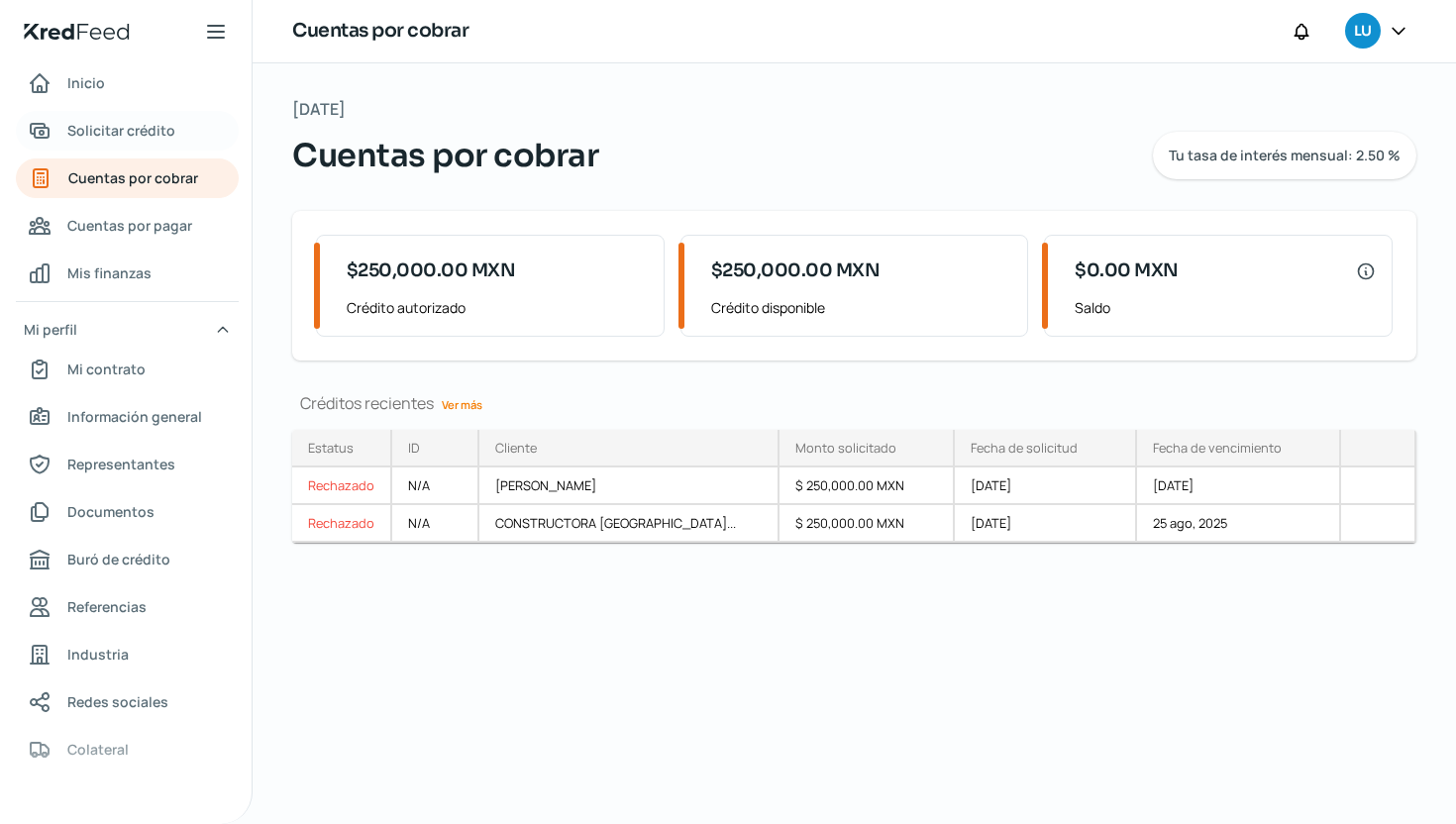 click on "Solicitar crédito" at bounding box center [121, 130] 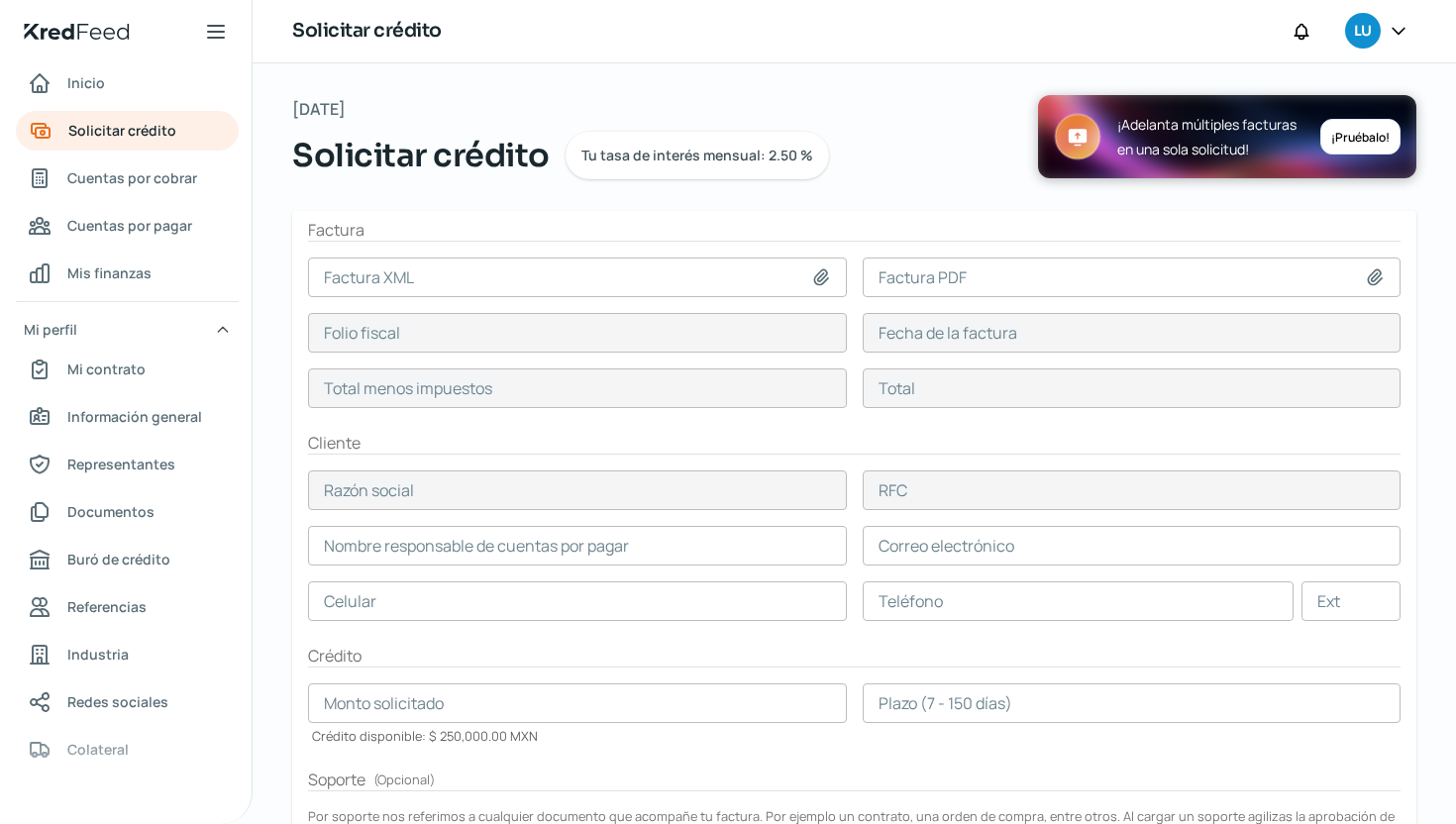click at bounding box center [577, 277] 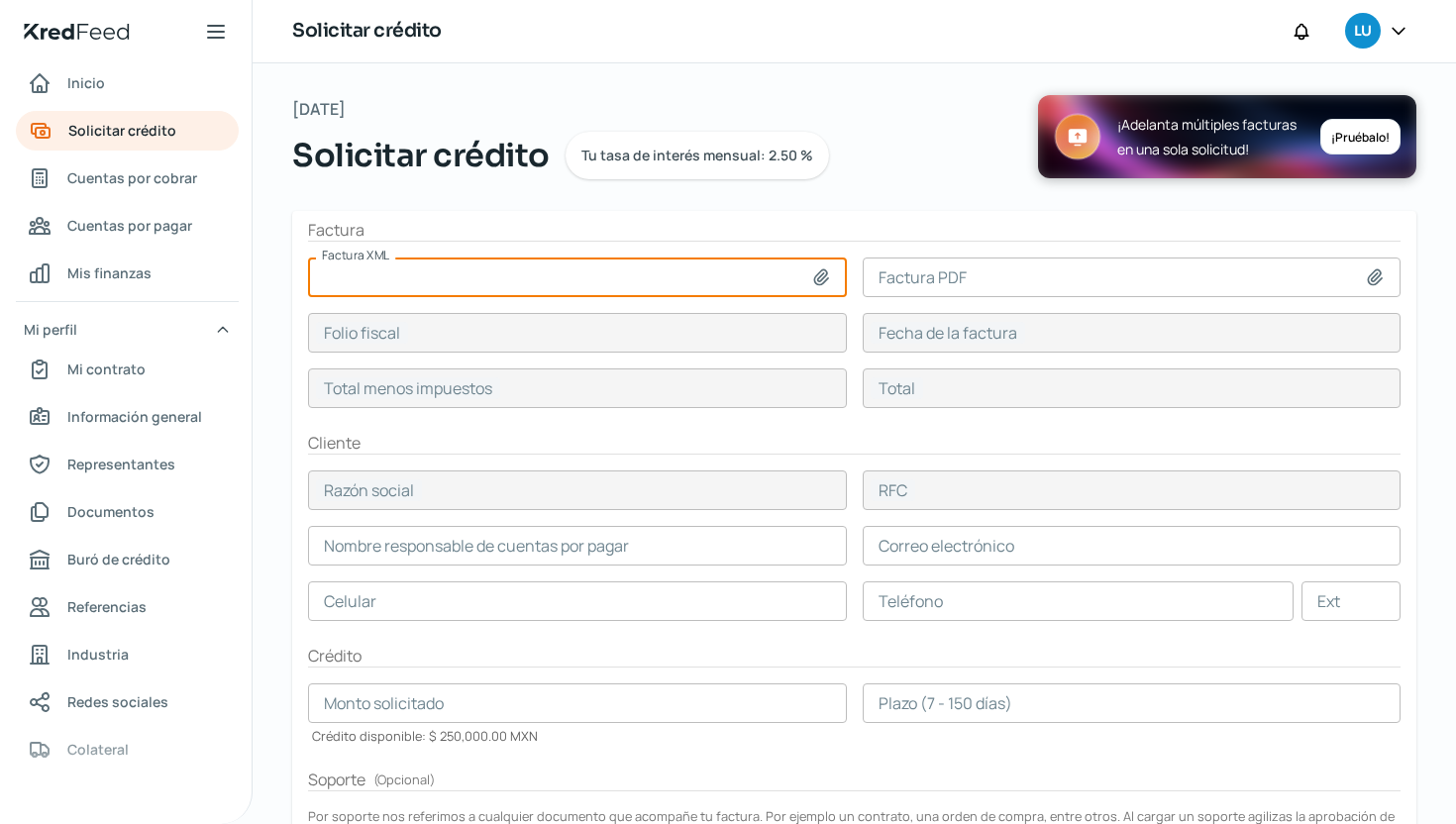 type on "C:\fakepath\F0000001454.xml" 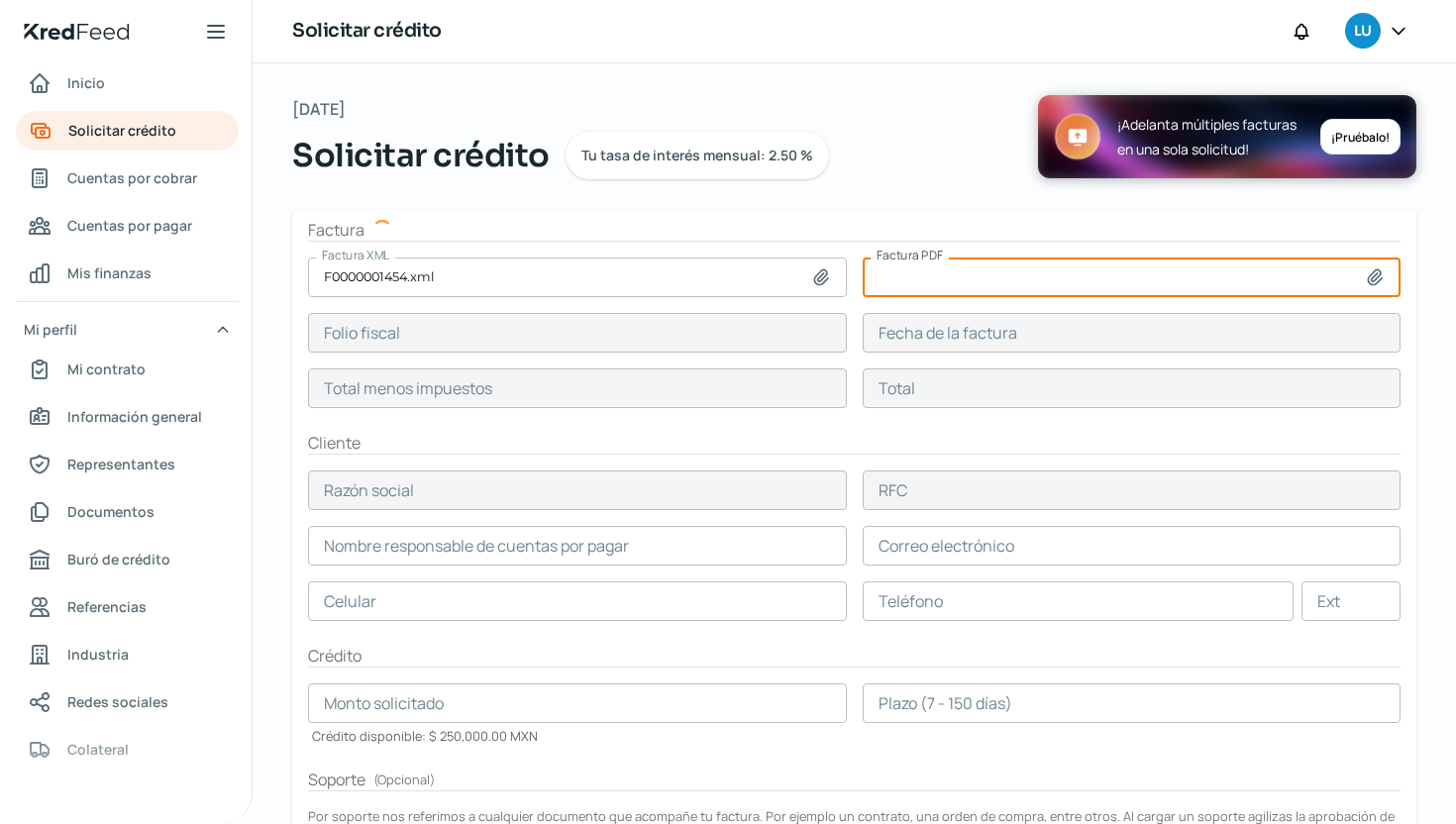 click at bounding box center (1132, 277) 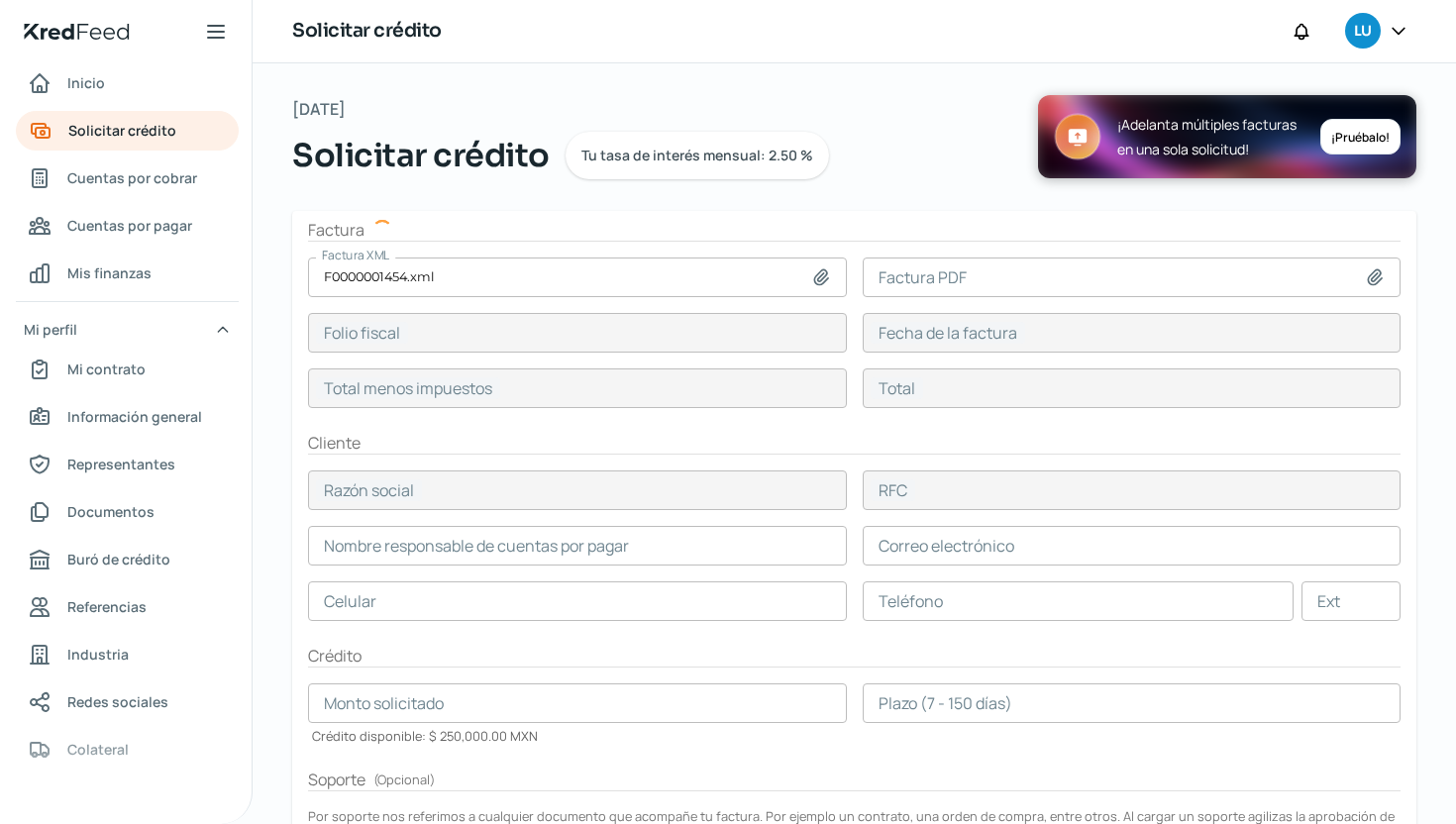 type on "71CED252-F198-4005-9529-A518CB61F4E7" 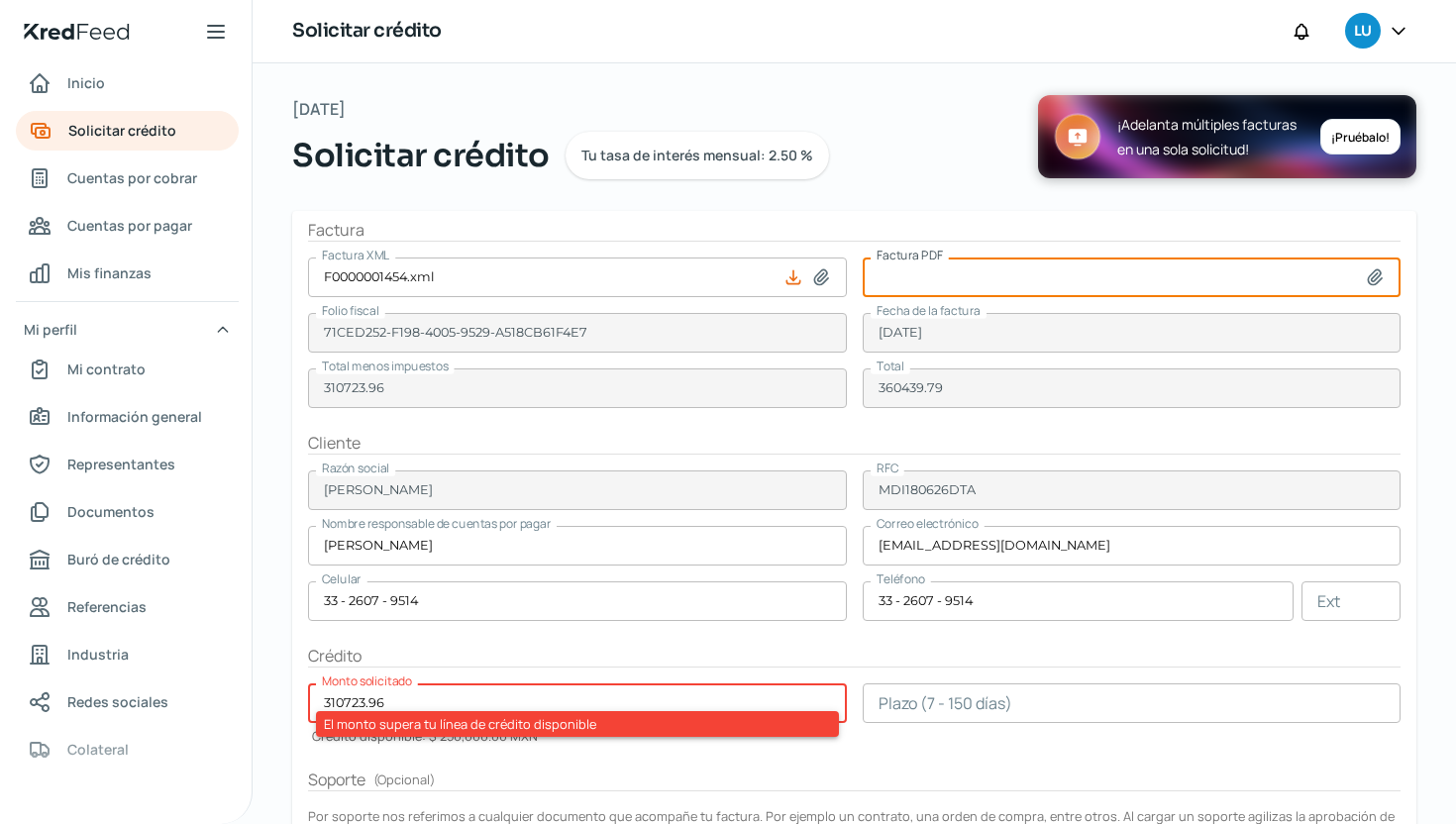 type on "C:\fakepath\F0000001454.pdf" 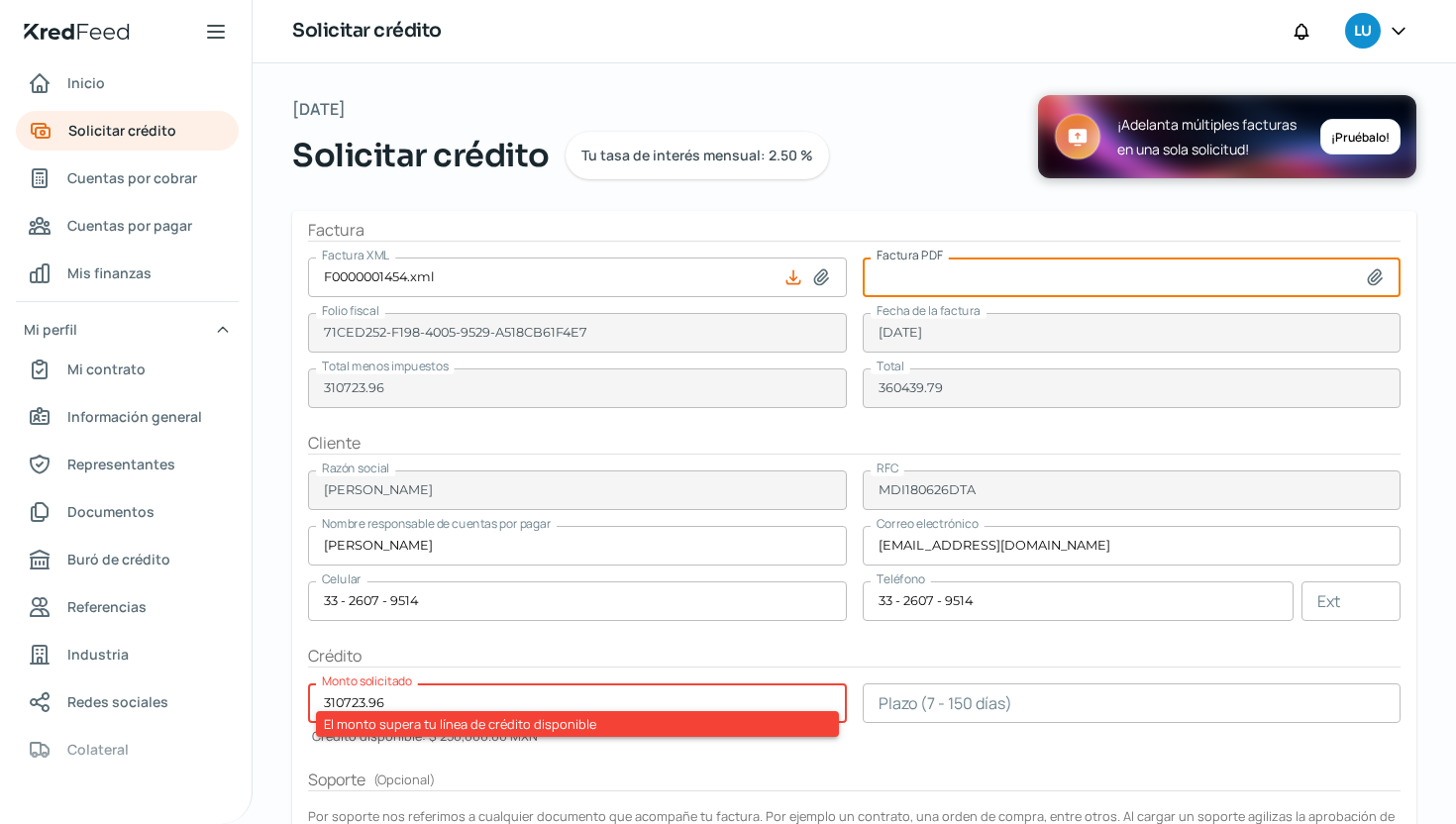 type on "F0000001454.pdf" 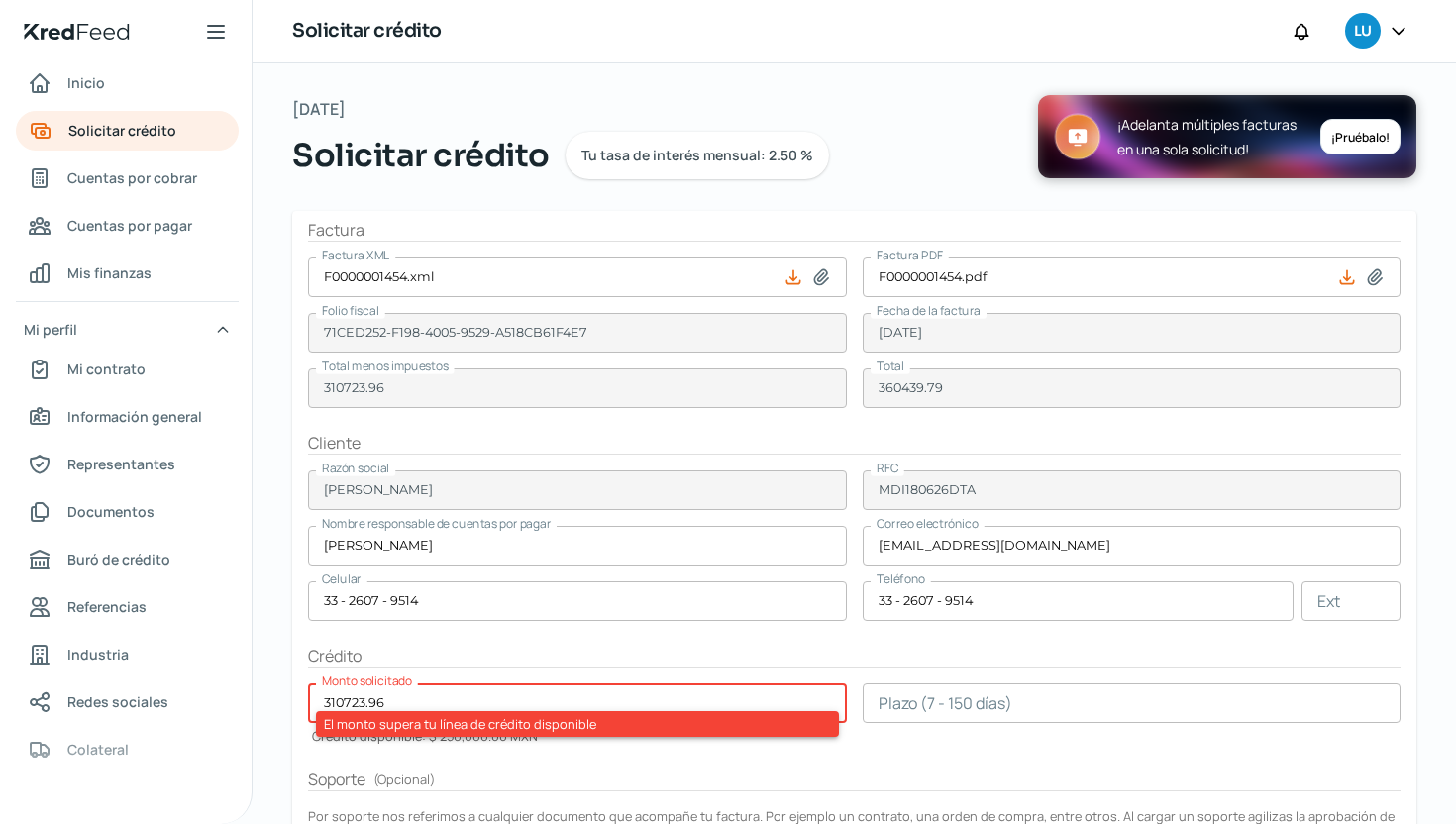 click on "Crédito" at bounding box center (854, 656) 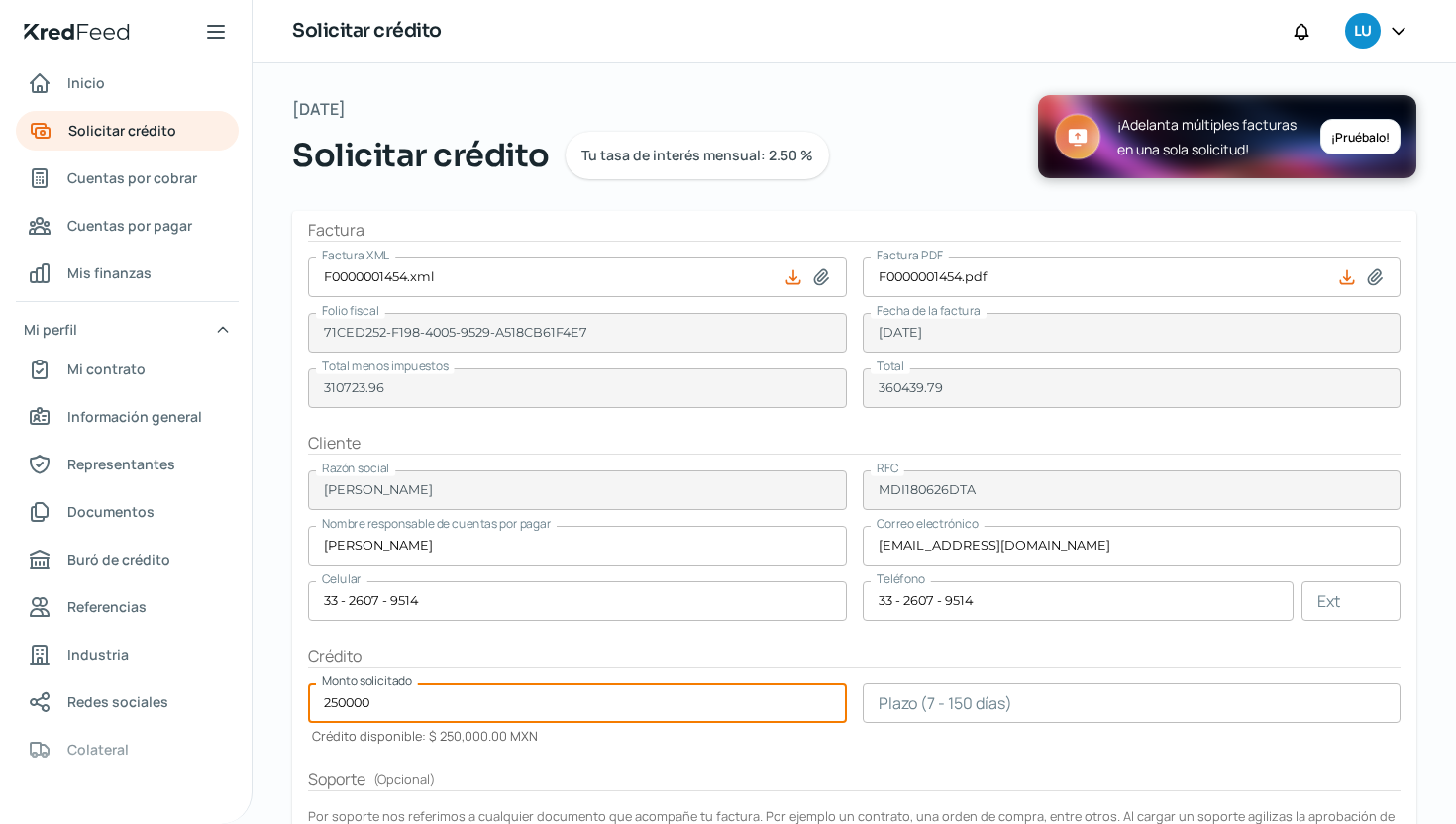 type on "250000" 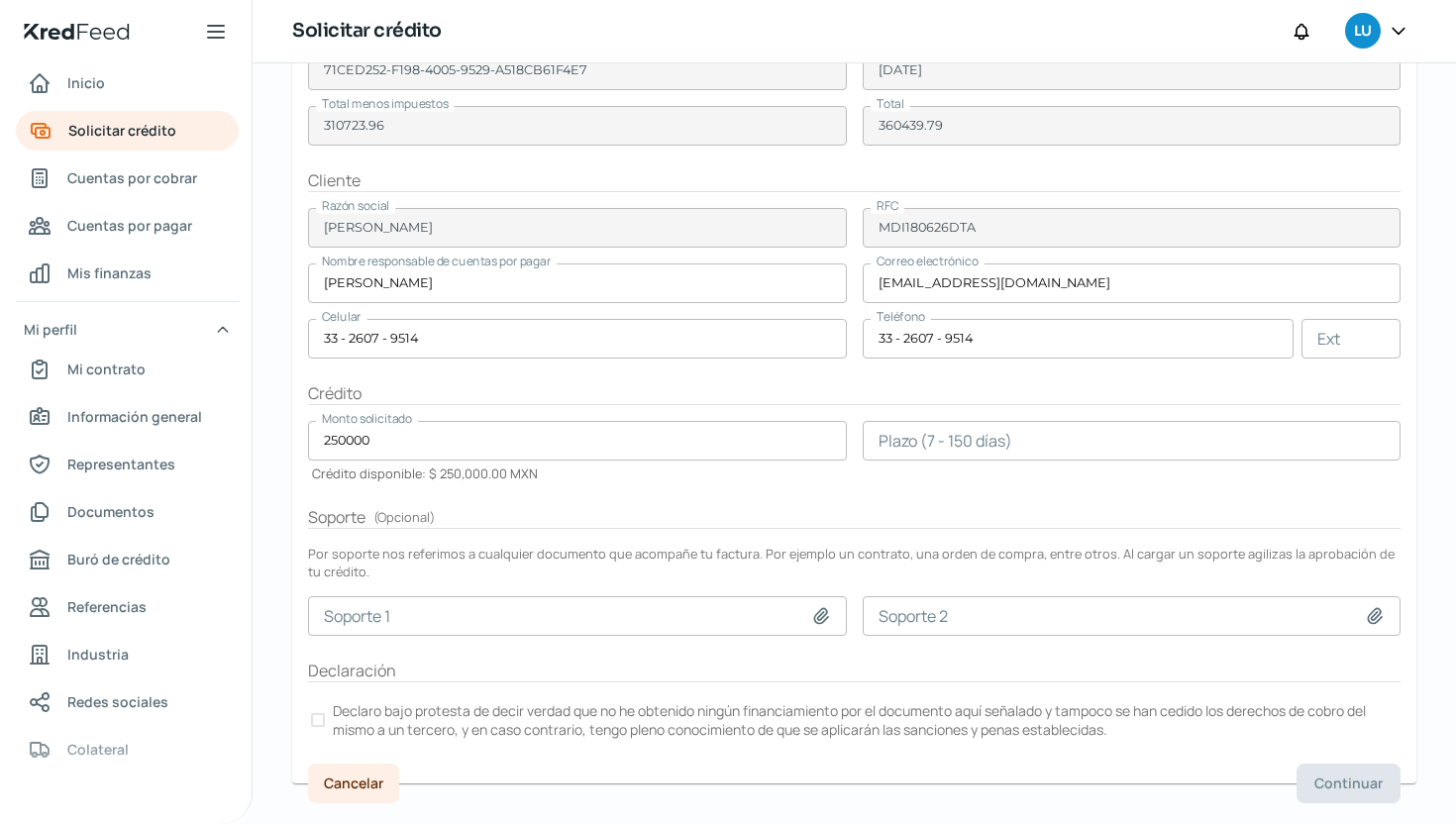 scroll, scrollTop: 268, scrollLeft: 0, axis: vertical 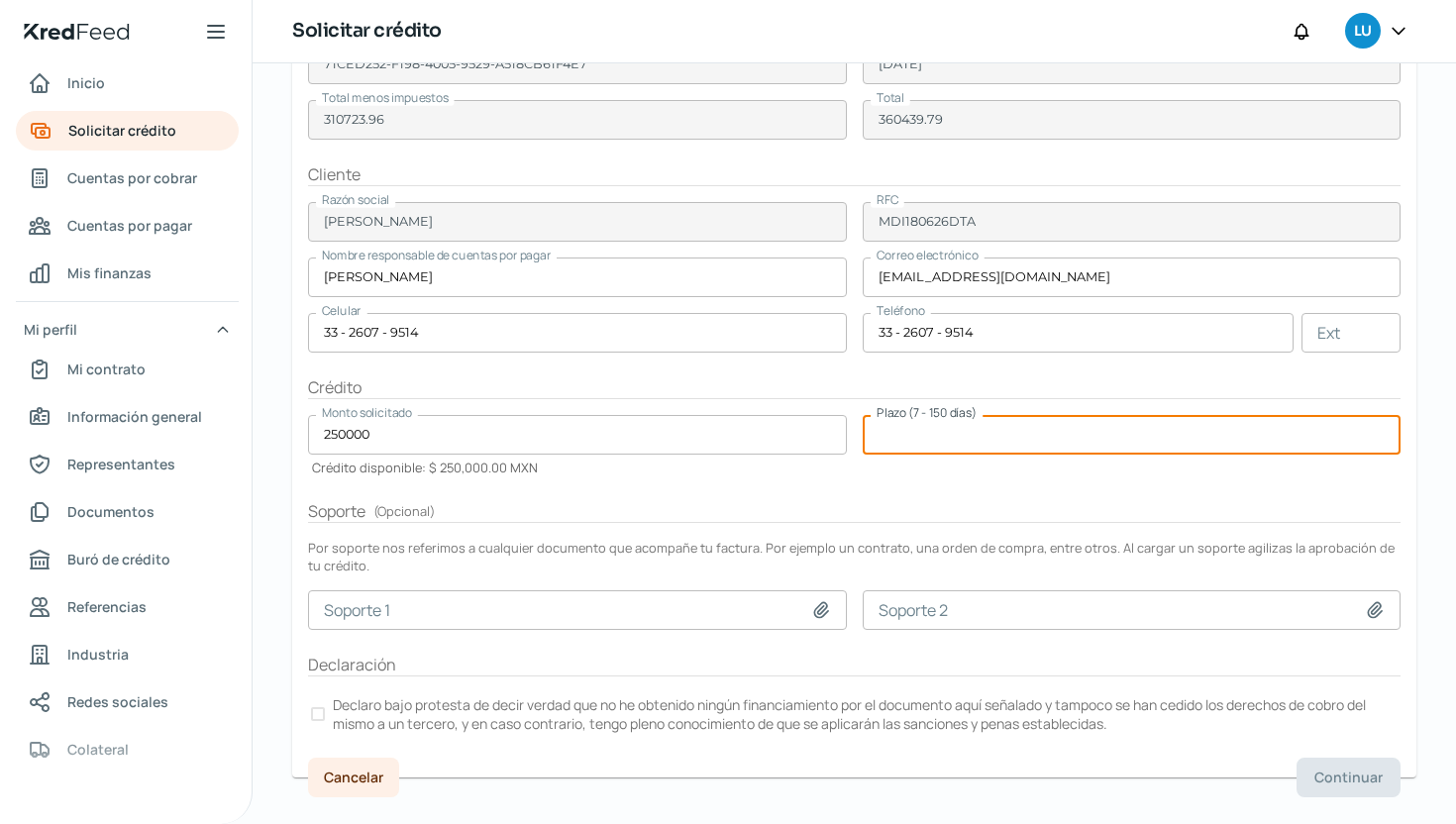 click at bounding box center (1132, 435) 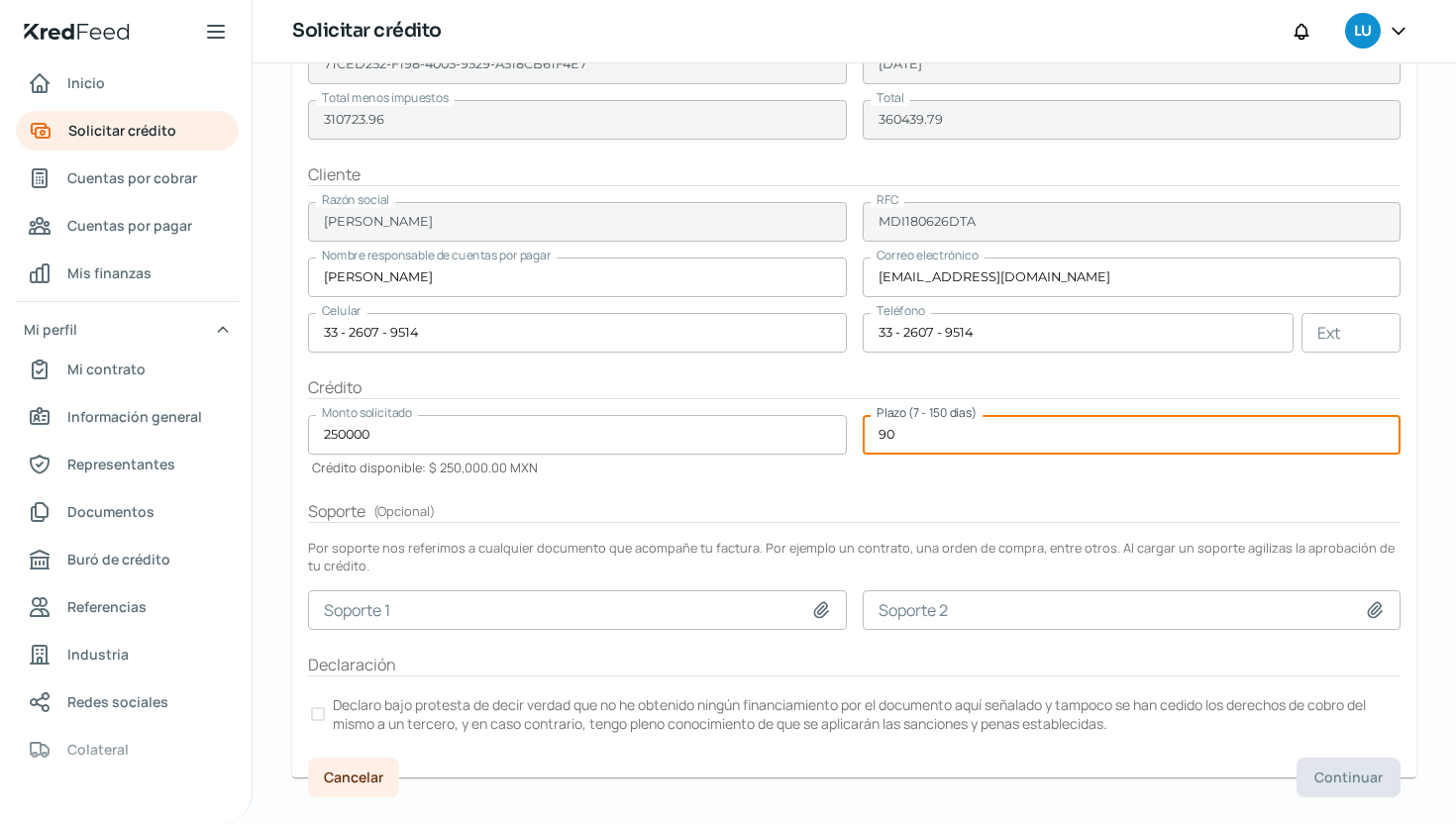 type on "90" 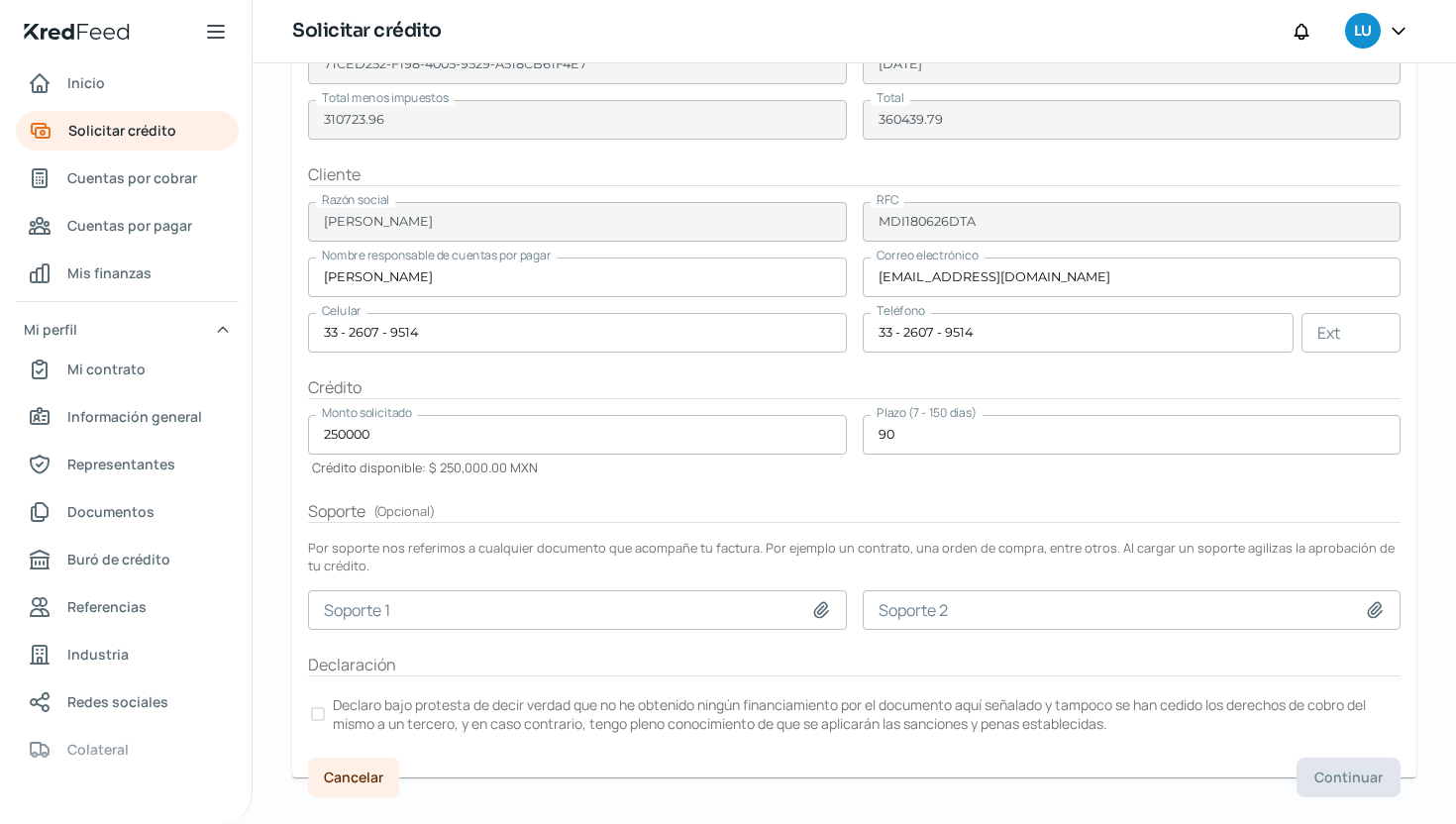 click 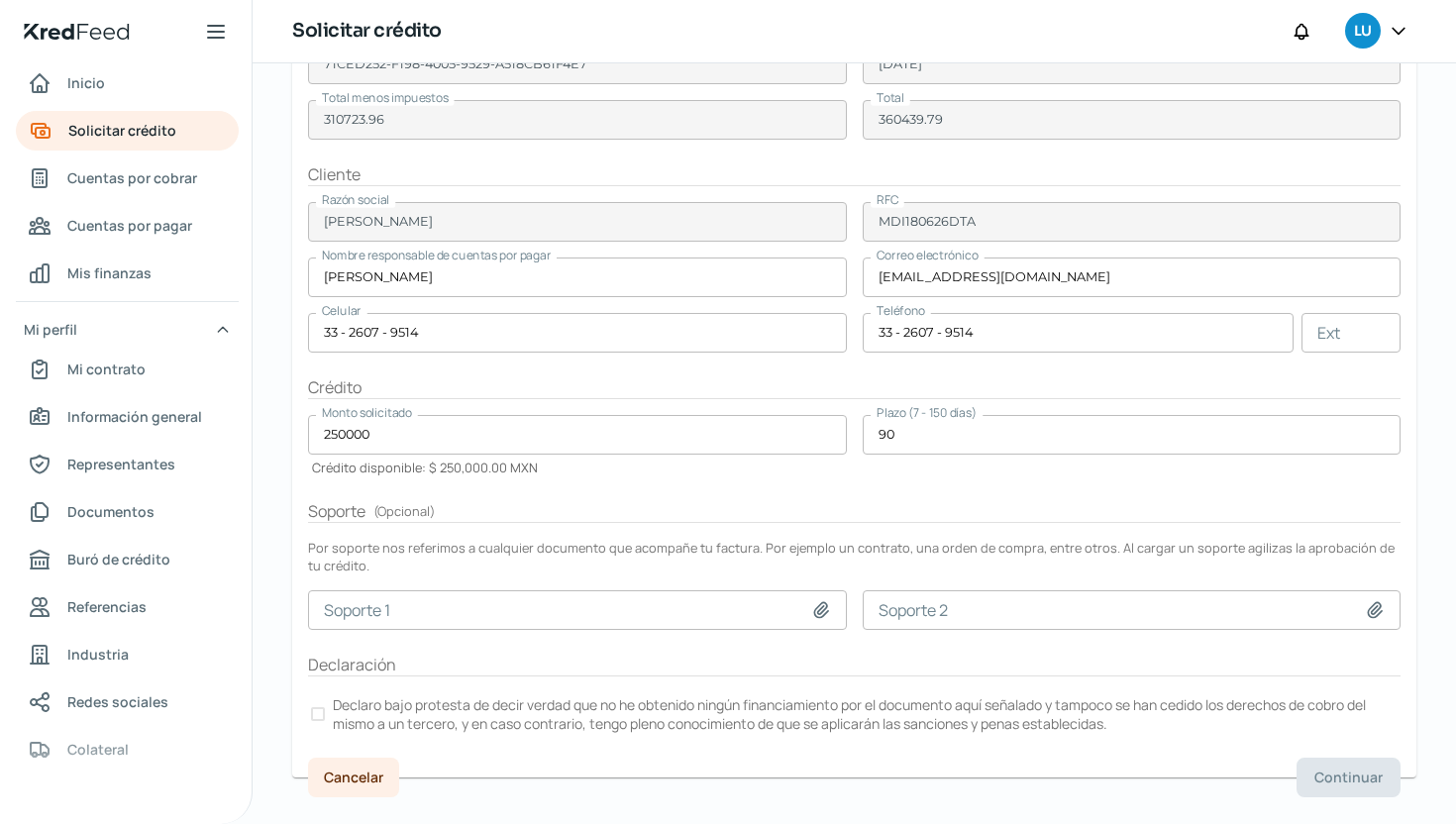 type on "C:\fakepath\OC3367 .pdf" 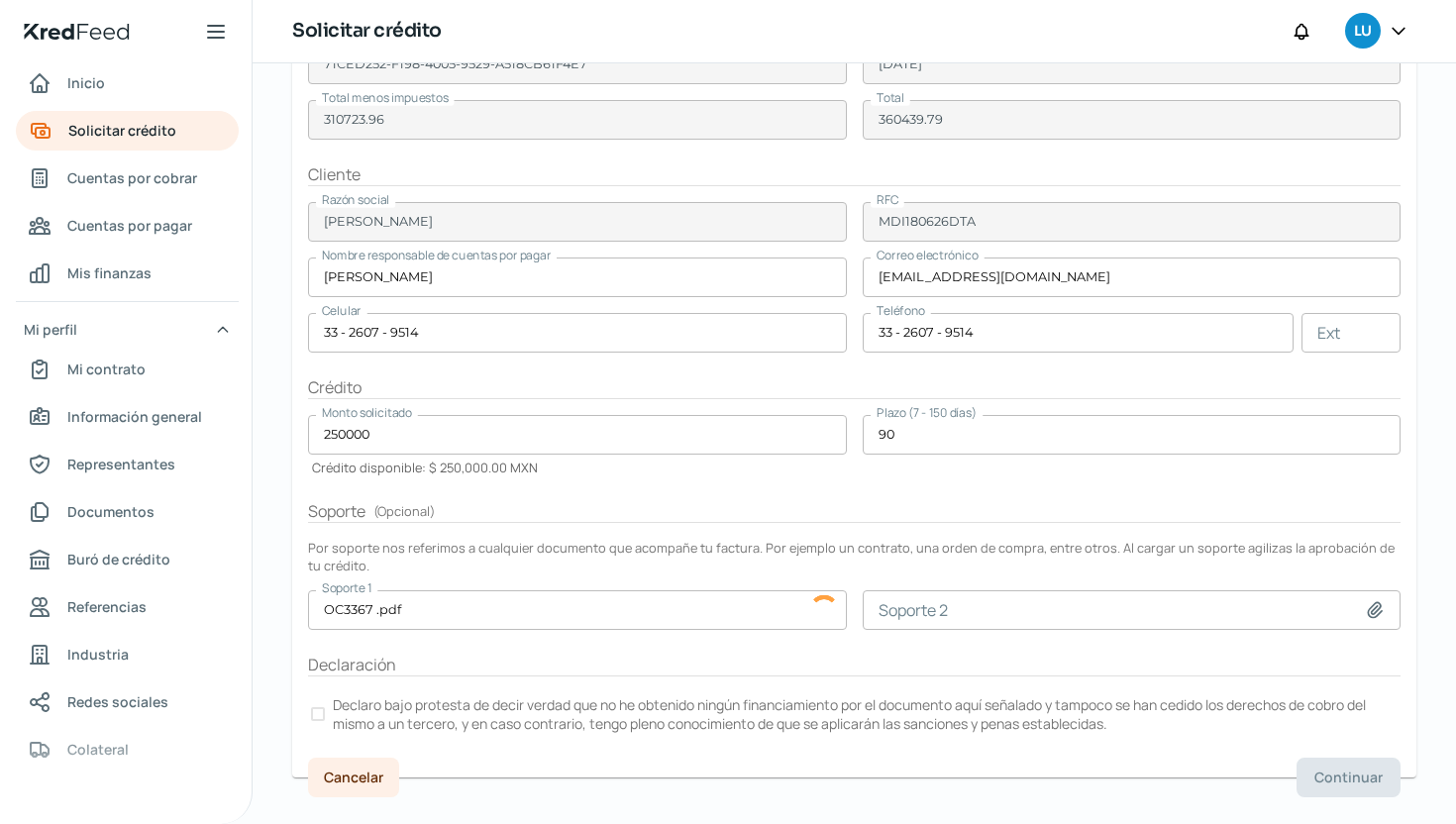 click at bounding box center (318, 714) 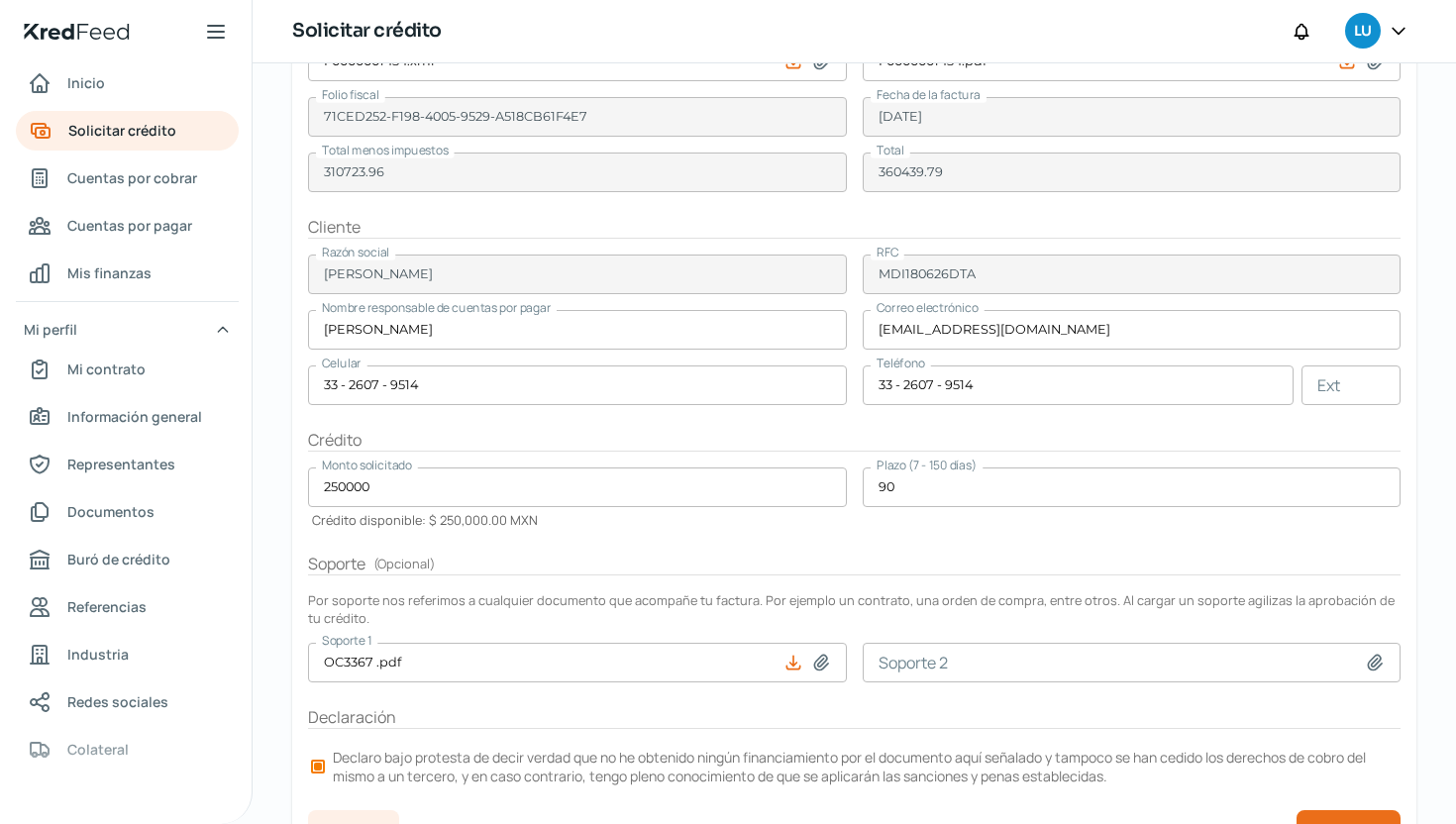 scroll, scrollTop: 299, scrollLeft: 0, axis: vertical 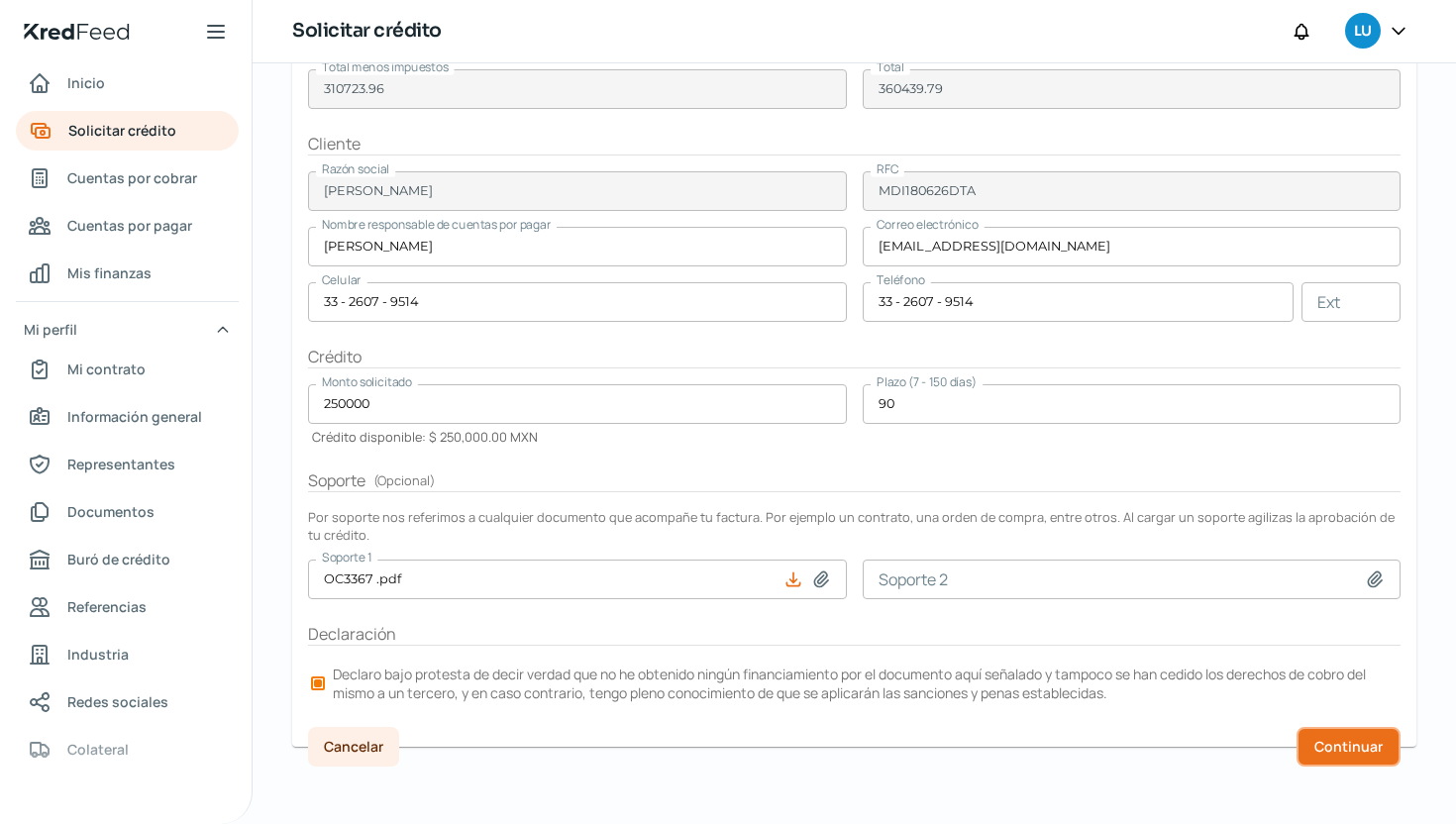 click on "Continuar" at bounding box center (1348, 747) 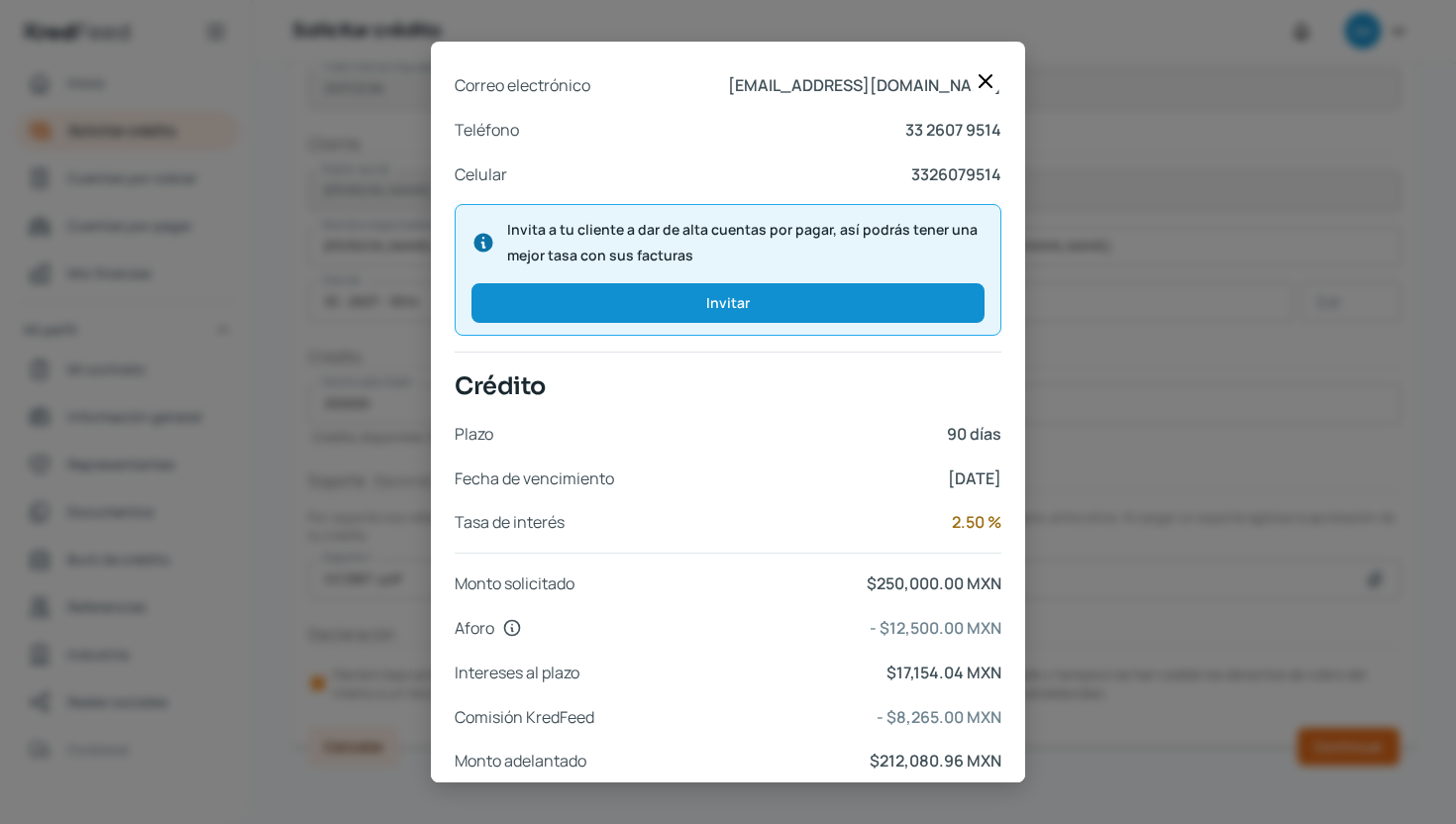 scroll, scrollTop: 767, scrollLeft: 0, axis: vertical 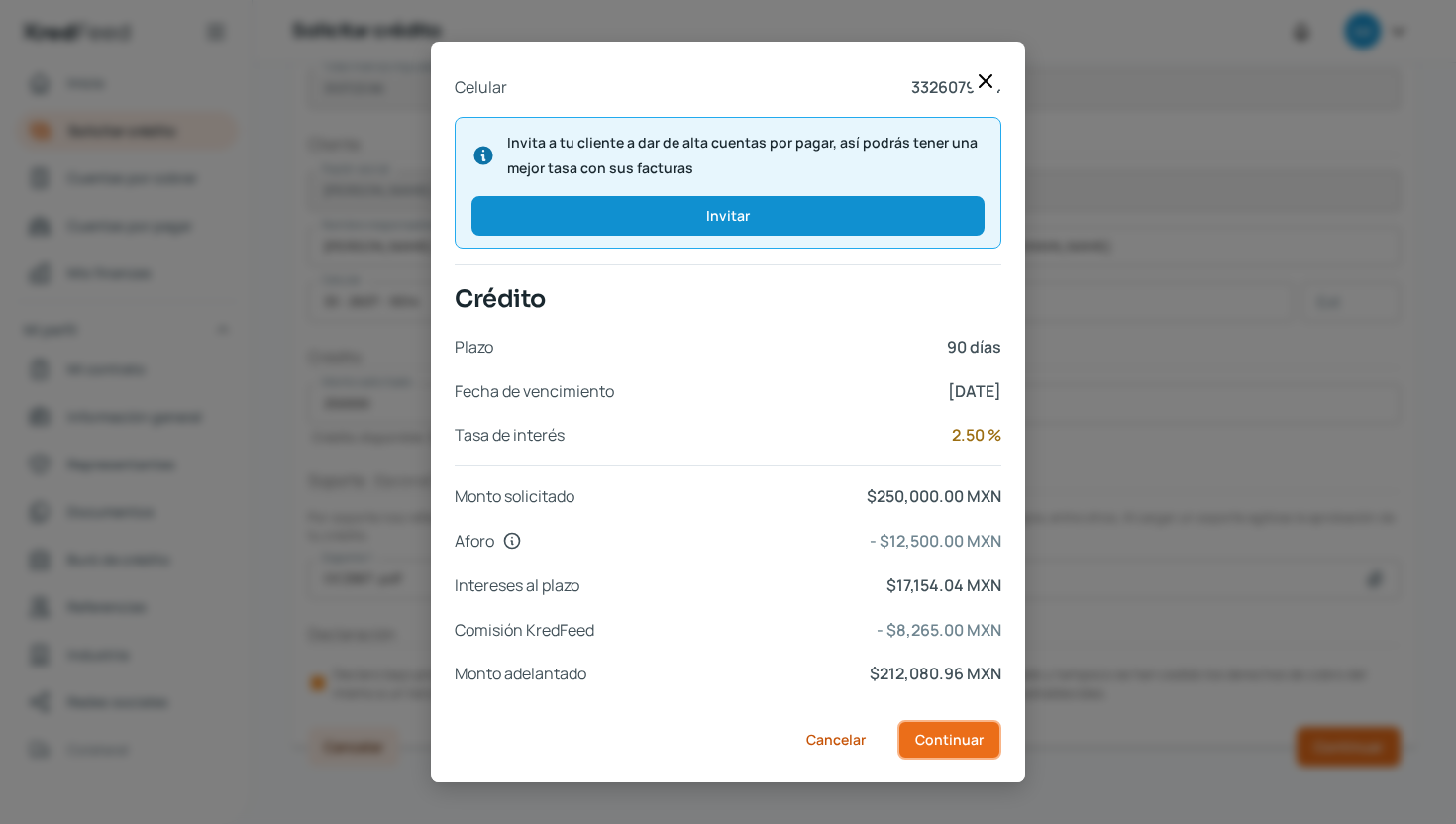 click on "Continuar" at bounding box center (949, 740) 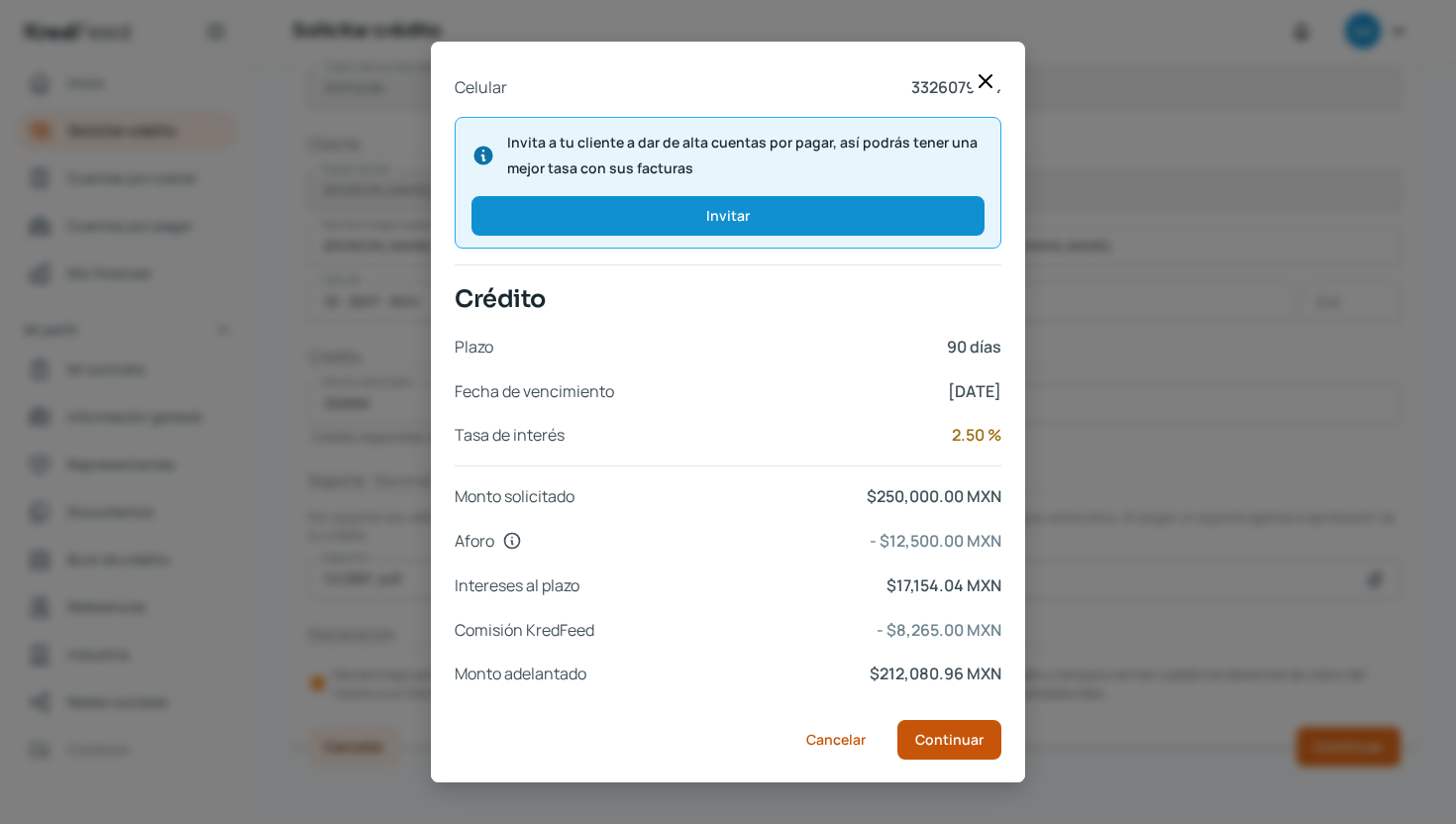 scroll, scrollTop: 0, scrollLeft: 0, axis: both 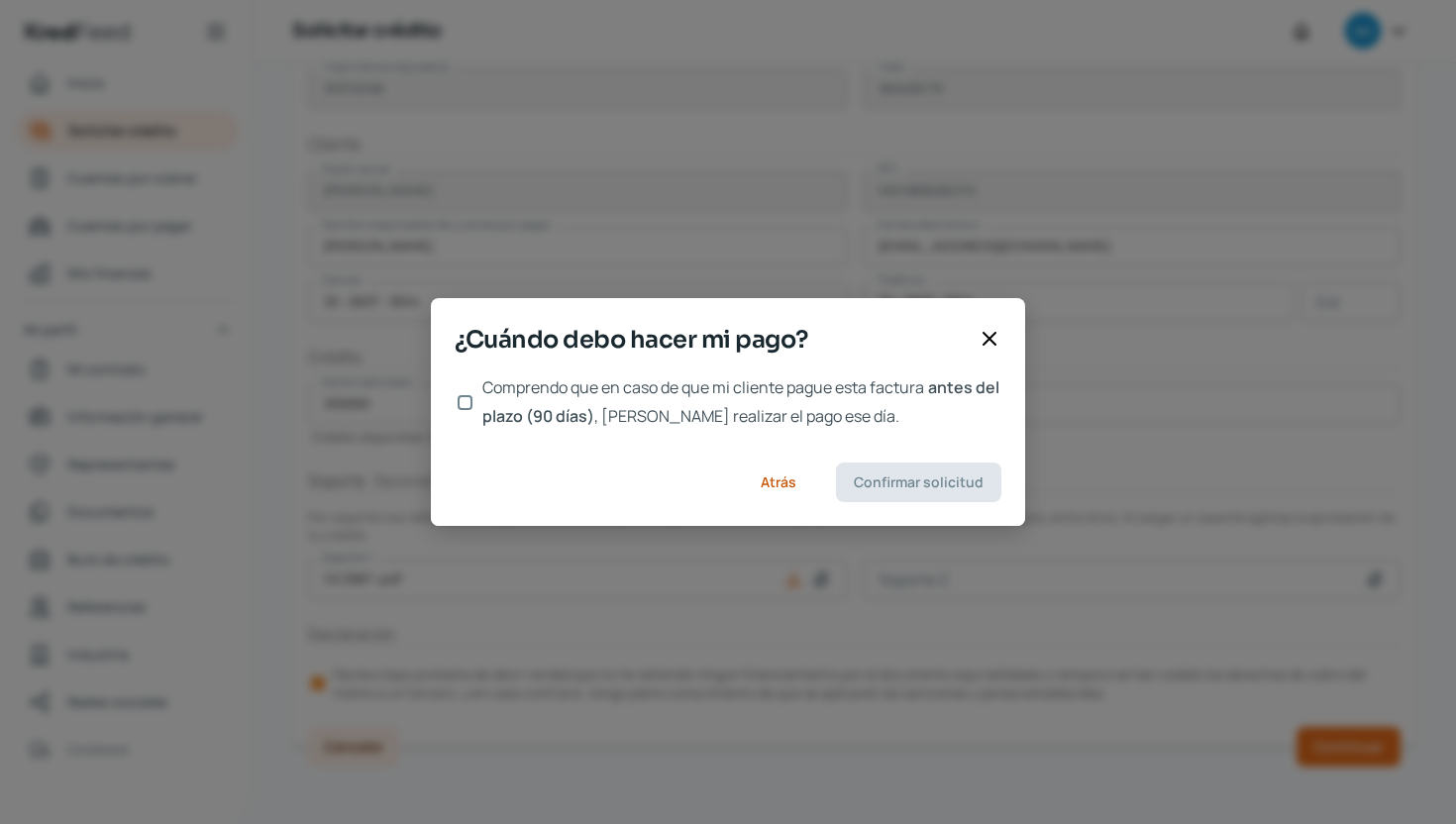 click on "Comprendo que en caso de que mi cliente pague esta factura antes del plazo (90 días) , debo realizar el pago ese día." at bounding box center (465, 402) 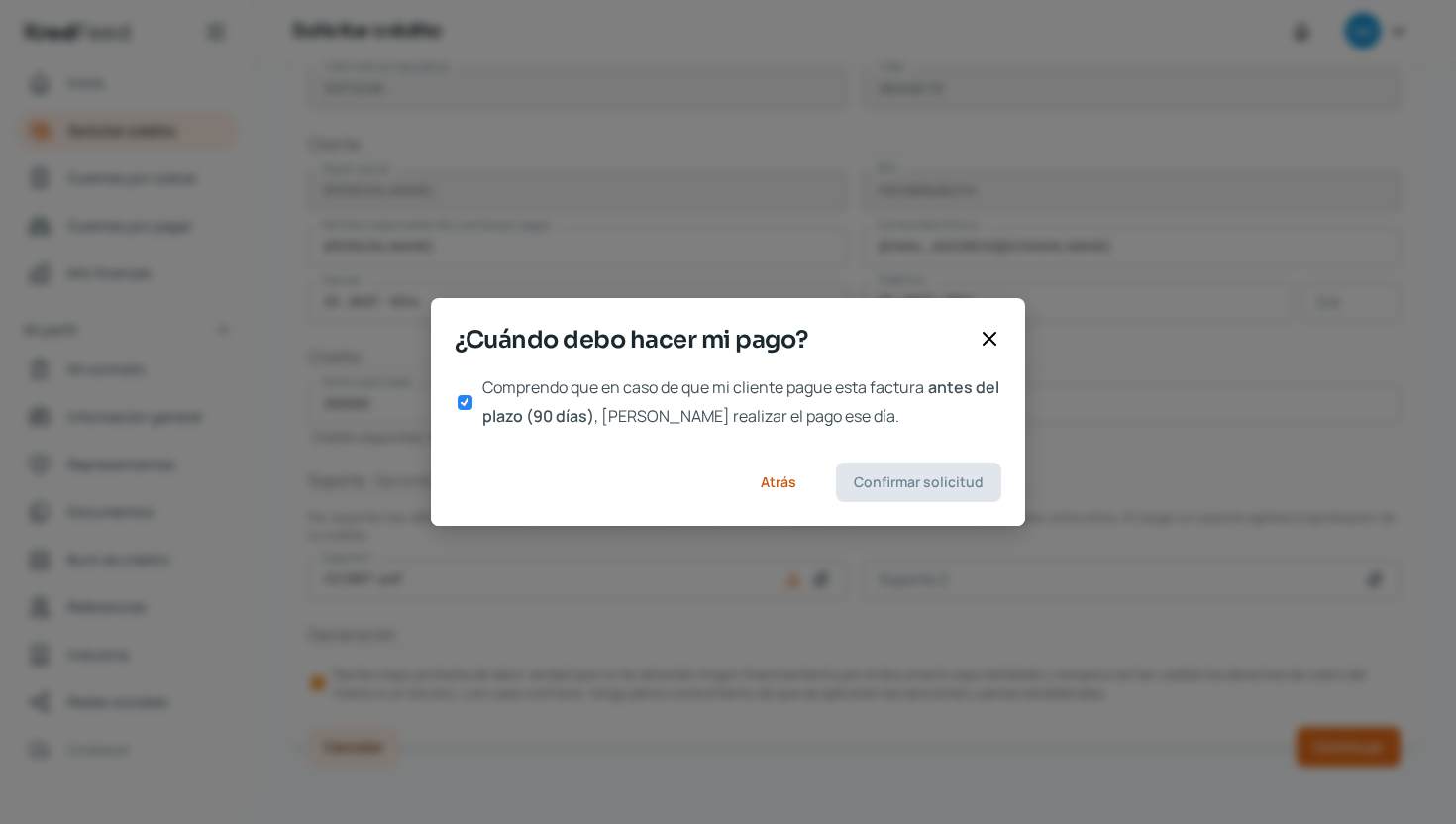 checkbox on "true" 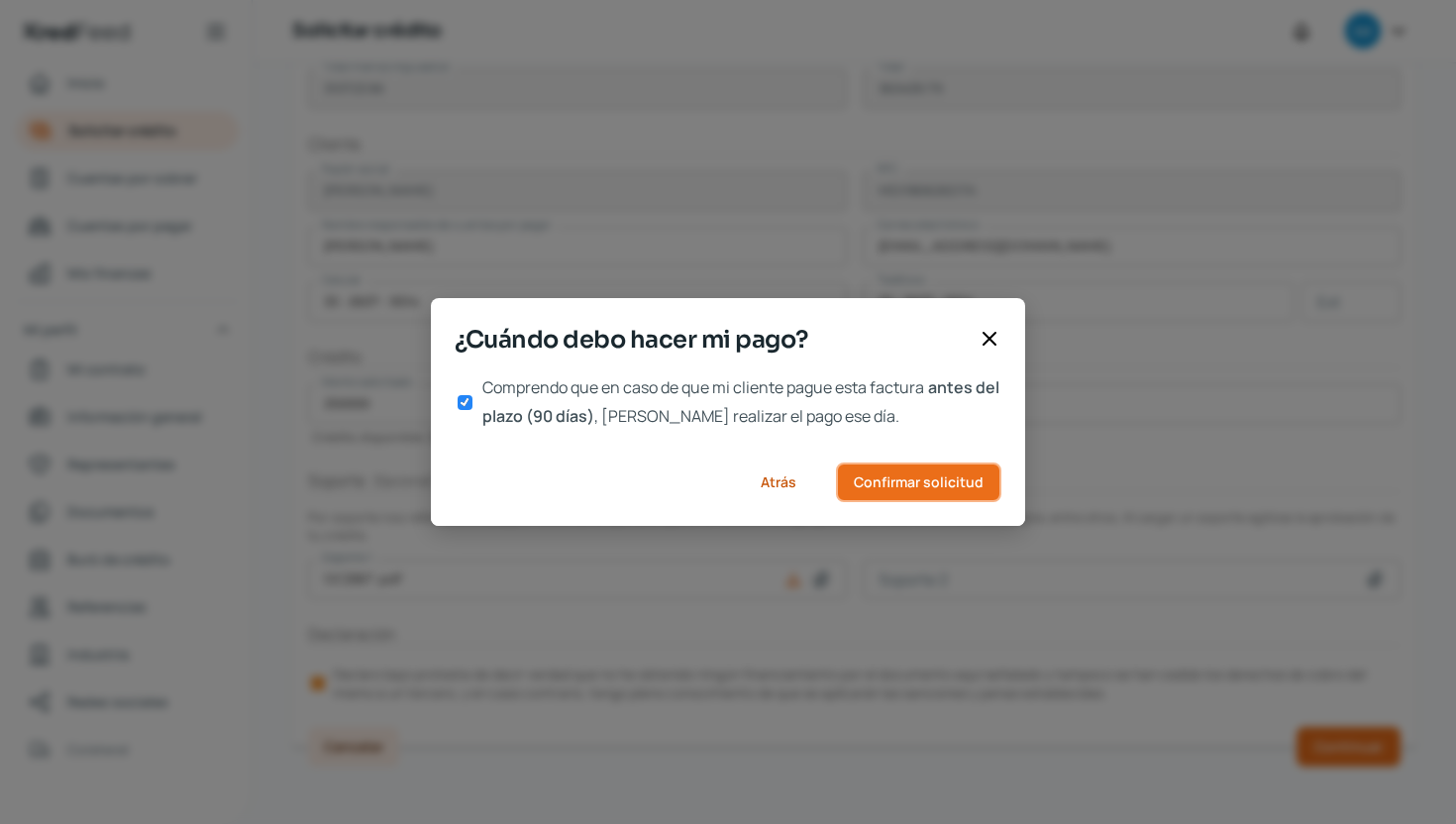 click on "Confirmar solicitud" at bounding box center [918, 482] 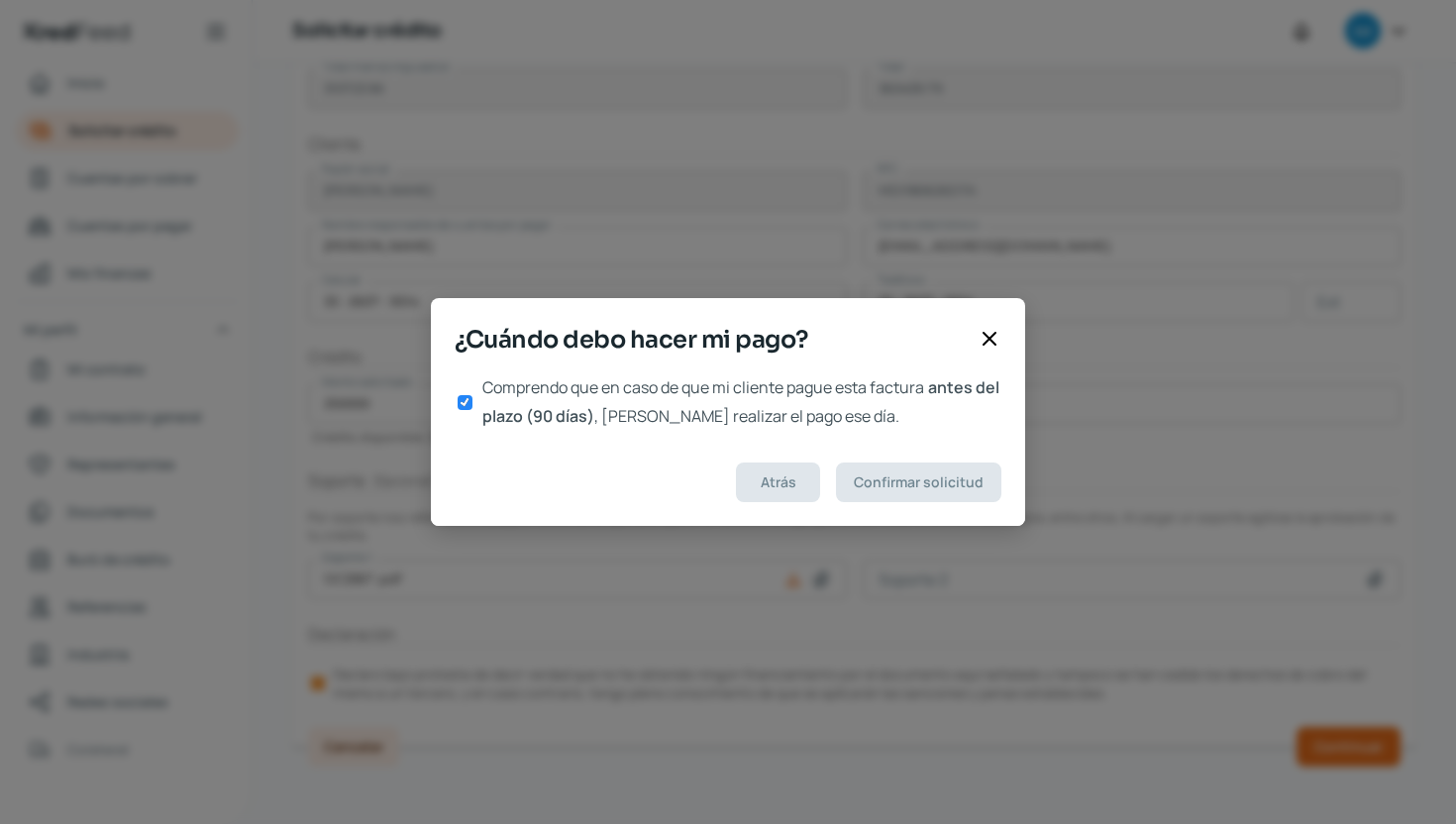 scroll, scrollTop: 0, scrollLeft: 0, axis: both 